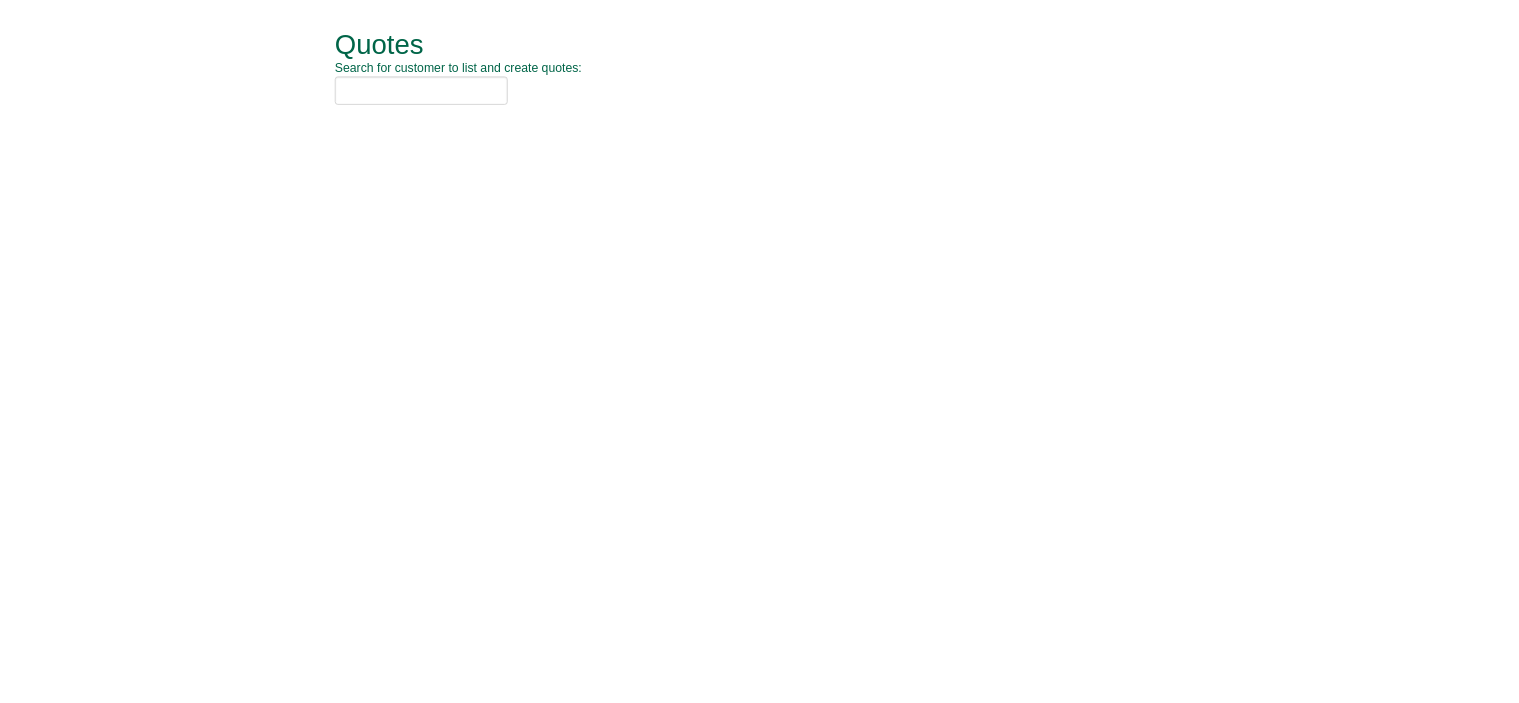 scroll, scrollTop: 0, scrollLeft: 0, axis: both 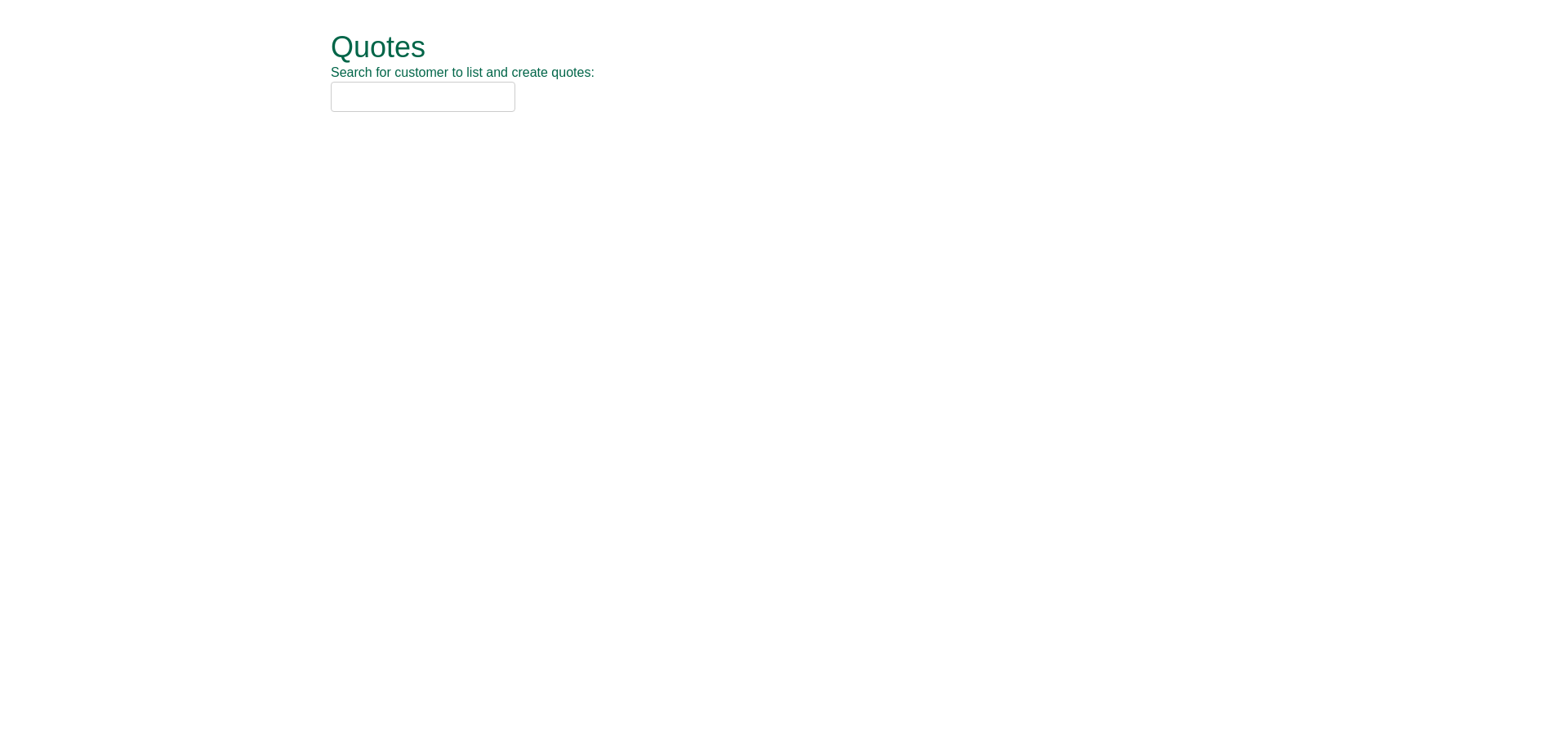click at bounding box center (423, 96) 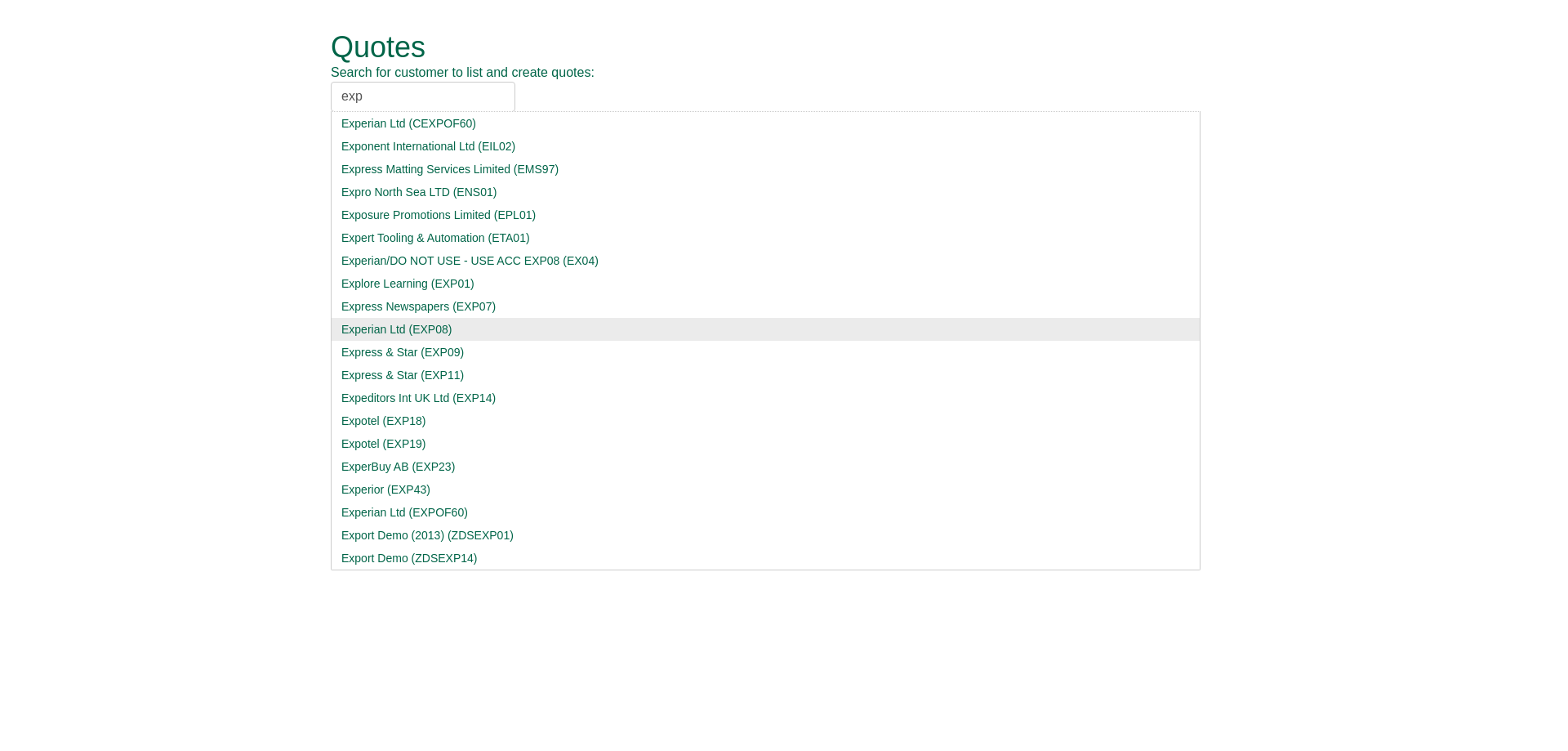 type on "exp" 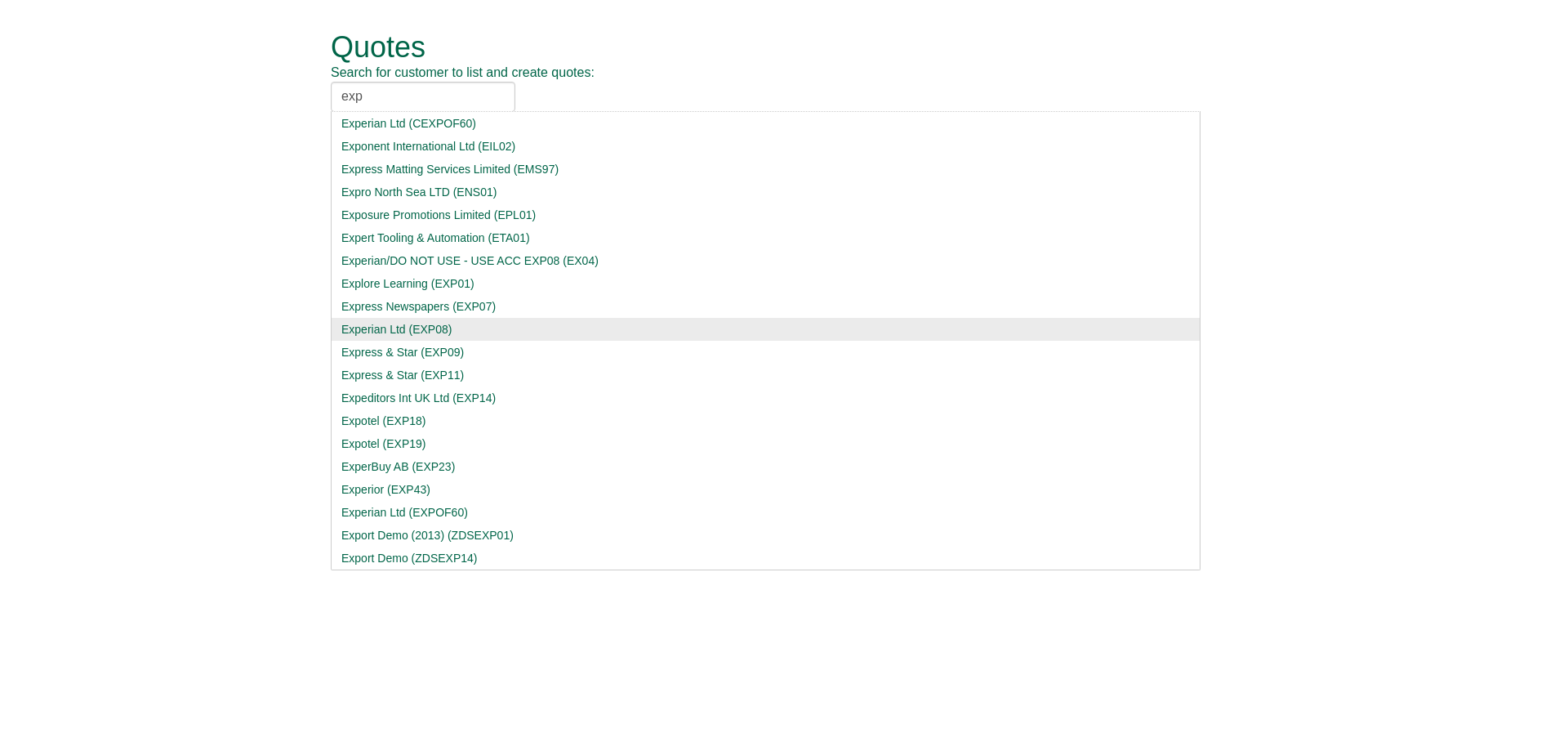 click on "Experian Ltd (EXP08)" at bounding box center [765, 329] 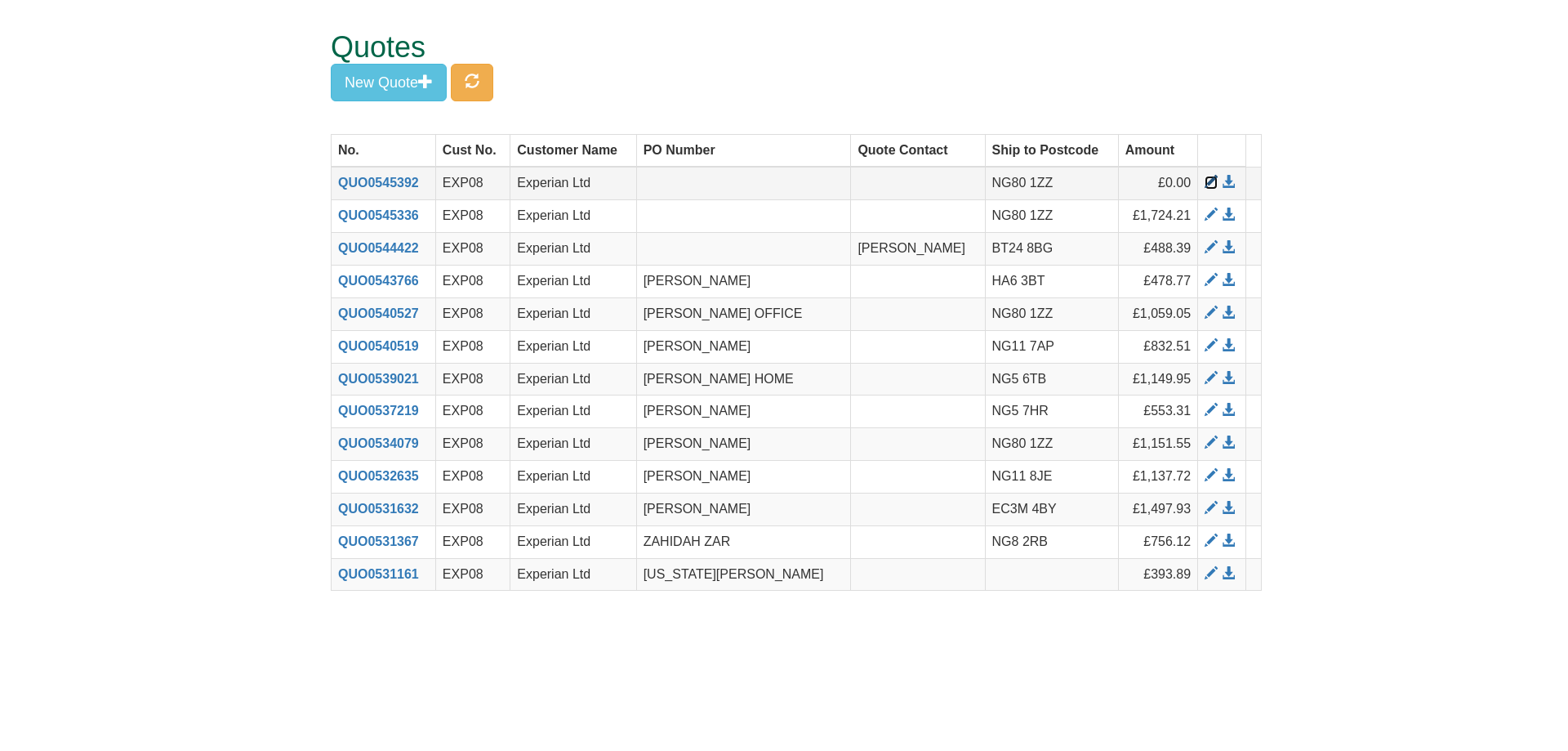 click at bounding box center [1211, 182] 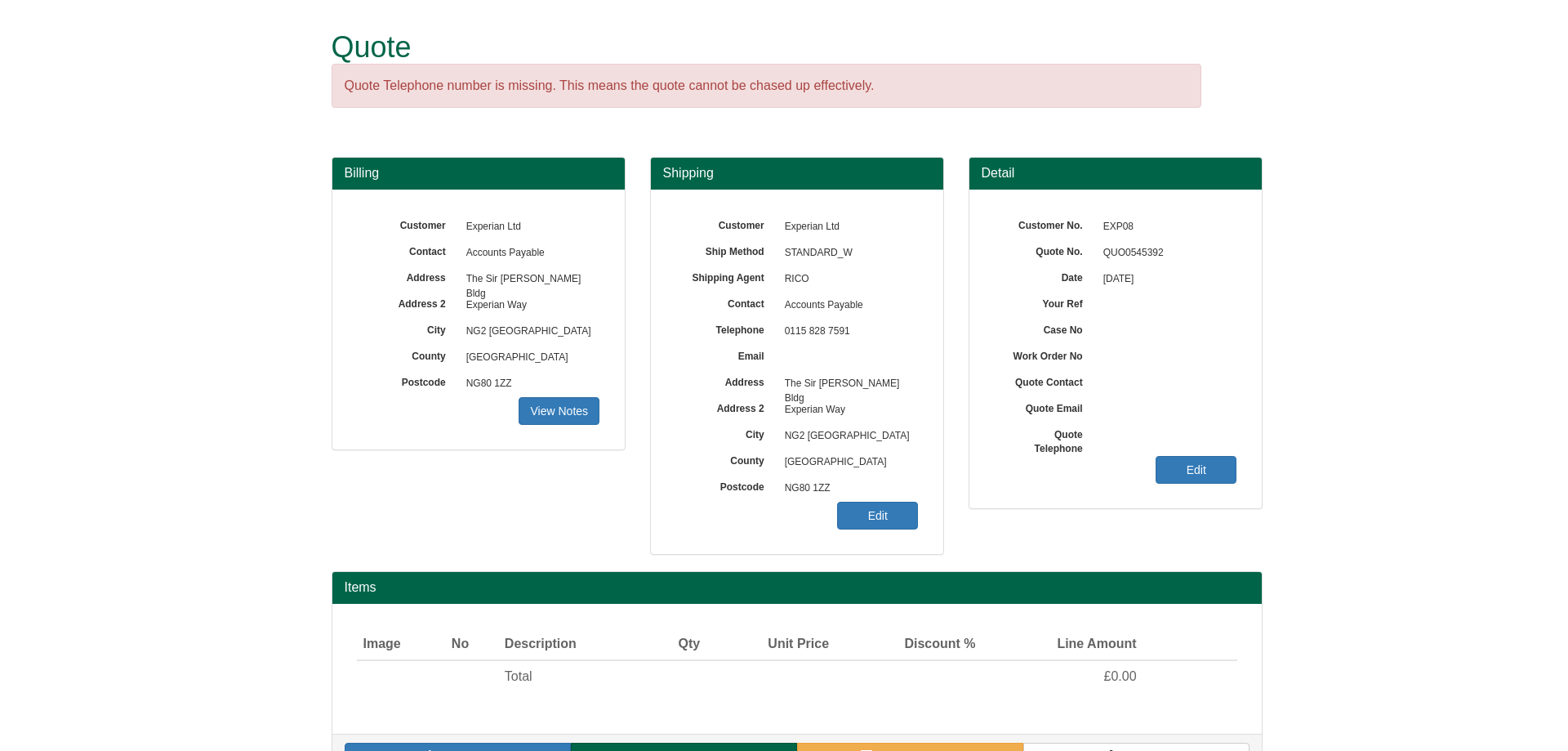 scroll, scrollTop: 0, scrollLeft: 0, axis: both 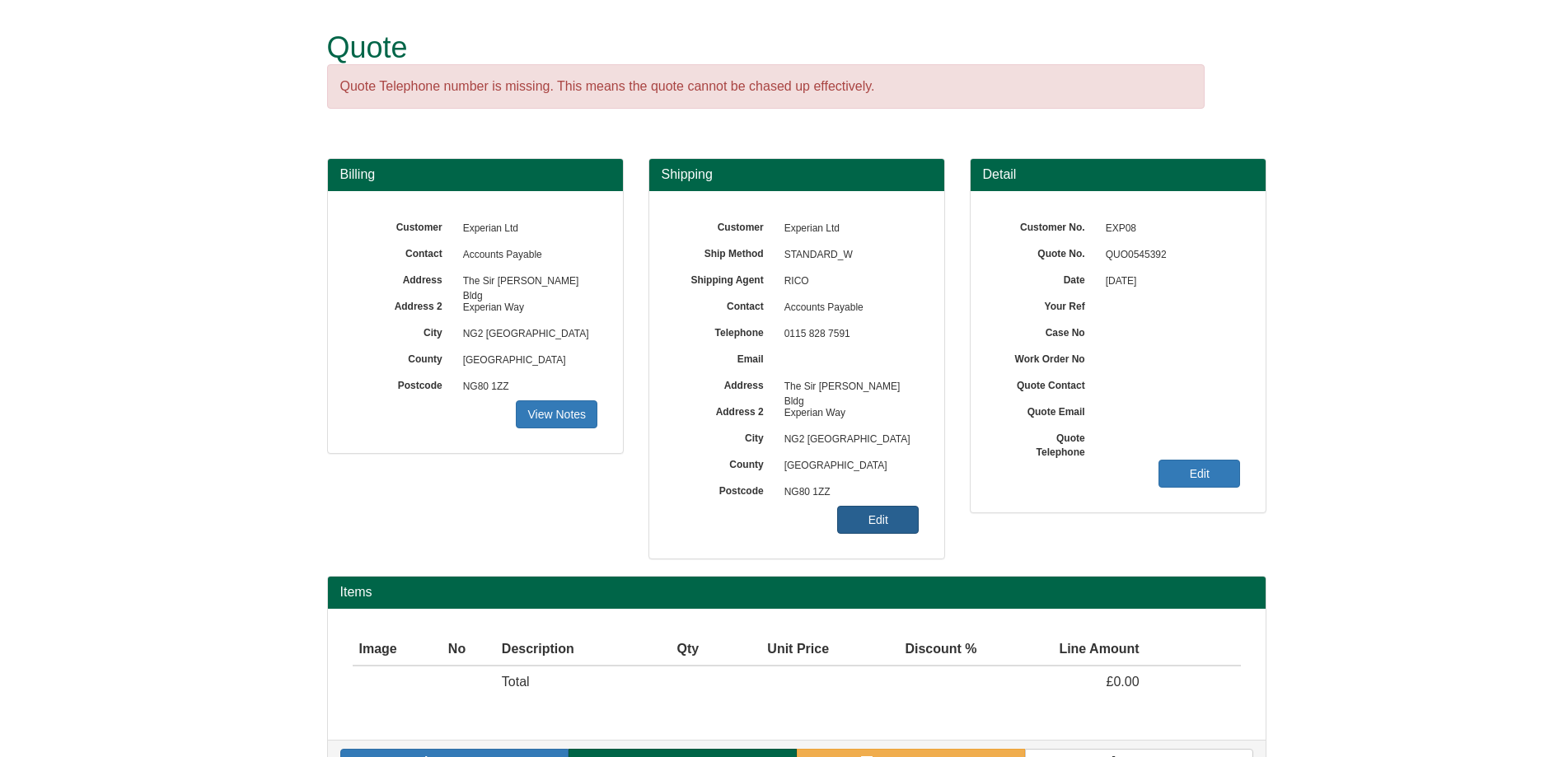 click on "Edit" at bounding box center [878, 520] 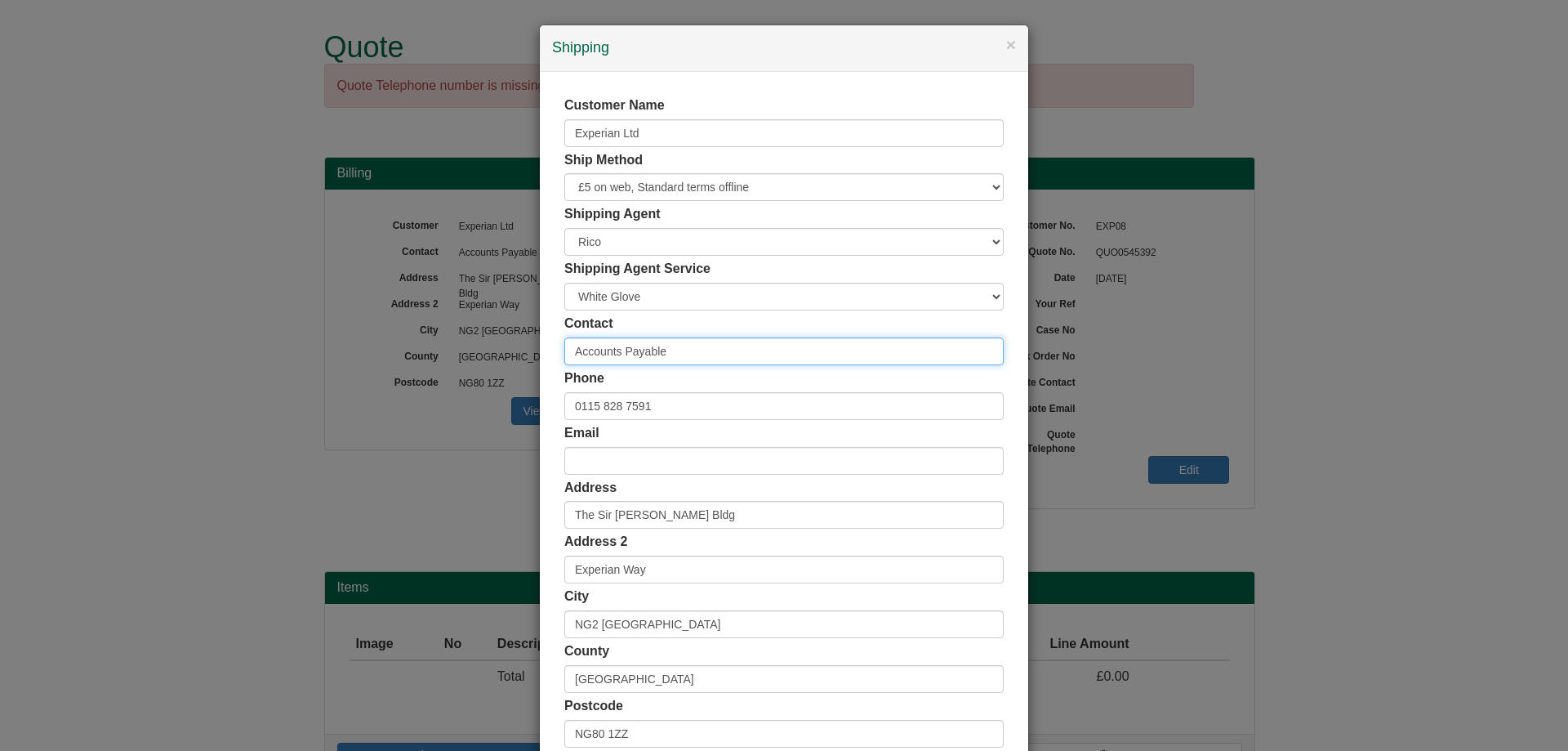 drag, startPoint x: 748, startPoint y: 364, endPoint x: 534, endPoint y: 378, distance: 214.4575 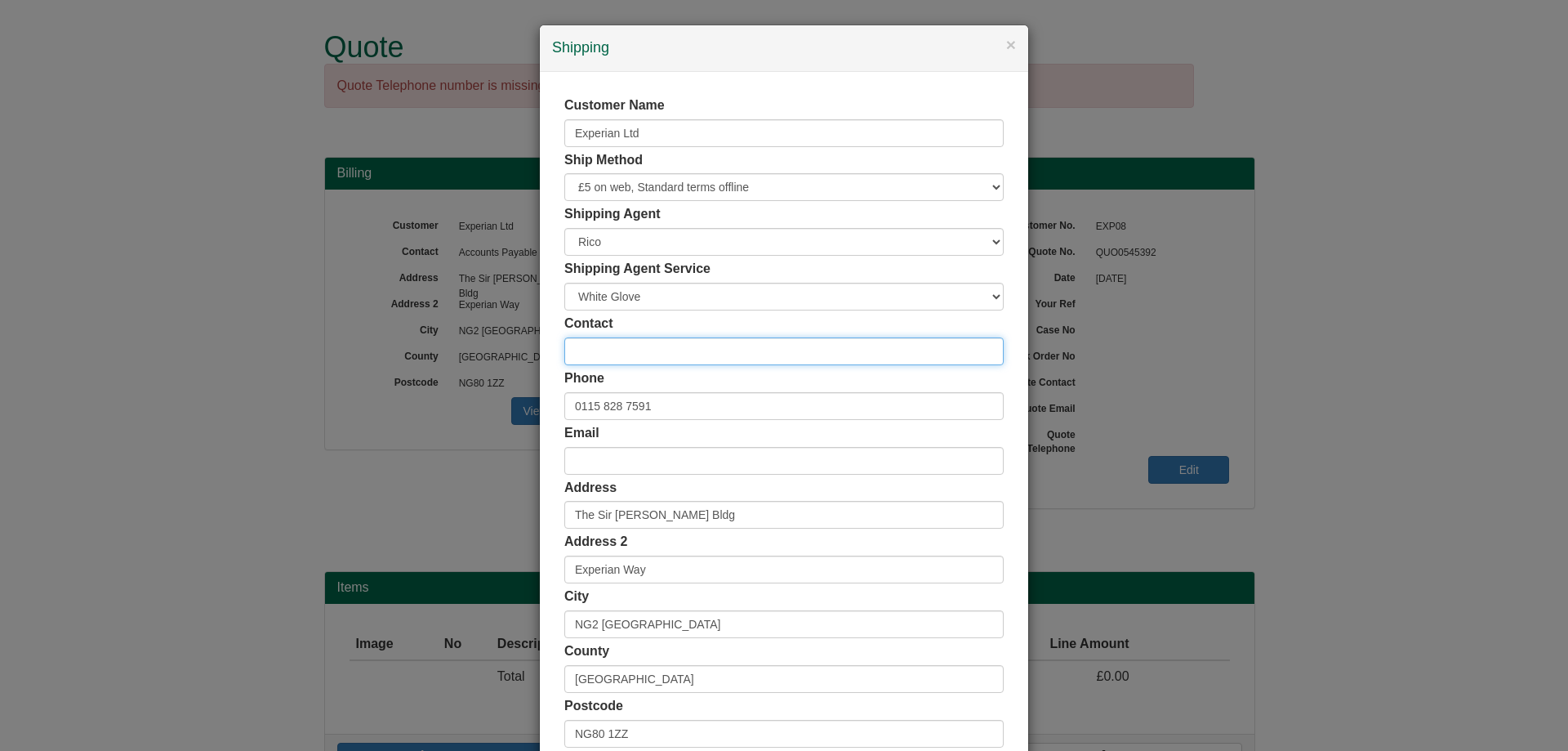 paste on "Adrian Duggan" 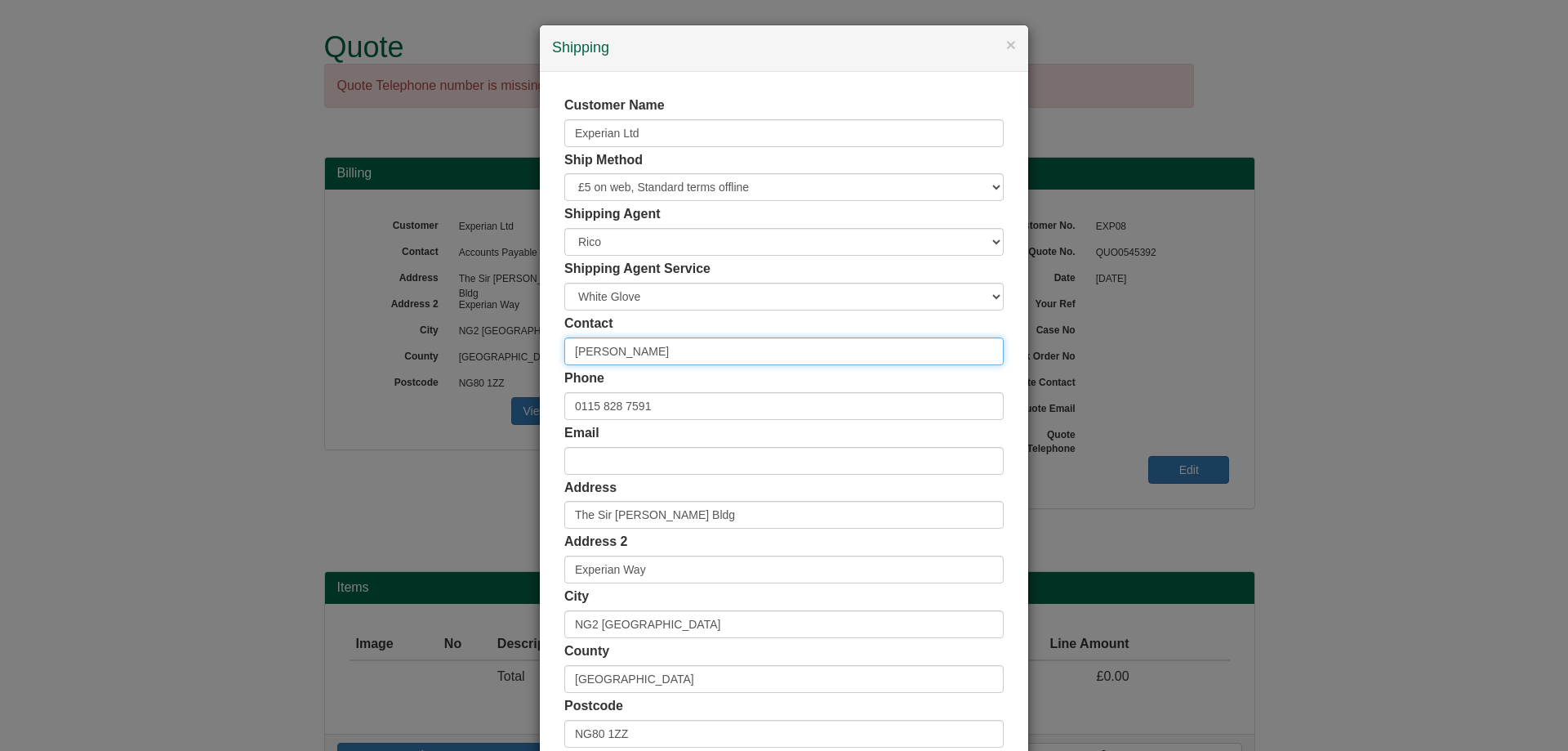 type on "Adrian Duggan" 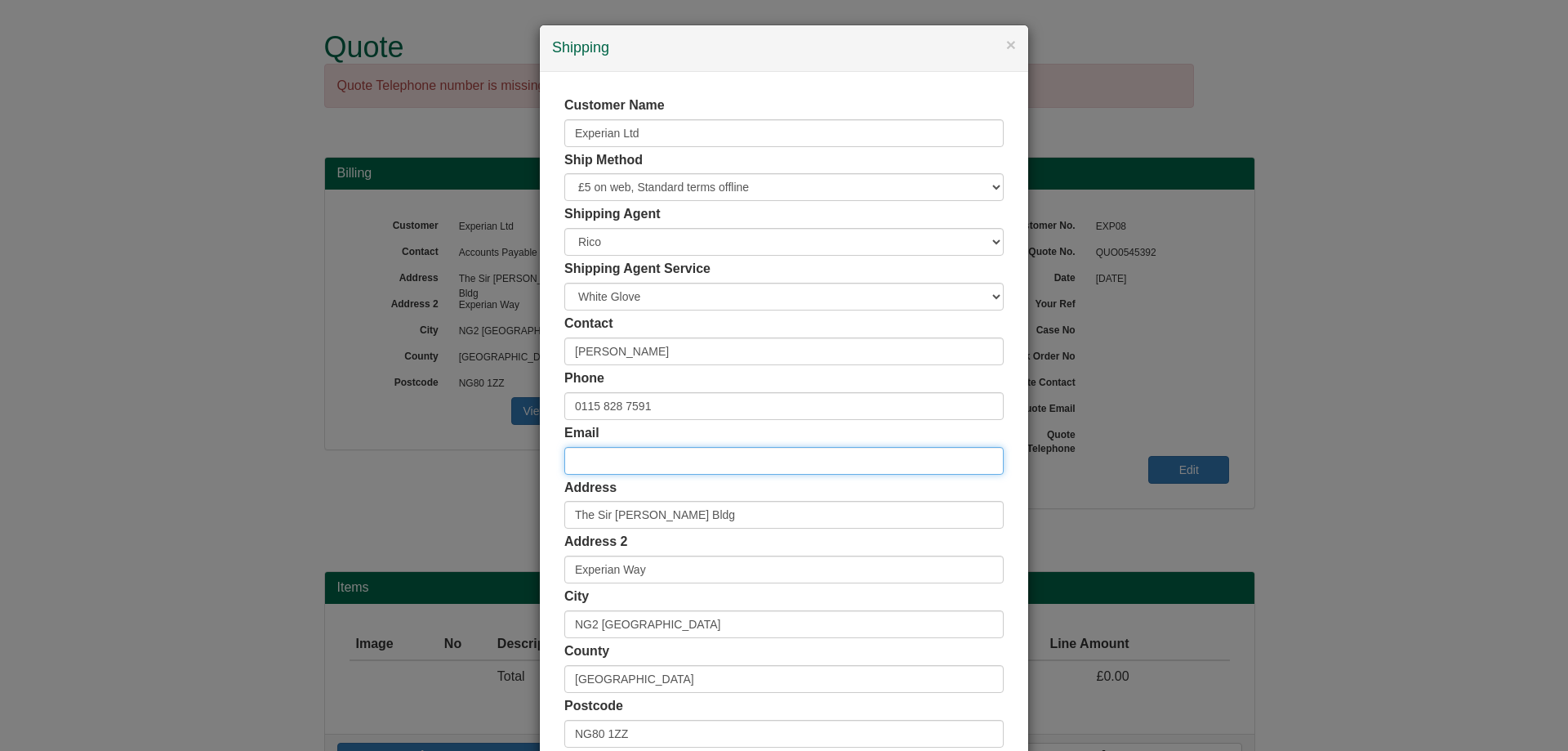 click at bounding box center (784, 461) 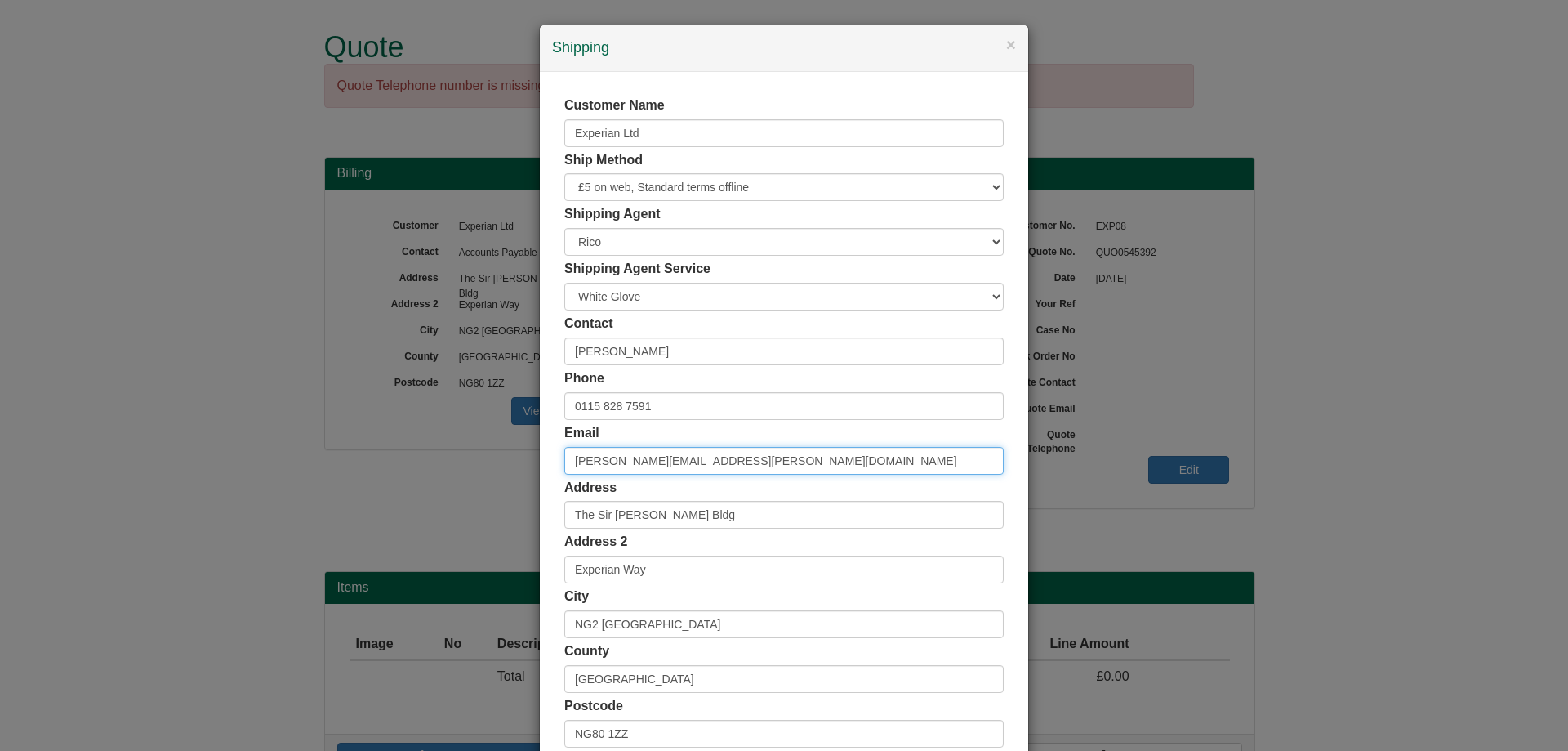 type on "Adrian.Duggan@experian.com" 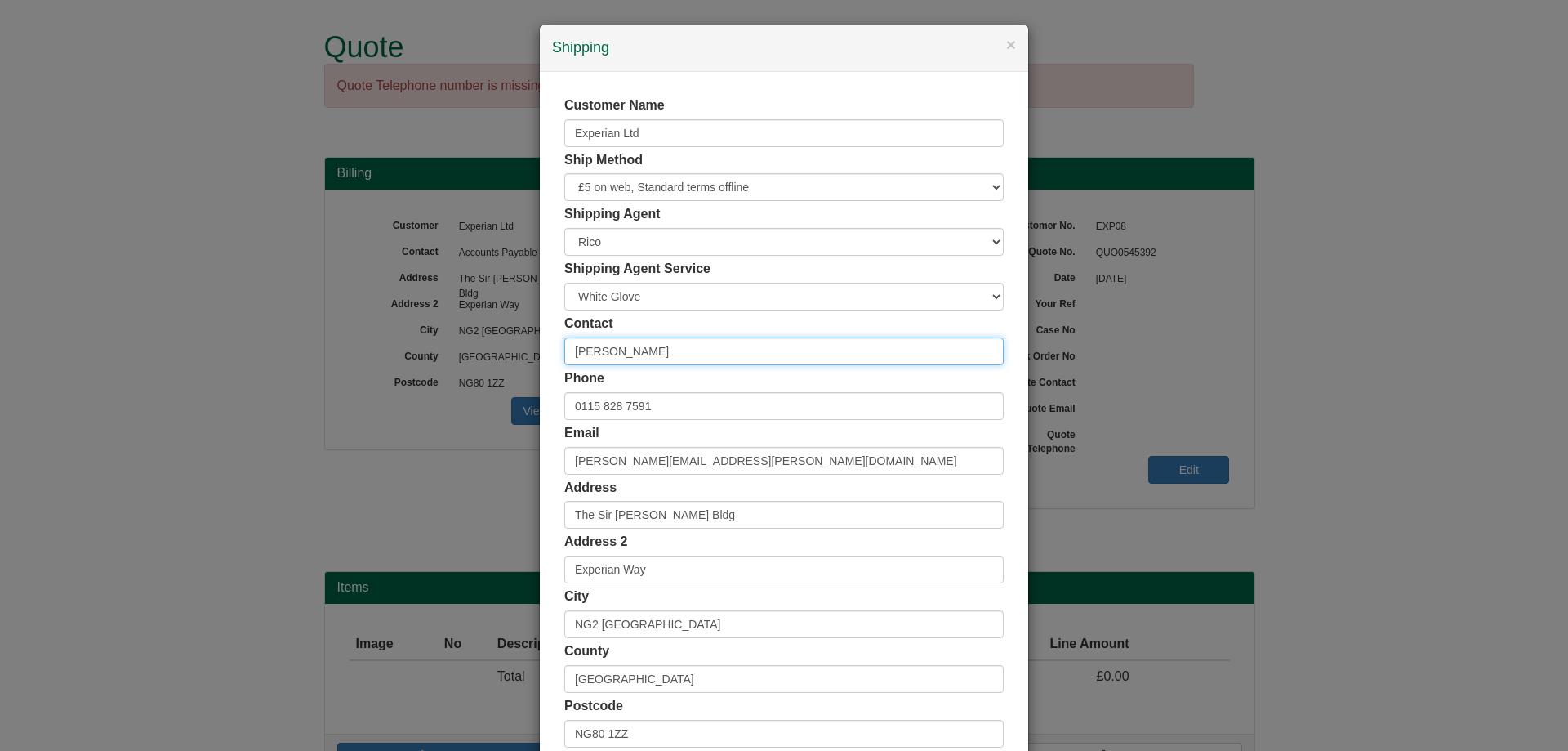 drag, startPoint x: 688, startPoint y: 346, endPoint x: 446, endPoint y: 319, distance: 243.5015 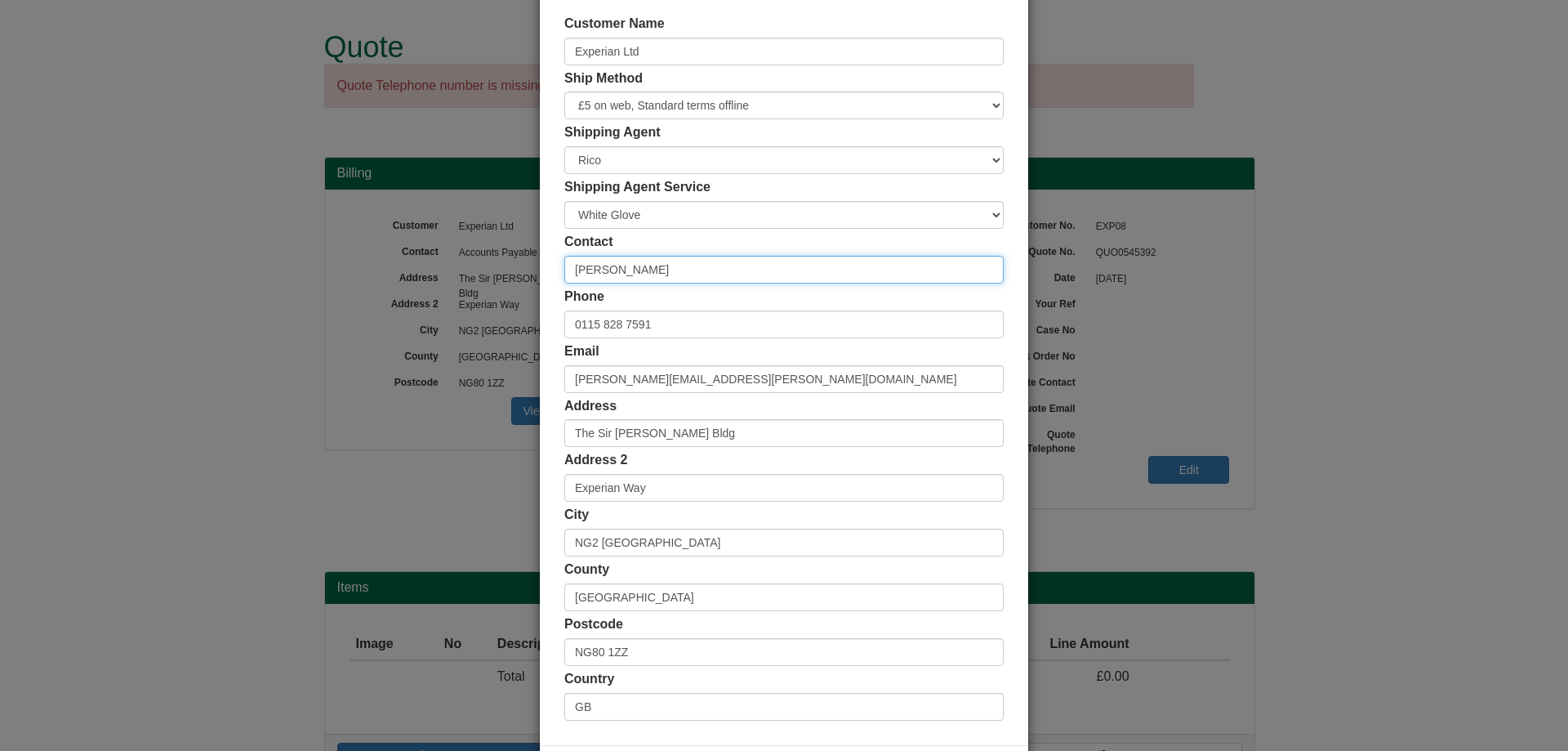 scroll, scrollTop: 154, scrollLeft: 0, axis: vertical 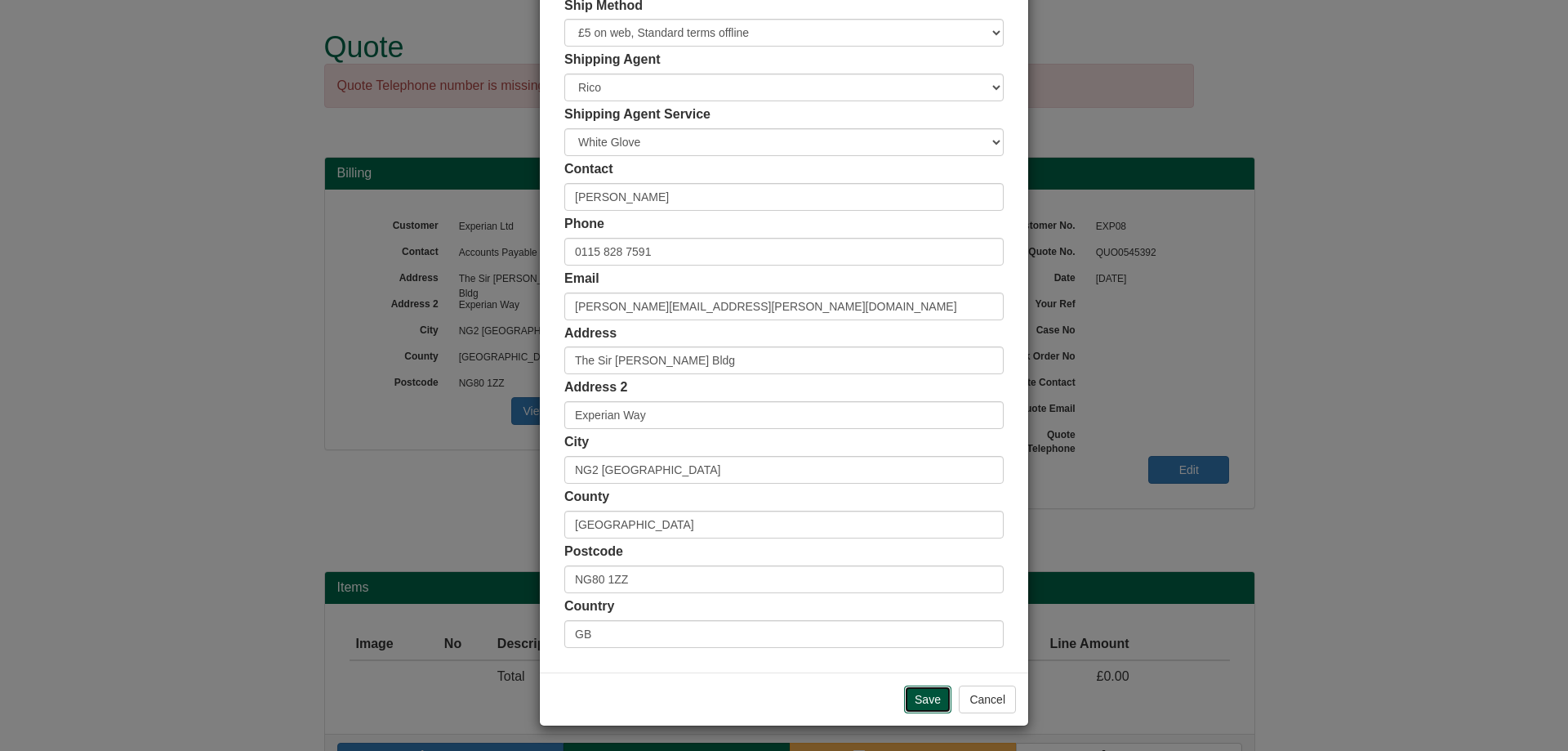 click on "Save" at bounding box center (928, 700) 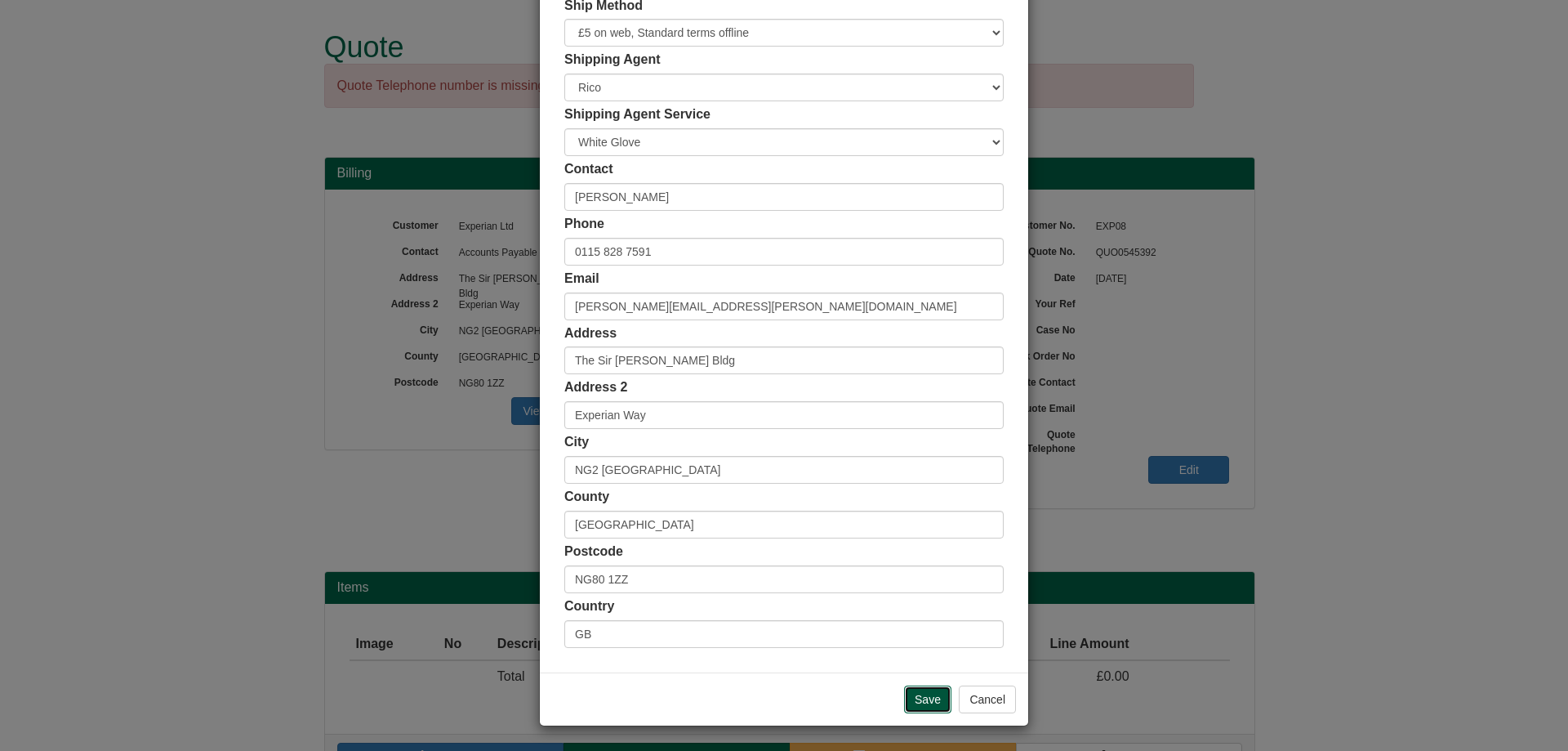 click on "Save" at bounding box center [928, 700] 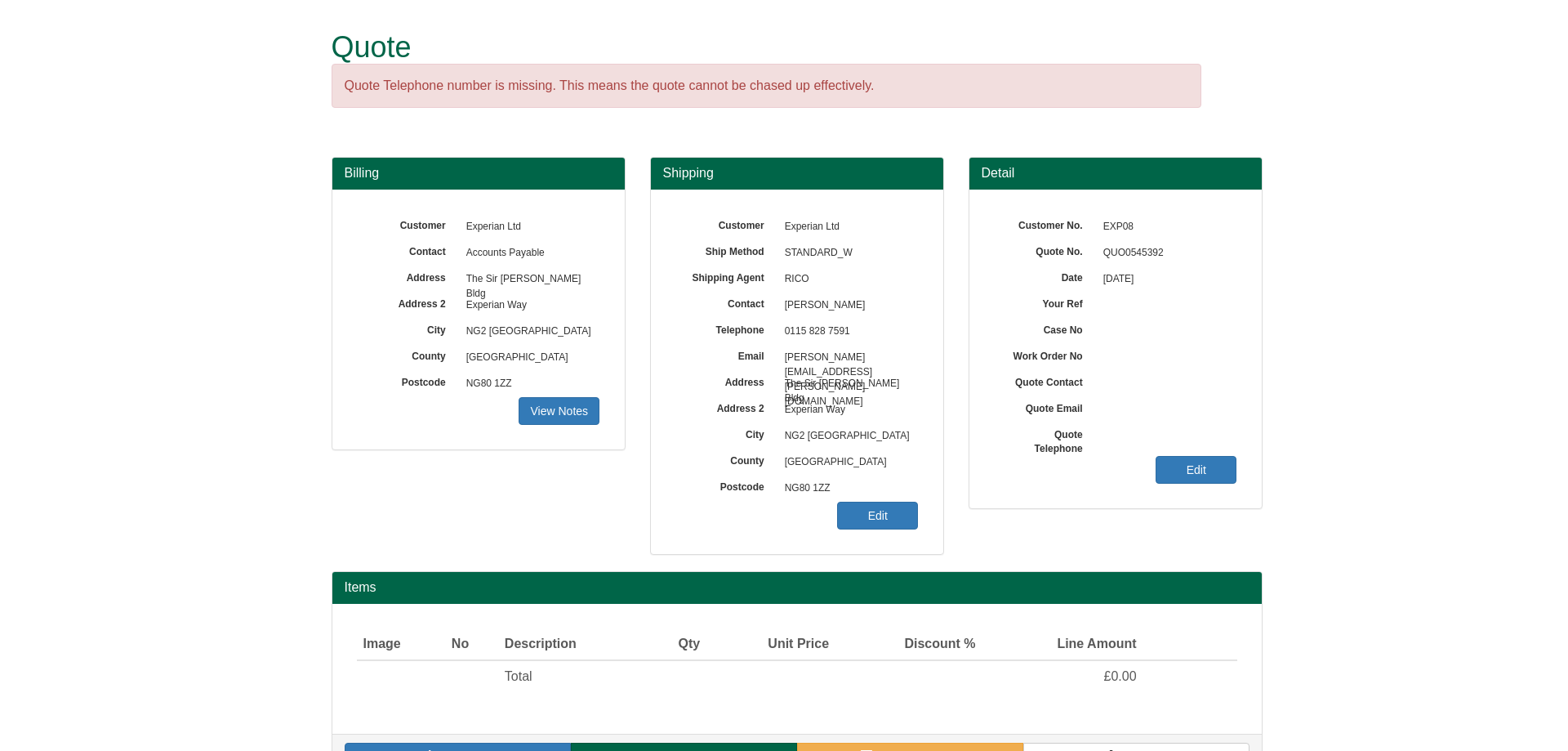 scroll, scrollTop: 0, scrollLeft: 0, axis: both 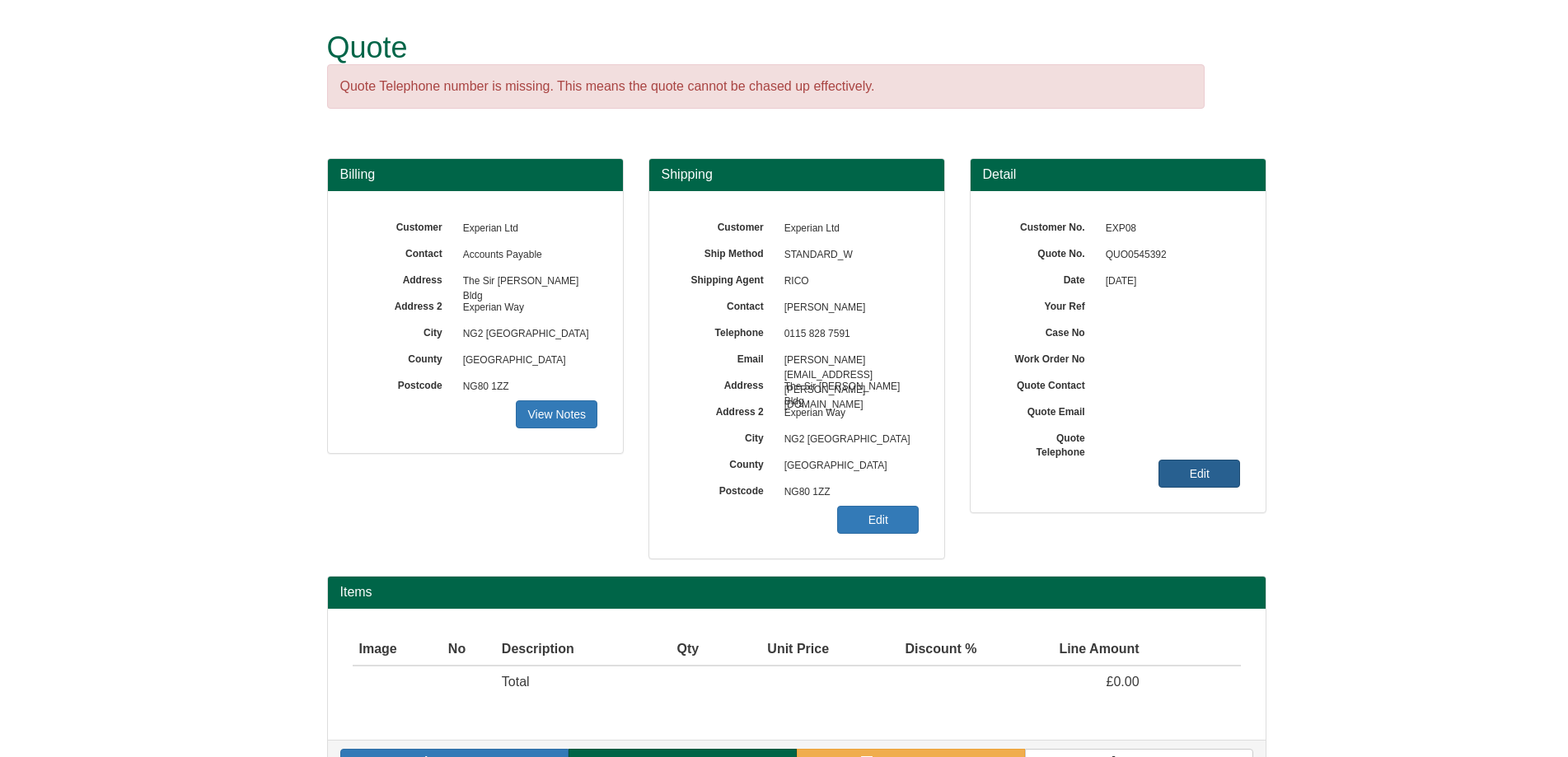 click on "Edit" at bounding box center [1199, 474] 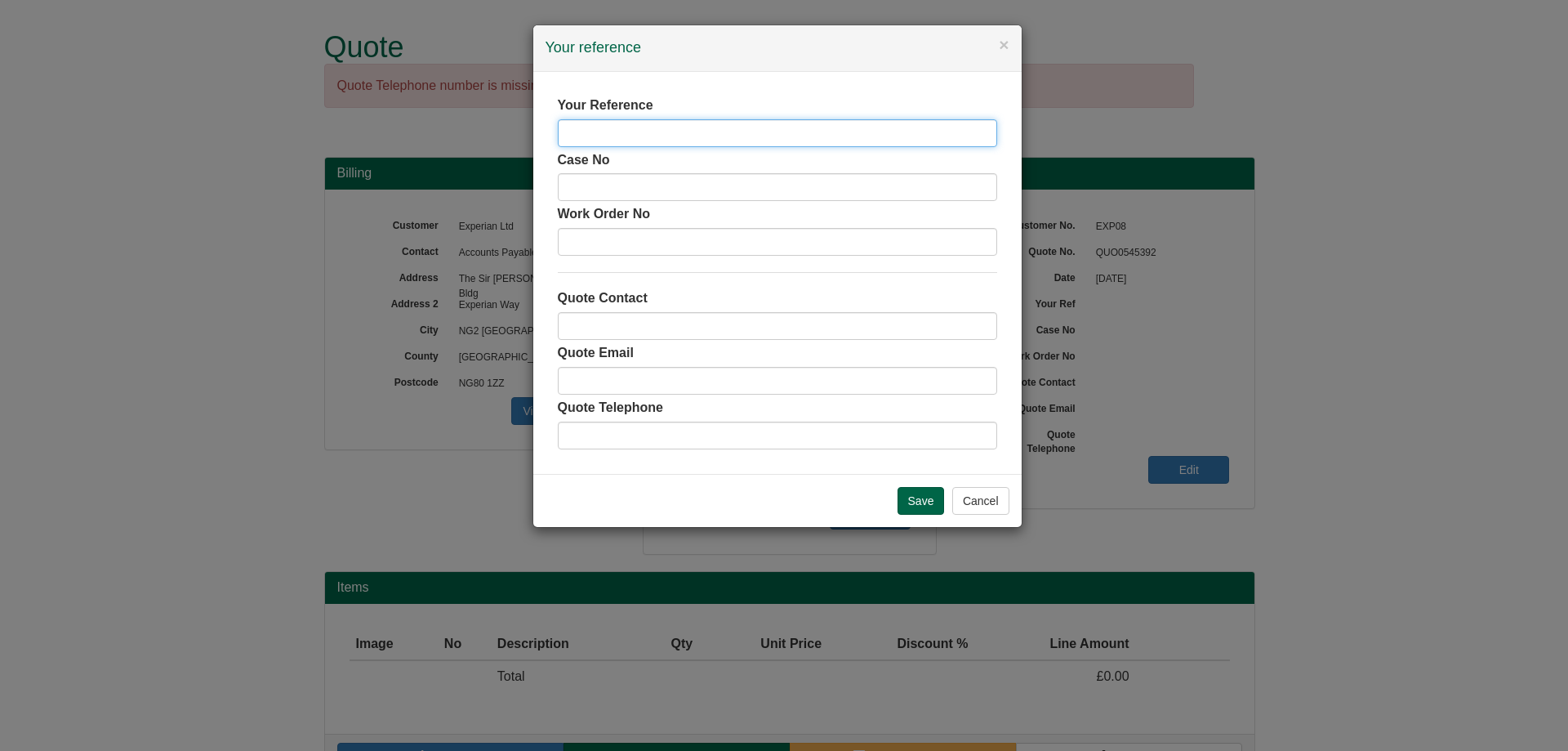 click at bounding box center (777, 133) 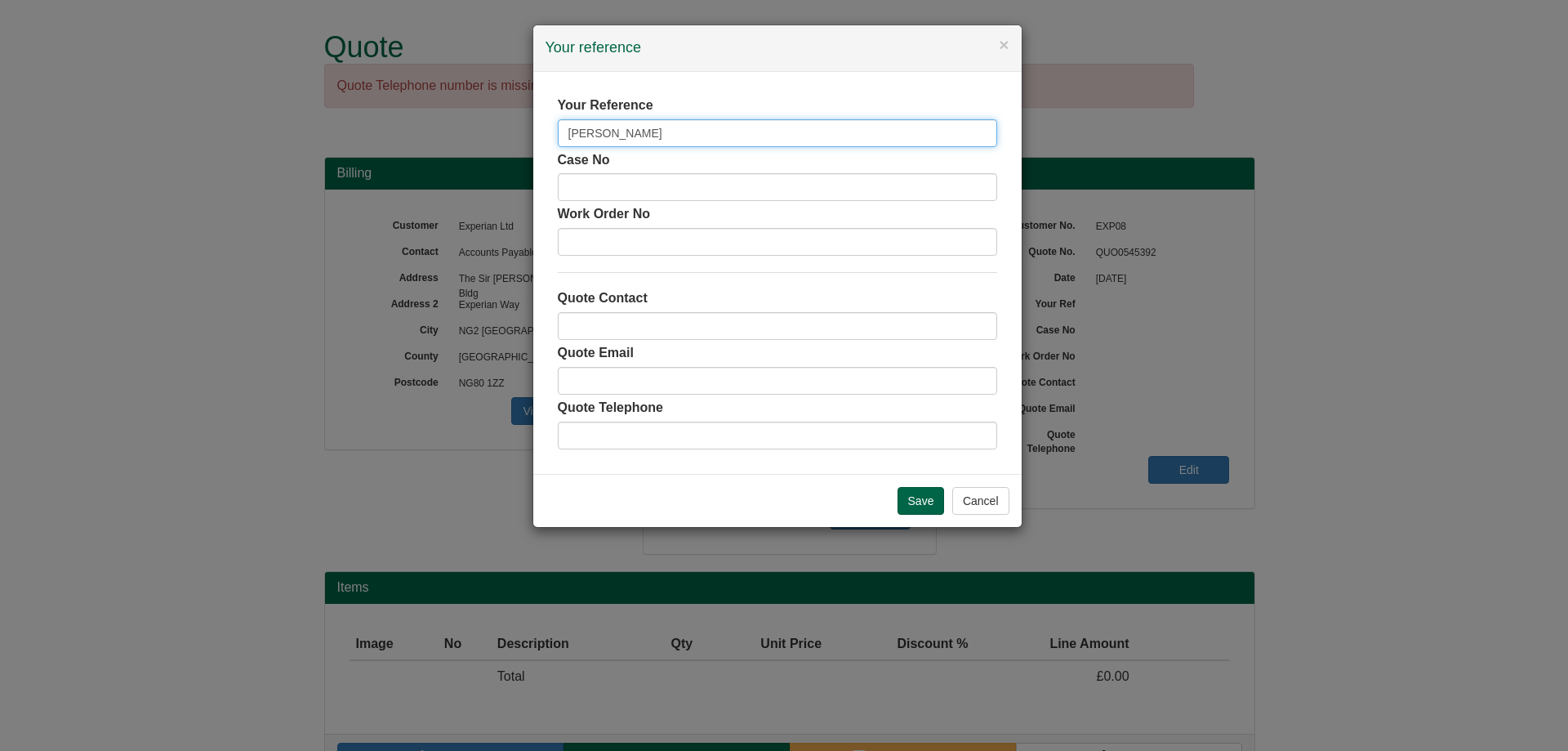 type on "[PERSON_NAME]" 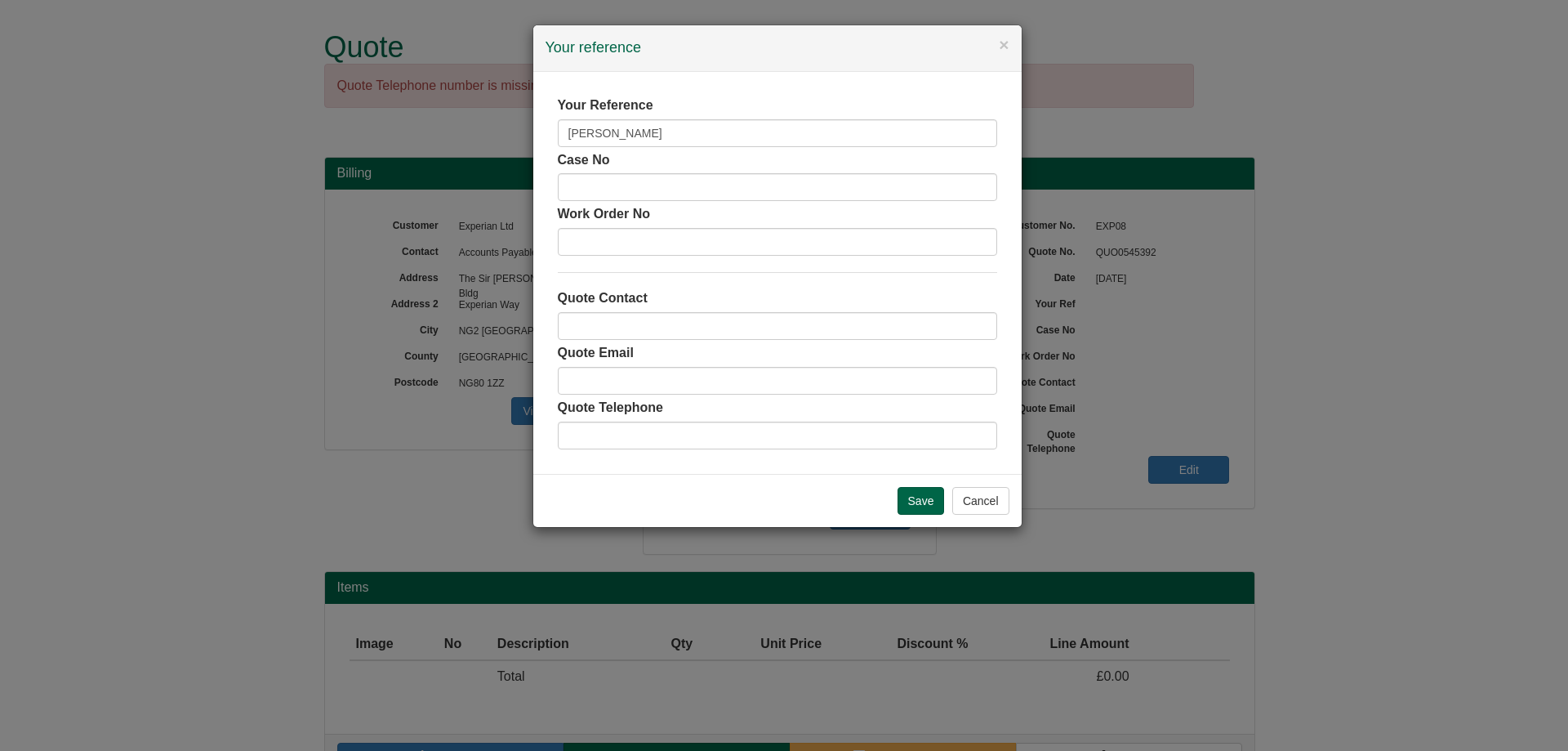 click on "Save
Cancel" at bounding box center (777, 500) 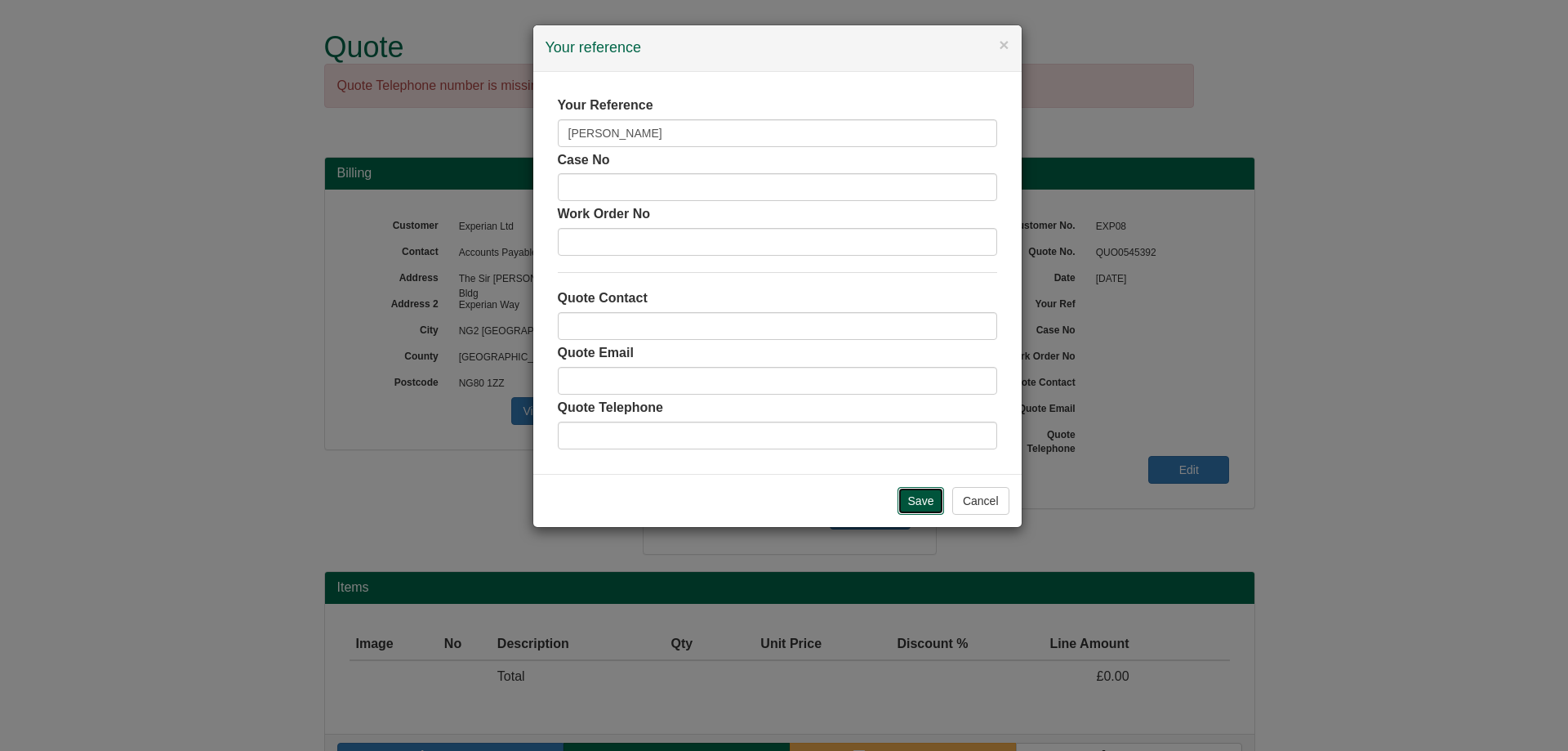 click on "Save" at bounding box center (921, 501) 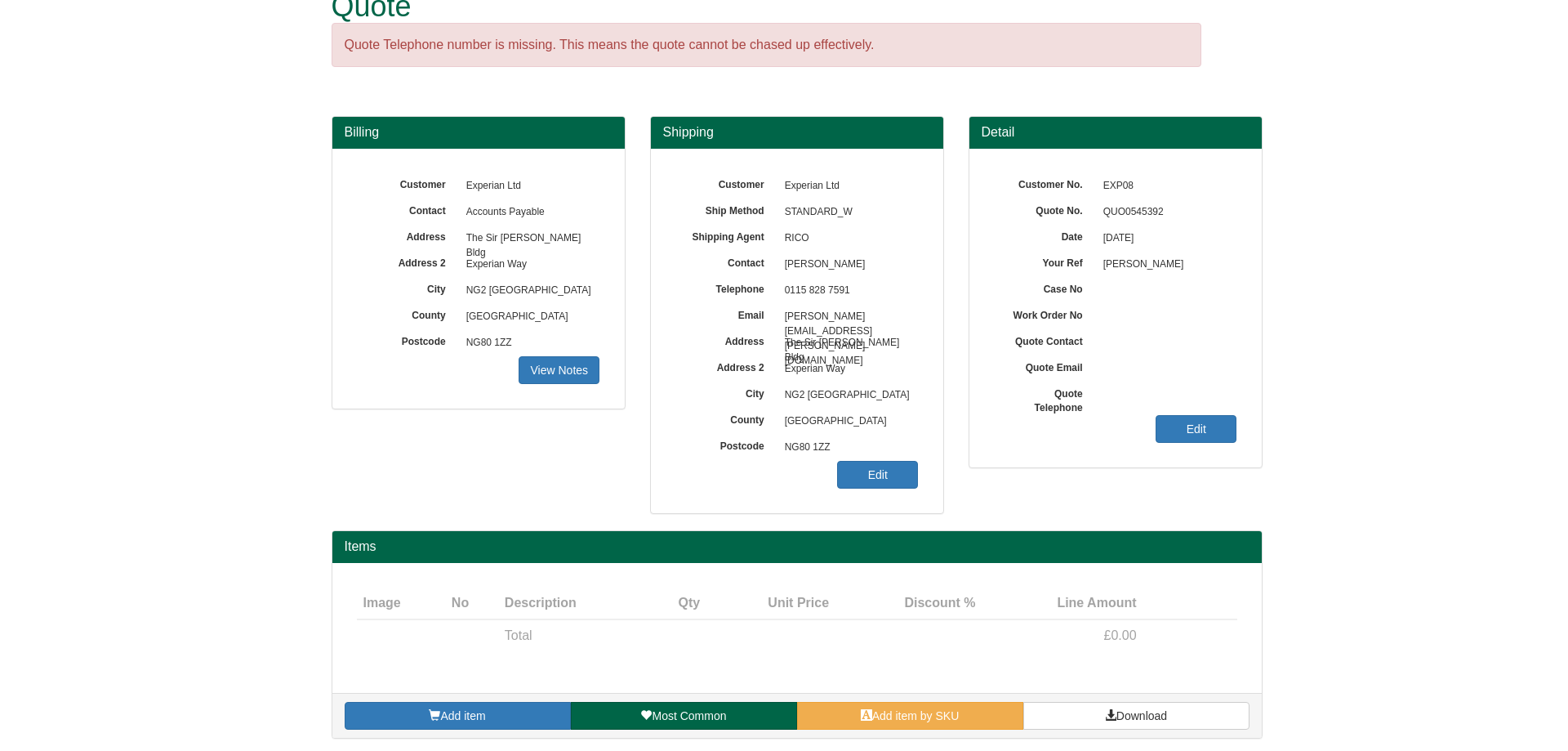scroll, scrollTop: 45, scrollLeft: 0, axis: vertical 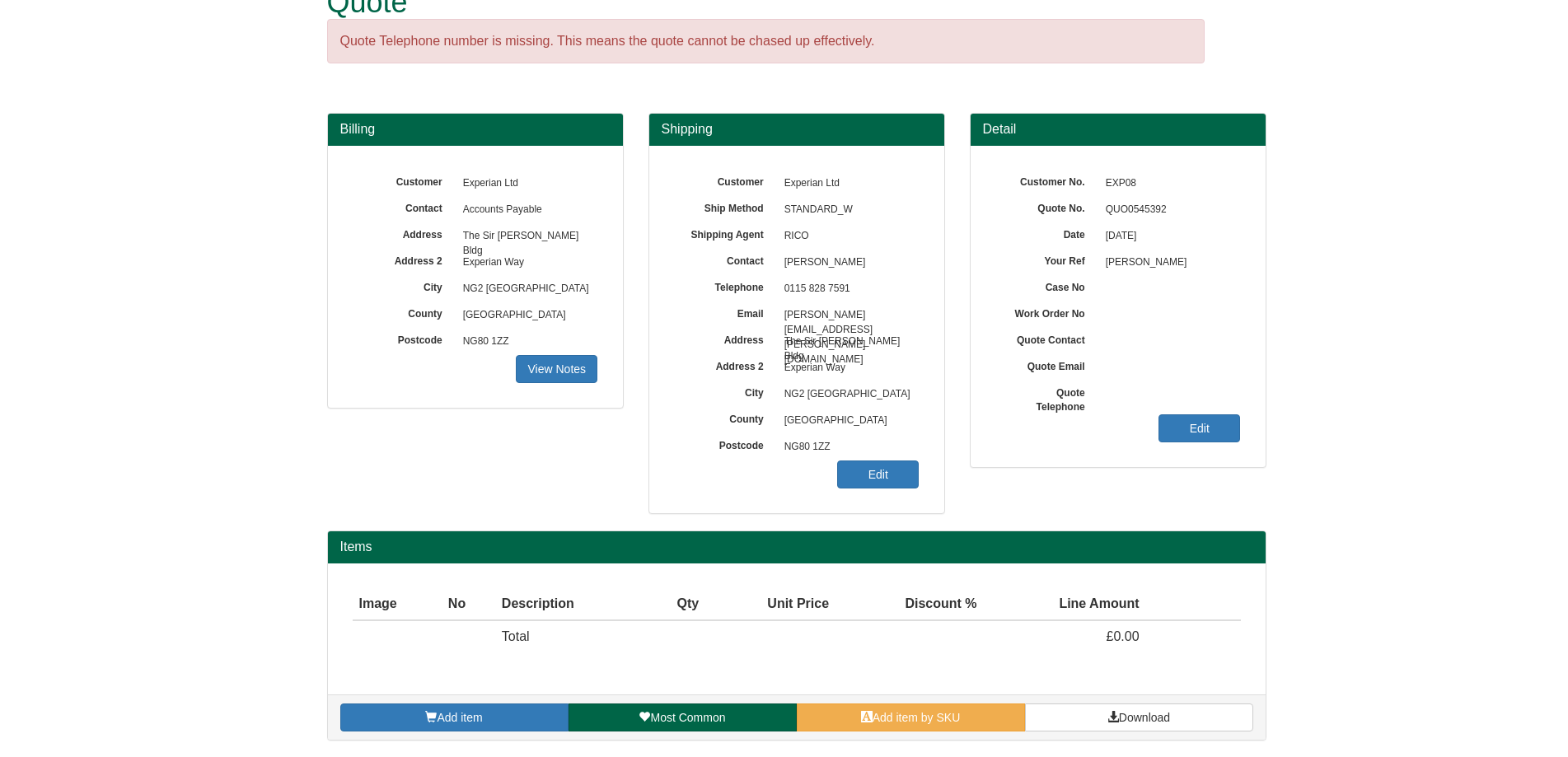 click on "Add item
Most Common
Add item by SKU
Download" at bounding box center (797, 717) 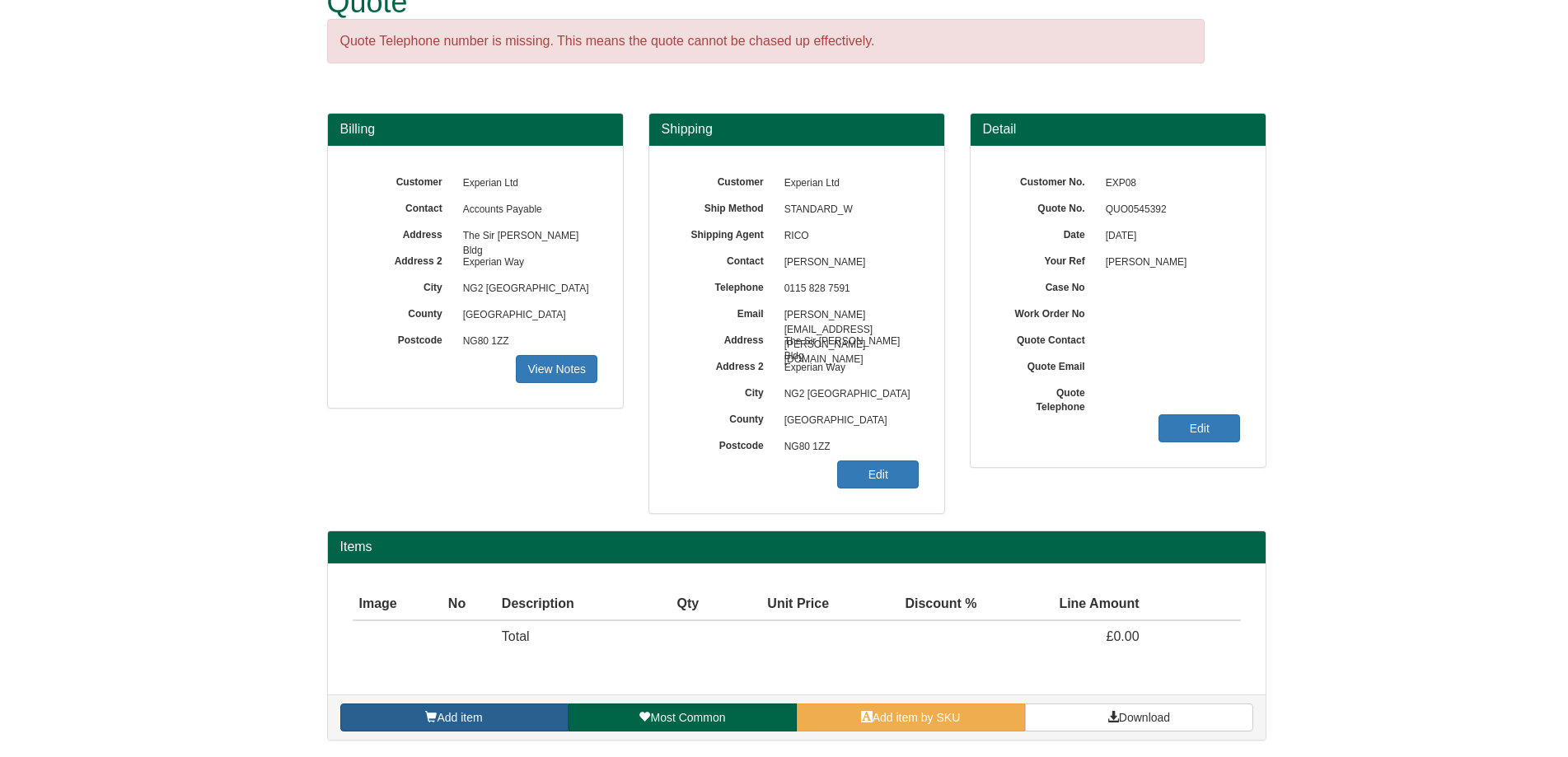 click on "Add item" at bounding box center (459, 717) 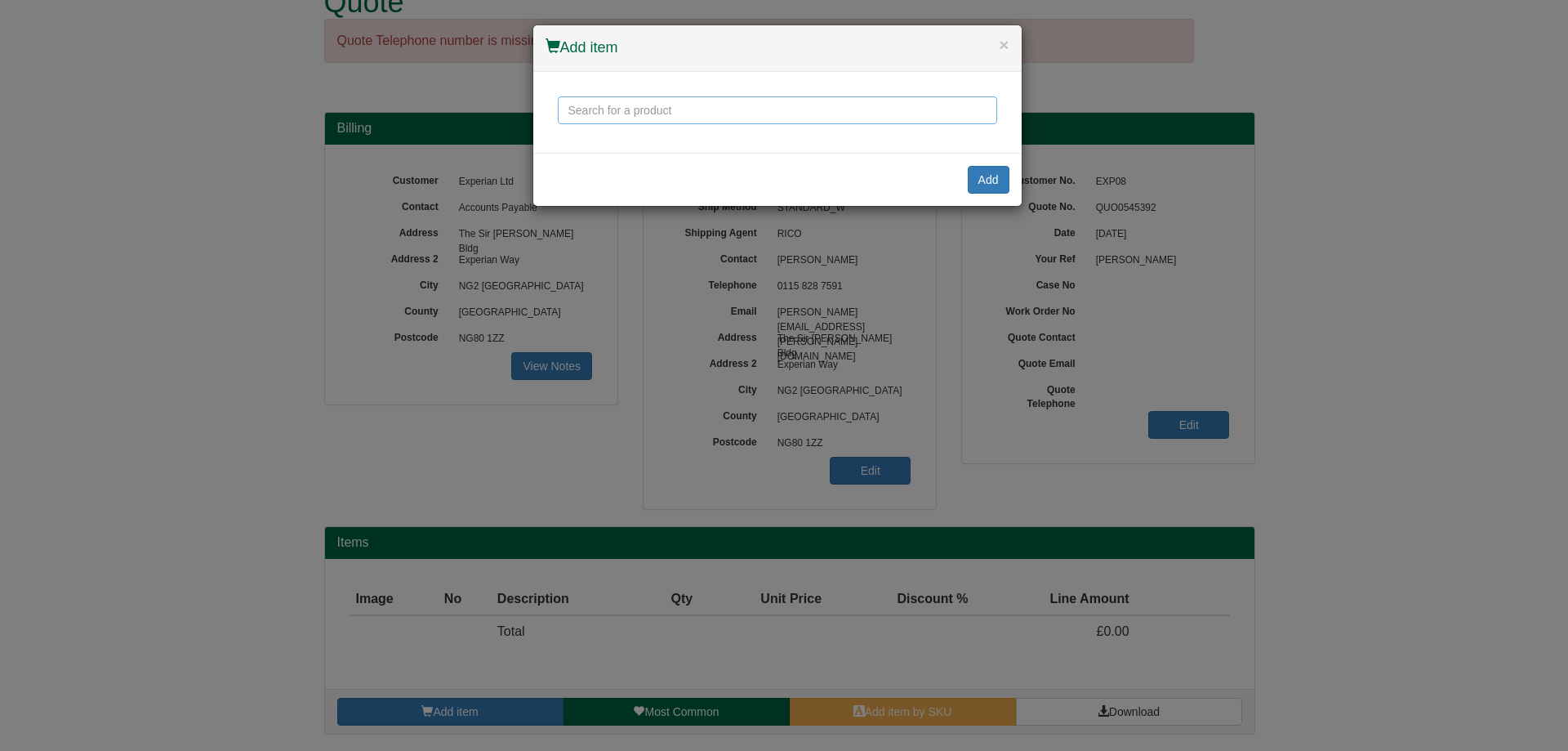 click at bounding box center [777, 110] 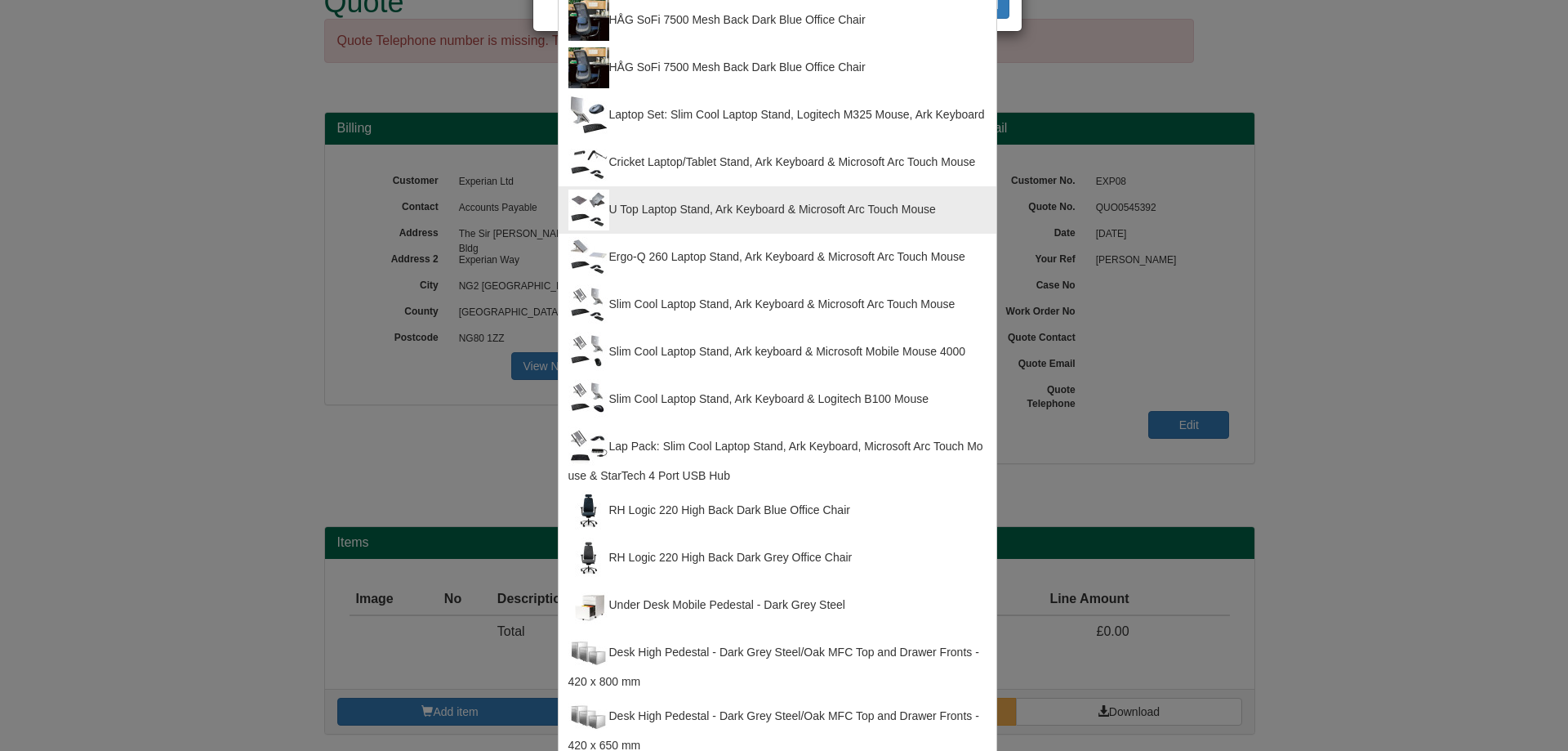 scroll, scrollTop: 302, scrollLeft: 0, axis: vertical 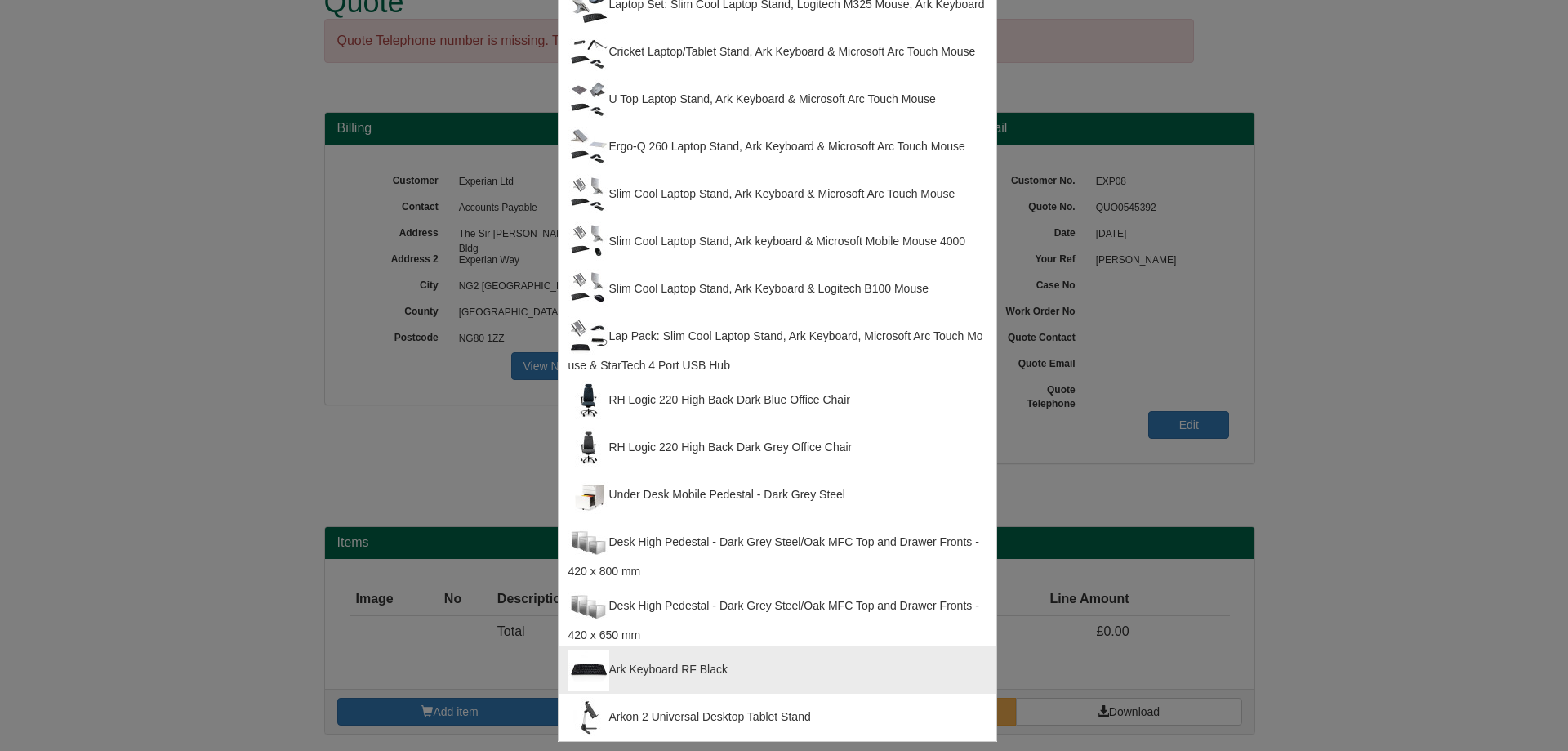 click on "Ark Keyboard RF Black" at bounding box center [777, 670] 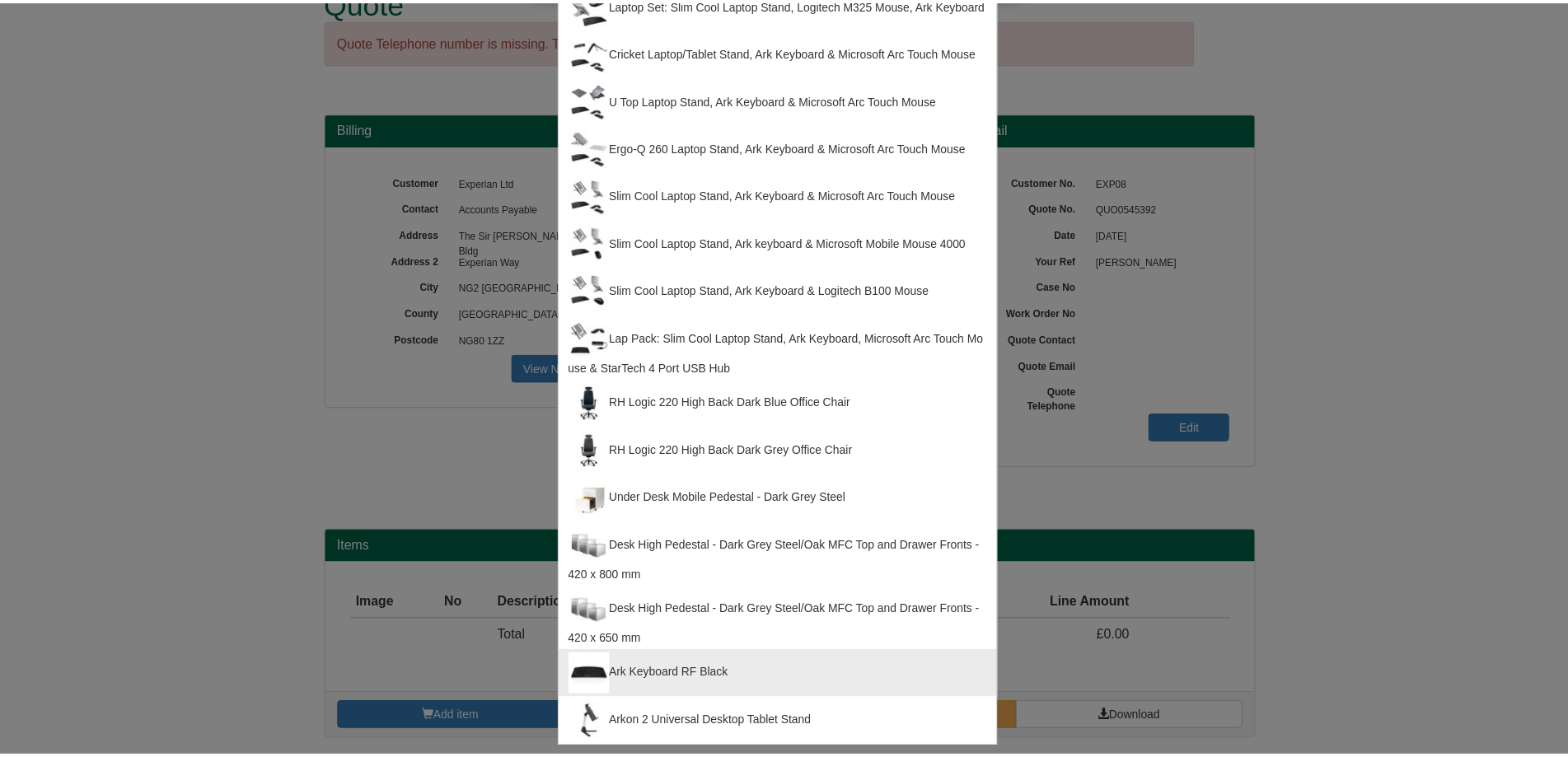 scroll, scrollTop: 0, scrollLeft: 0, axis: both 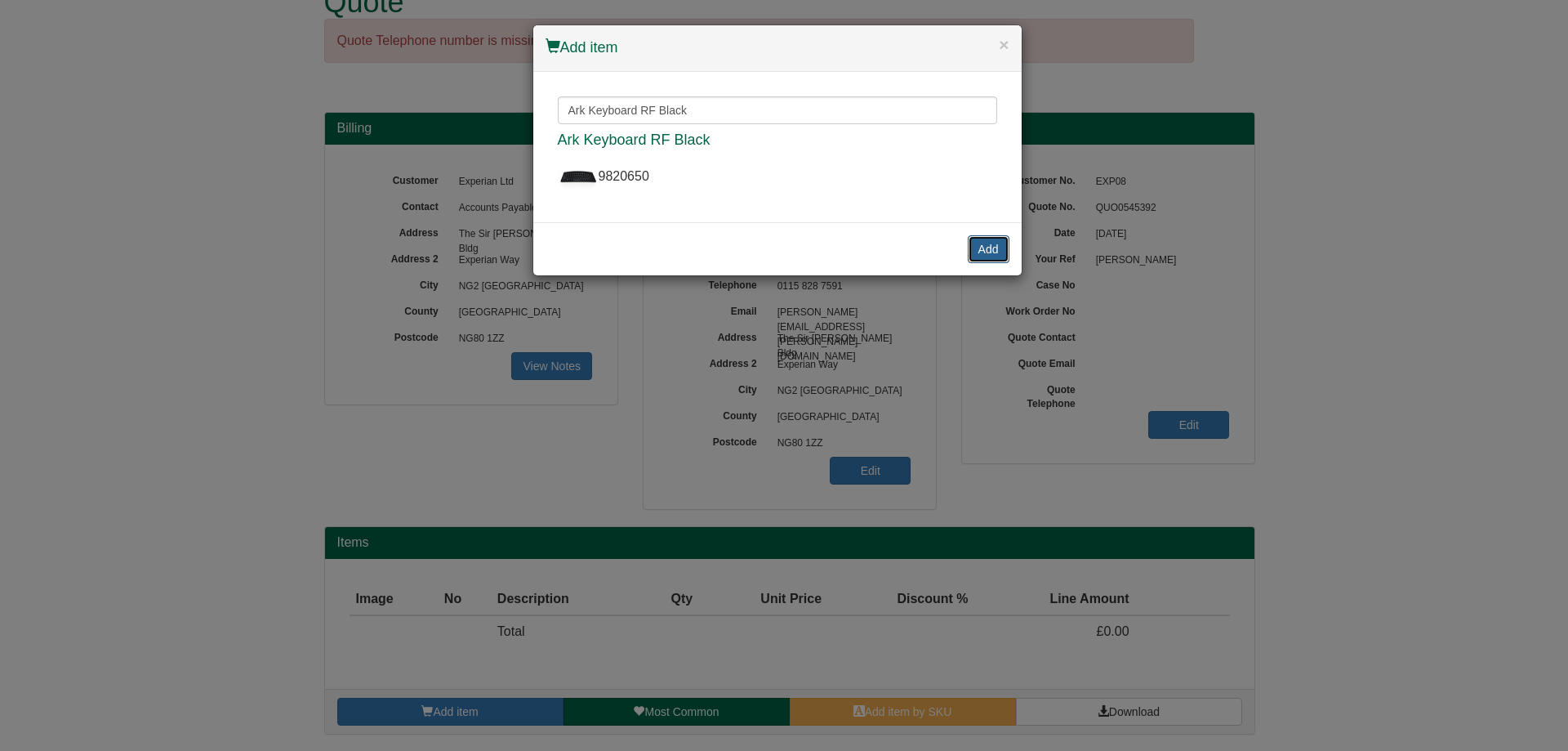 click on "Add" at bounding box center [988, 249] 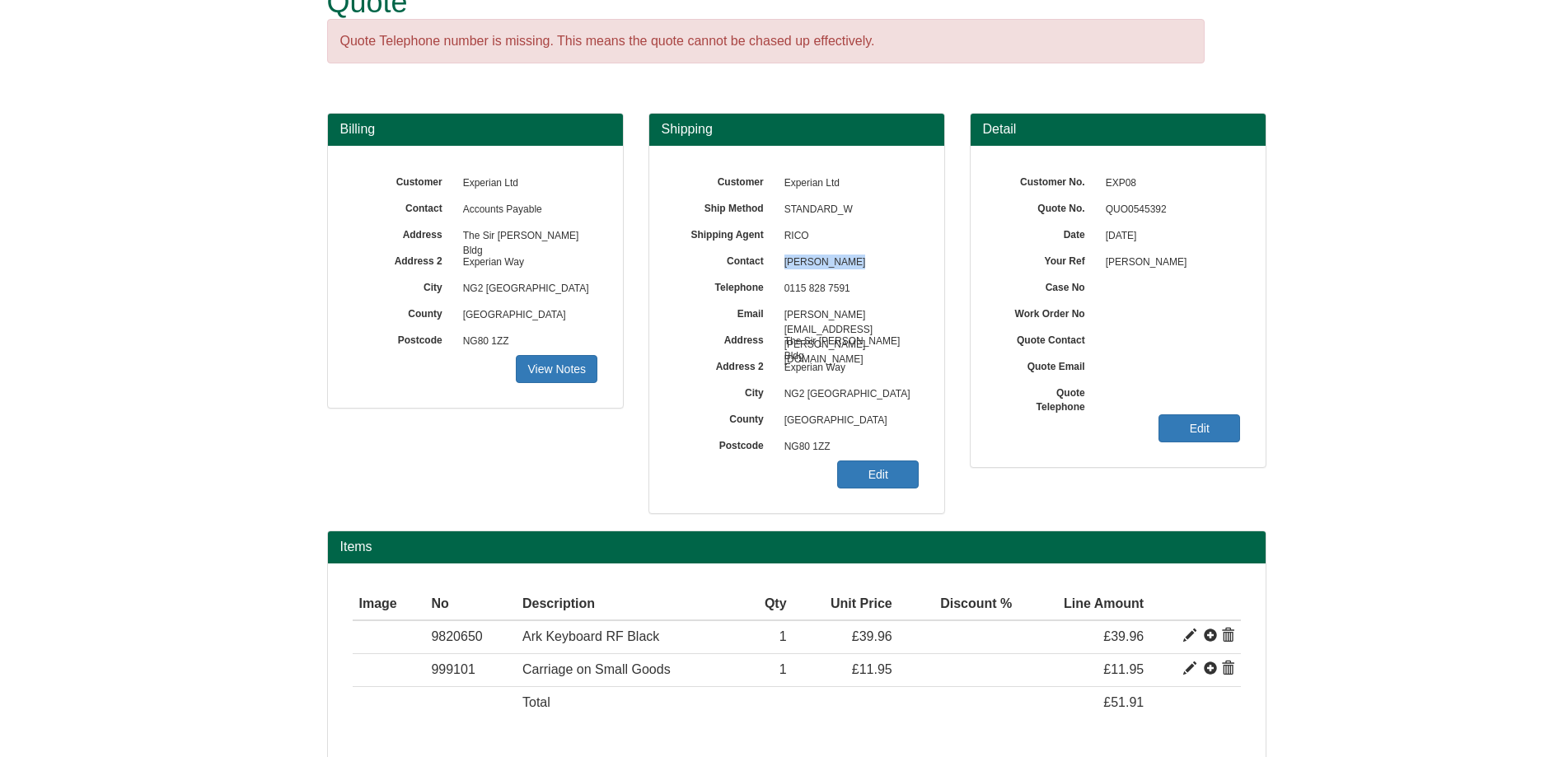 drag, startPoint x: 874, startPoint y: 268, endPoint x: 781, endPoint y: 273, distance: 93.13431 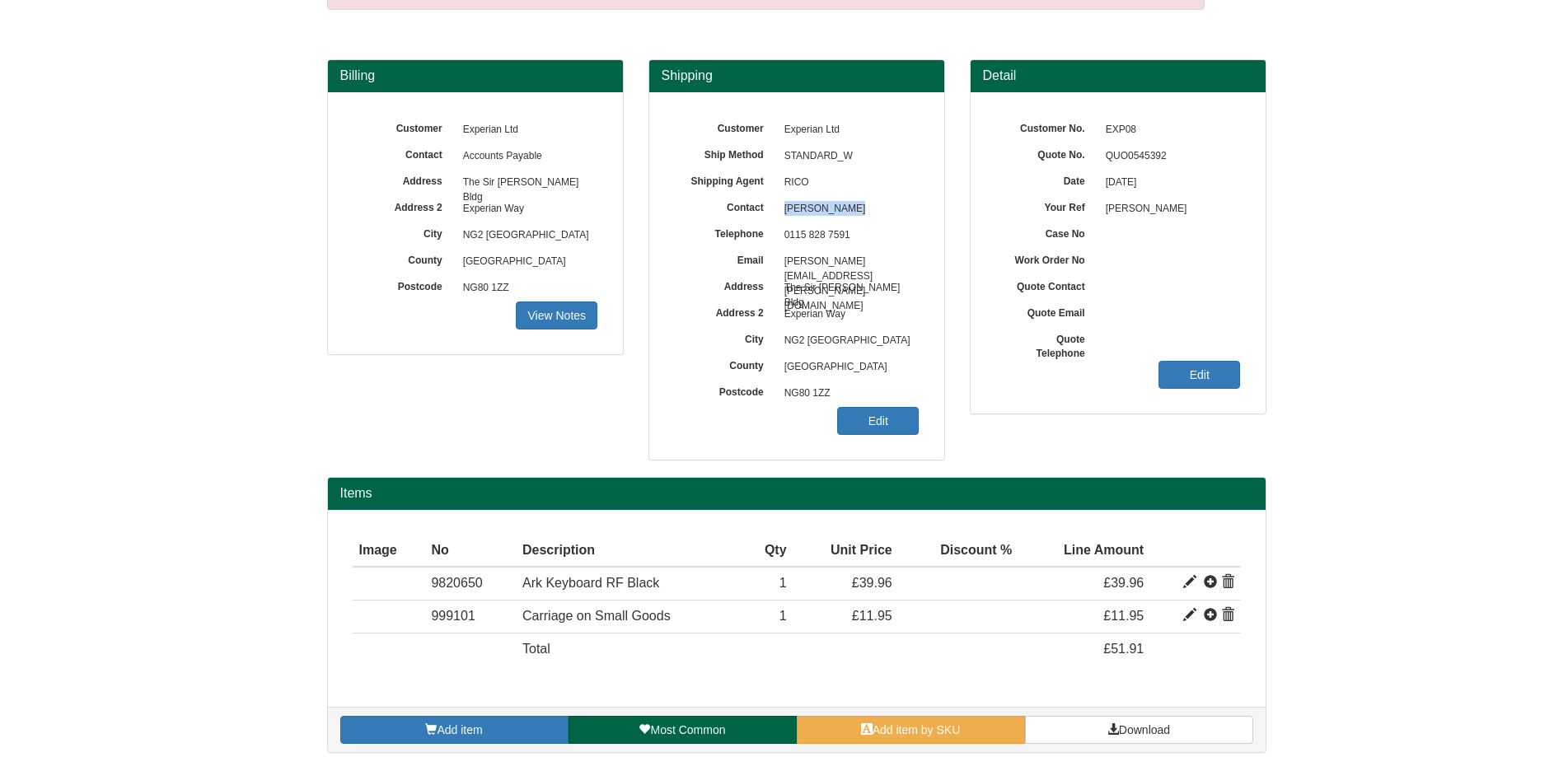 scroll, scrollTop: 111, scrollLeft: 0, axis: vertical 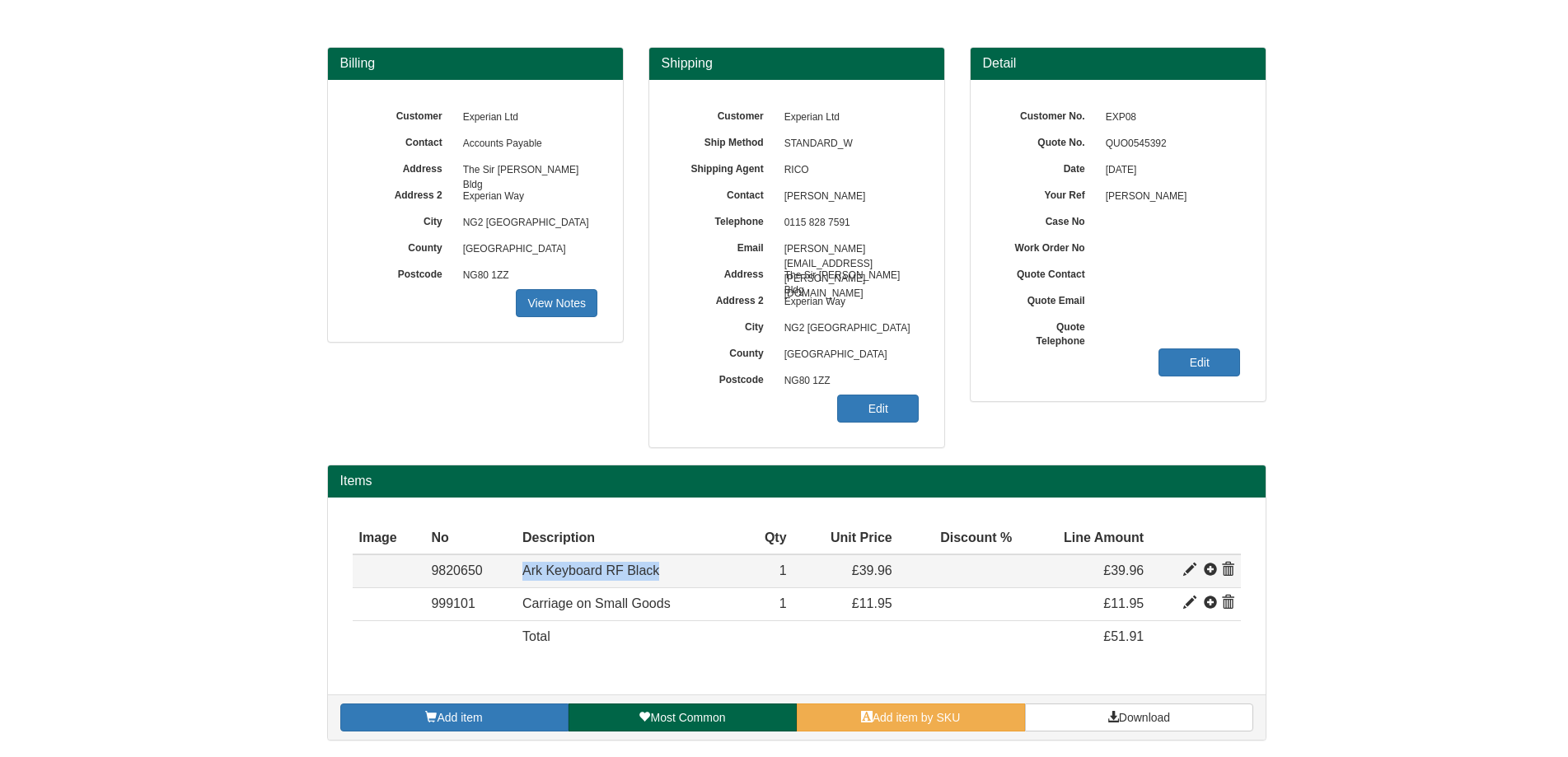 drag, startPoint x: 662, startPoint y: 568, endPoint x: 491, endPoint y: 564, distance: 171.04678 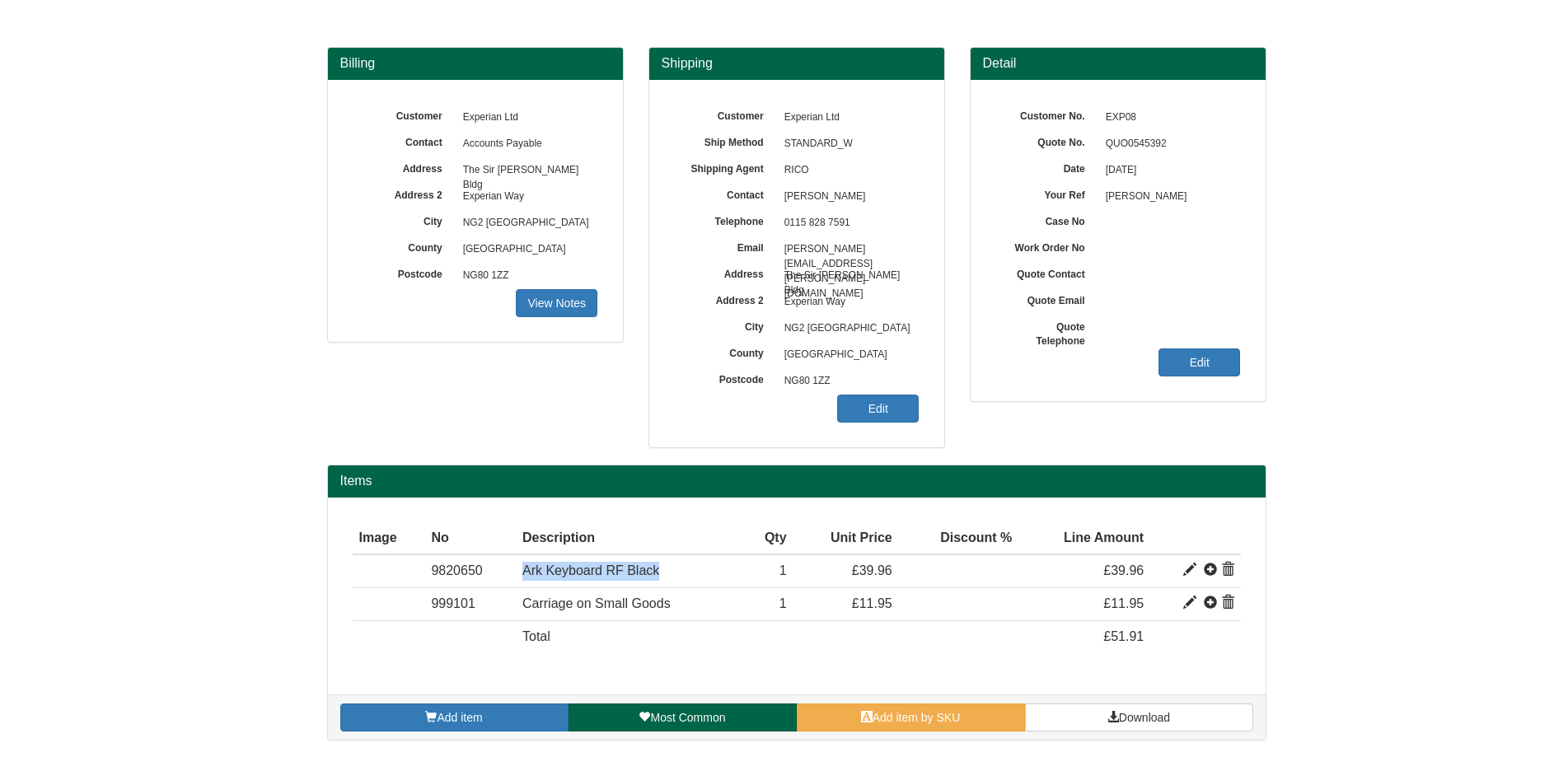 copy on "Ark Keyboard RF Black" 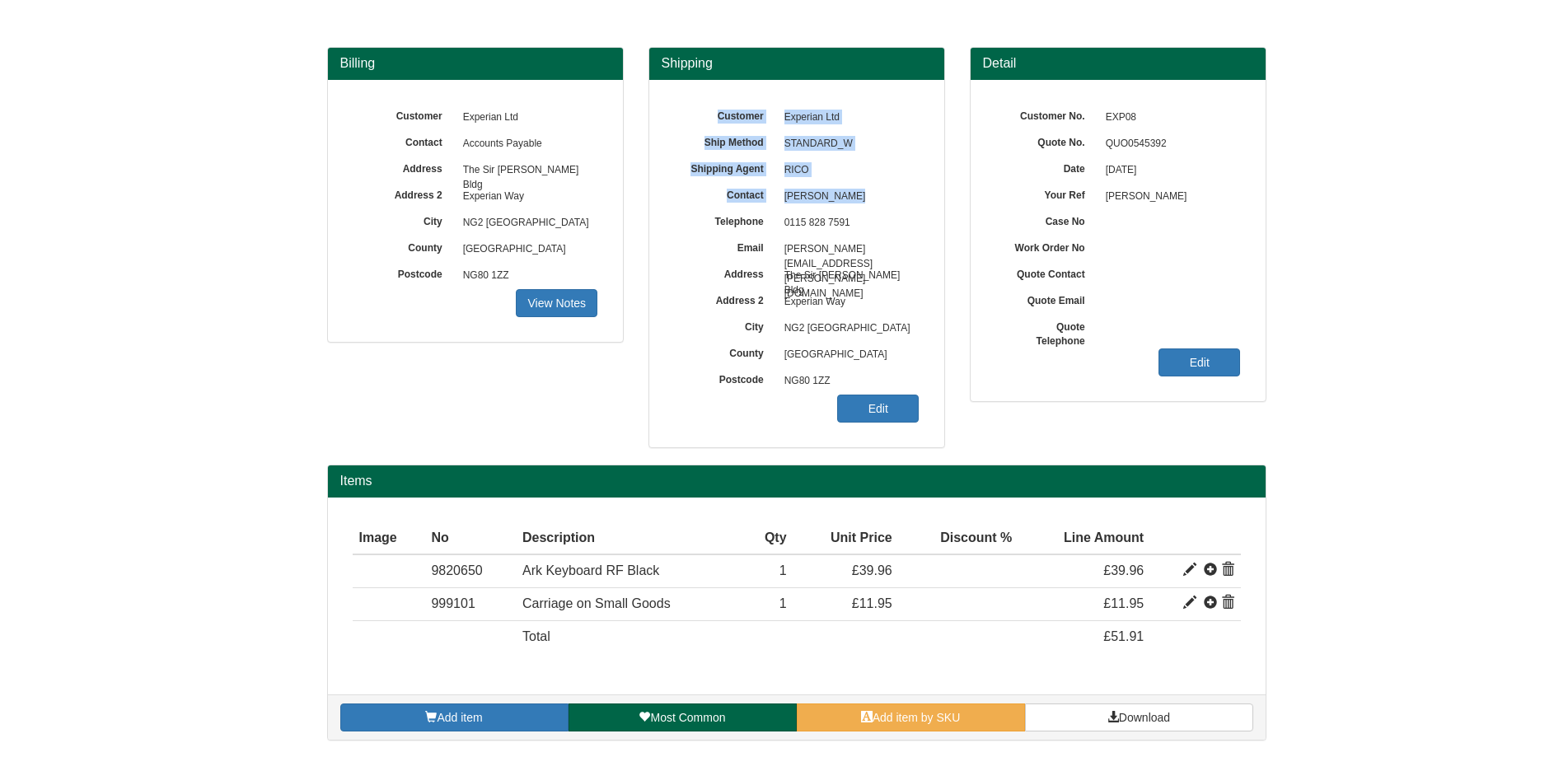 drag, startPoint x: 857, startPoint y: 200, endPoint x: 762, endPoint y: 209, distance: 95.42536 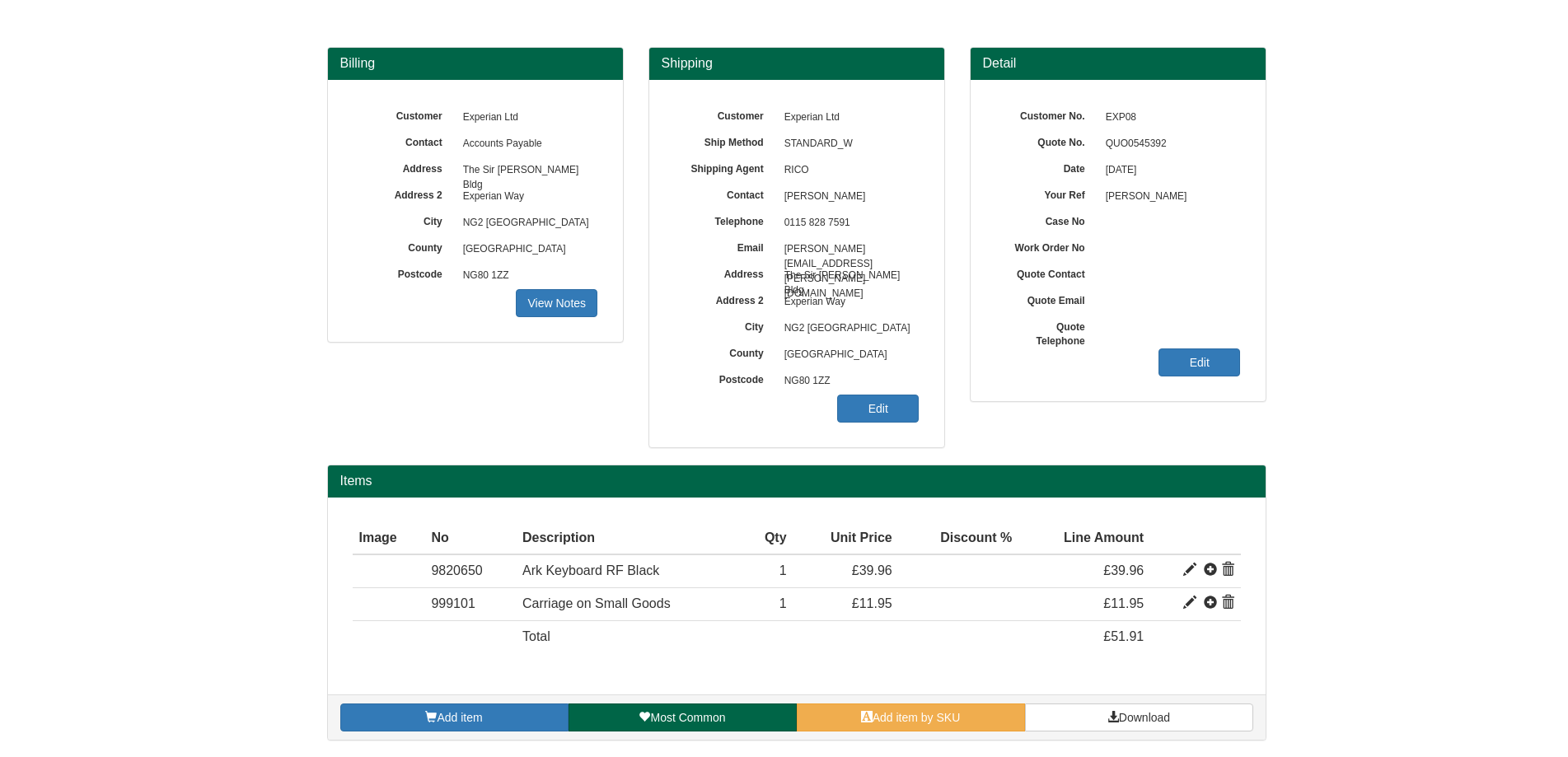 click on "Customer Experian Ltd
Ship Method STANDARD_W
Shipping Agent
RICO
Contact Adrian Duggan
Telephone 0115 828 7591
Email Adrian.Duggan@experian.com
Address The Sir John Peace Bldg
Address 2 Experian Way
City County" at bounding box center [797, 264] 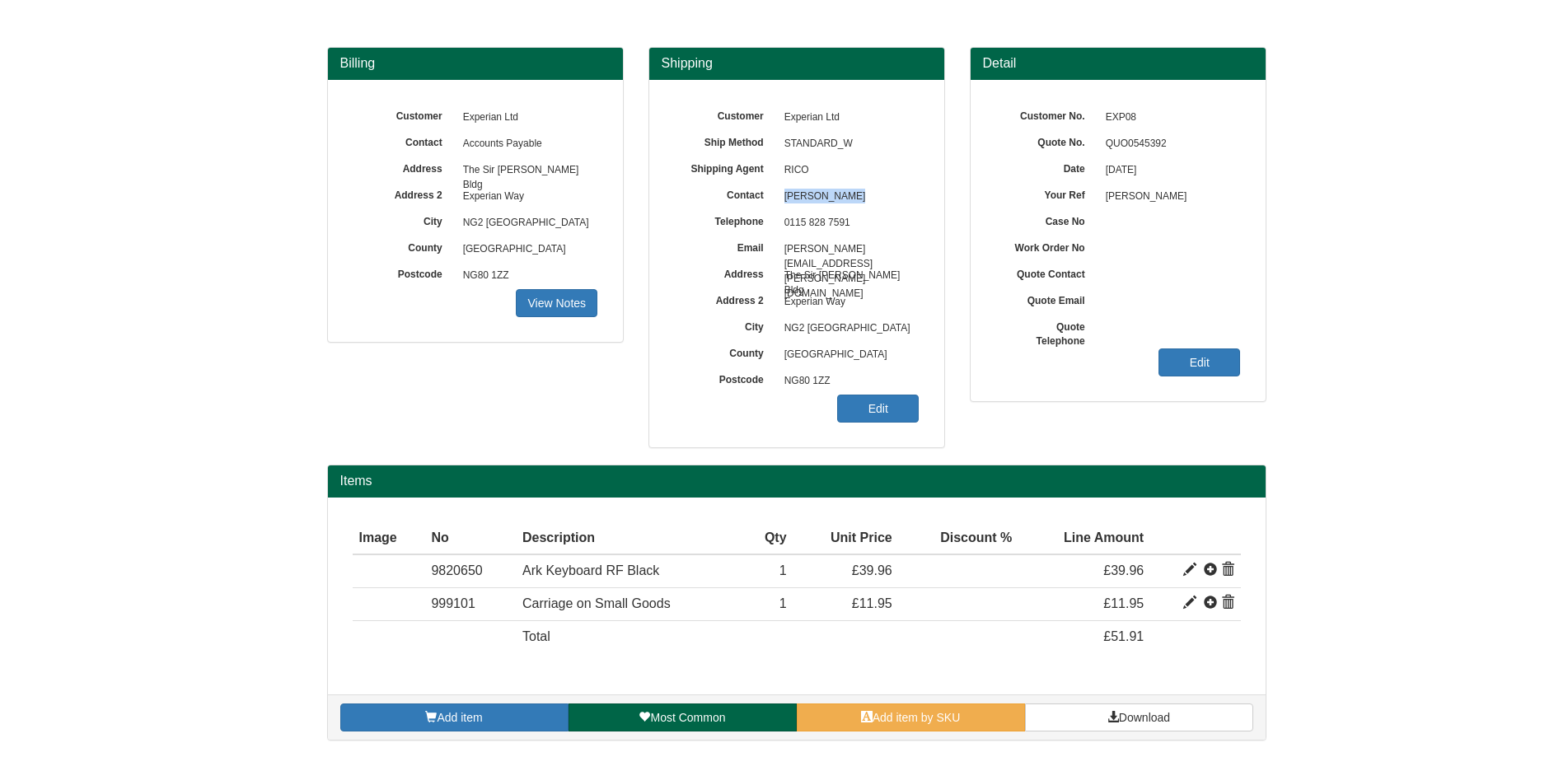 drag, startPoint x: 875, startPoint y: 194, endPoint x: 770, endPoint y: 202, distance: 105.30432 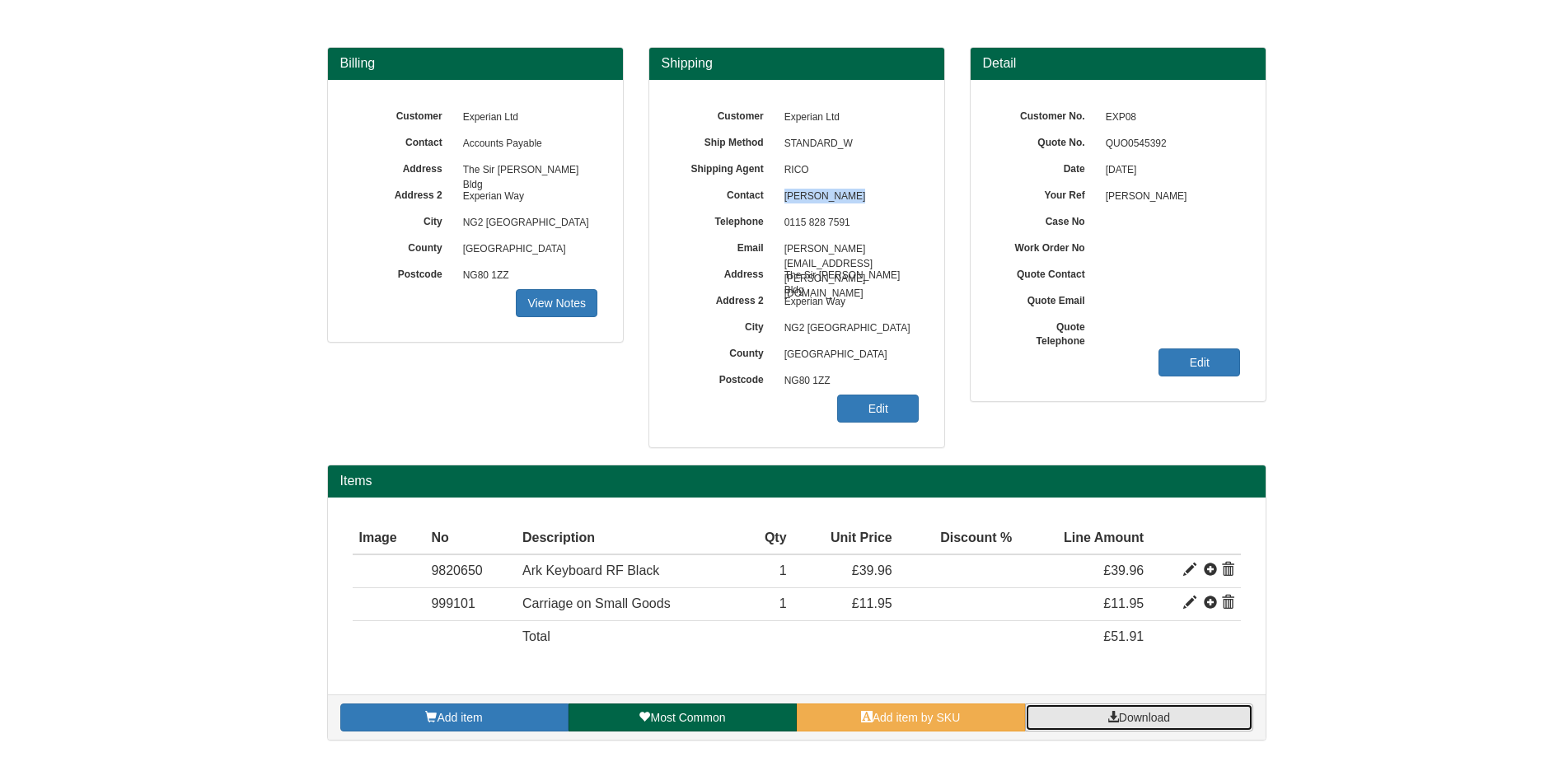 click on "Download" at bounding box center (1139, 717) 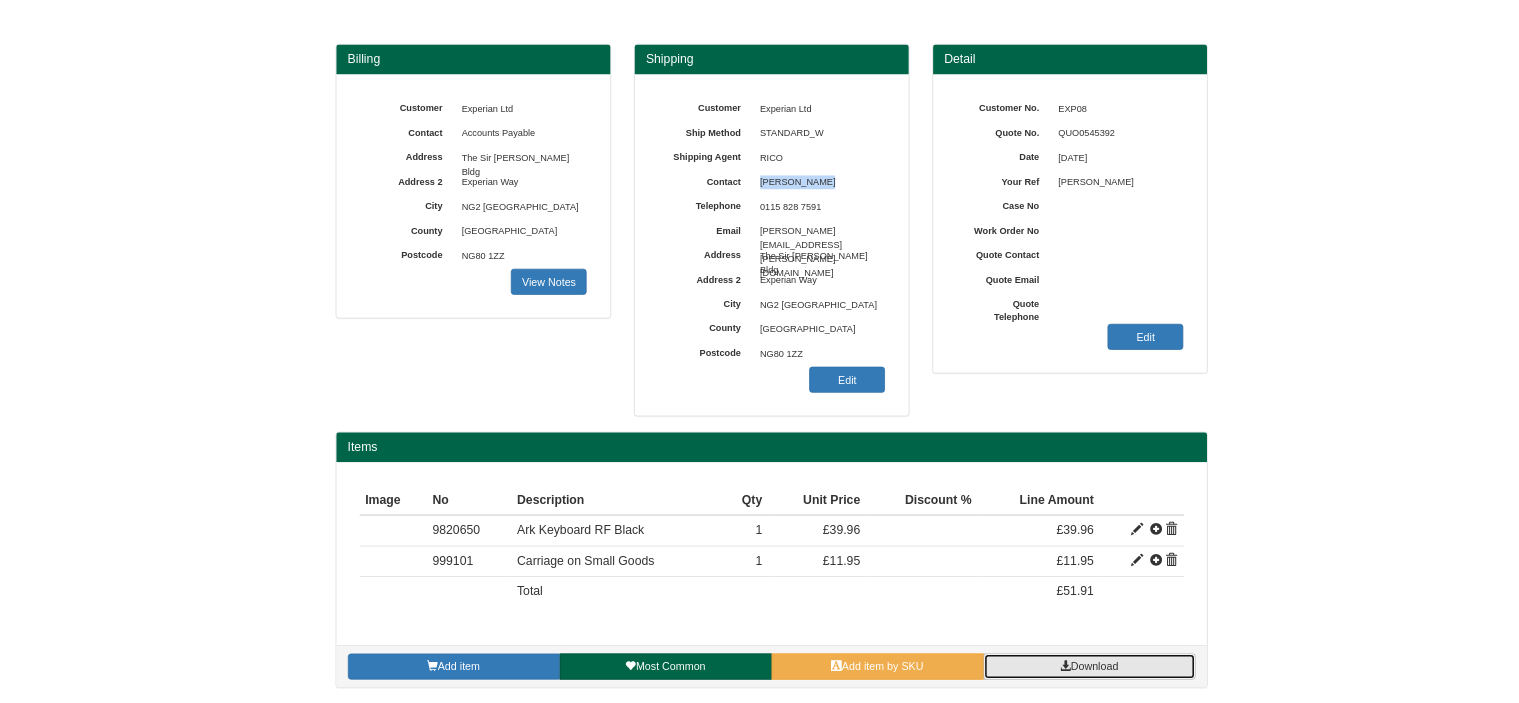 scroll, scrollTop: 131, scrollLeft: 0, axis: vertical 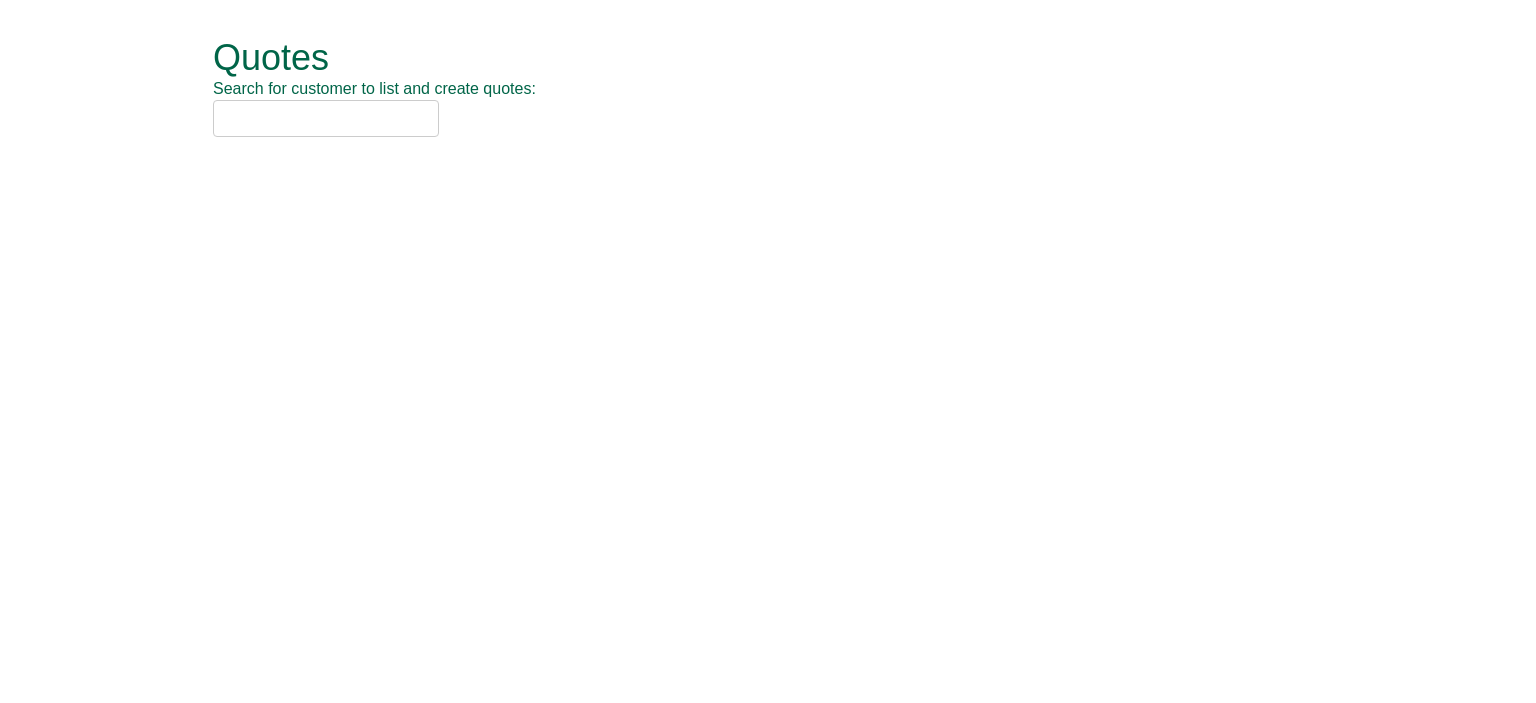 click at bounding box center (326, 118) 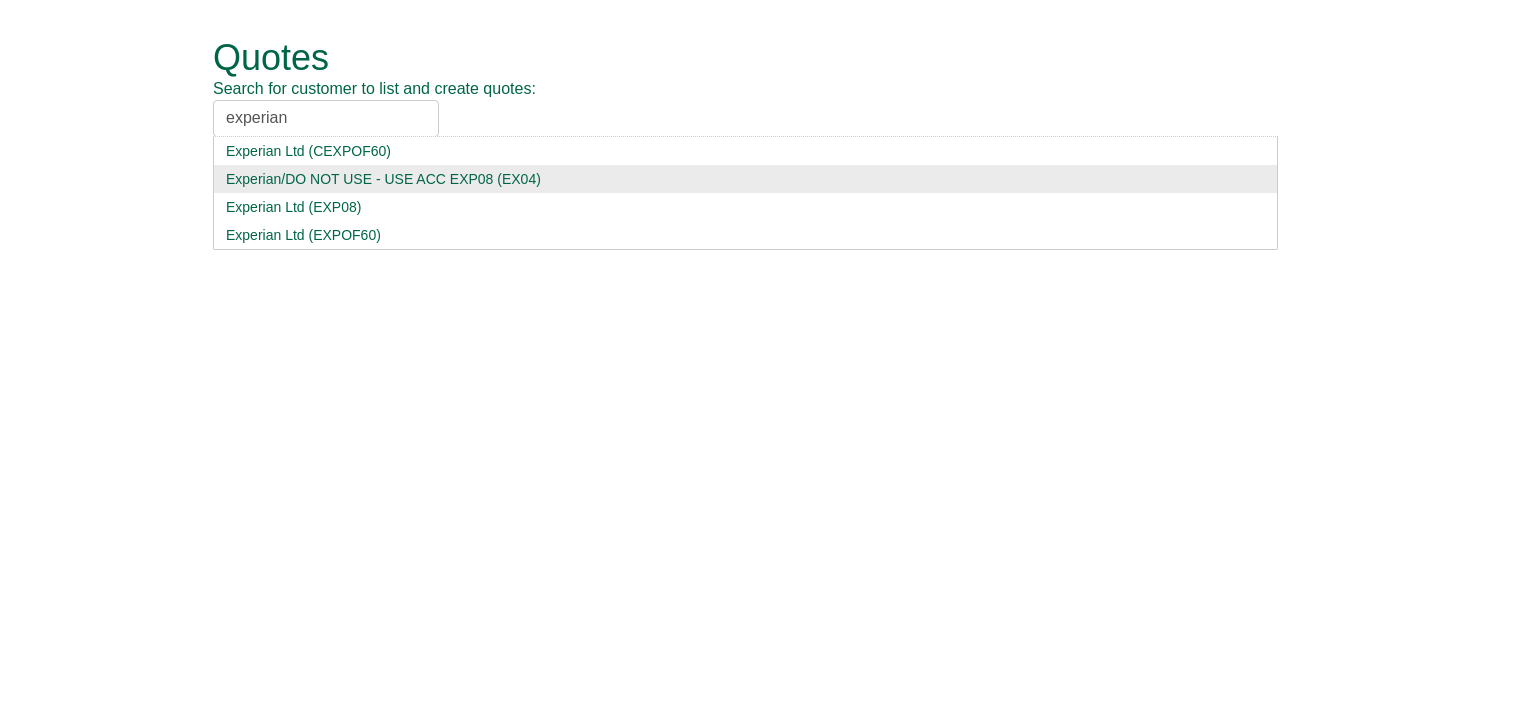 type on "experian" 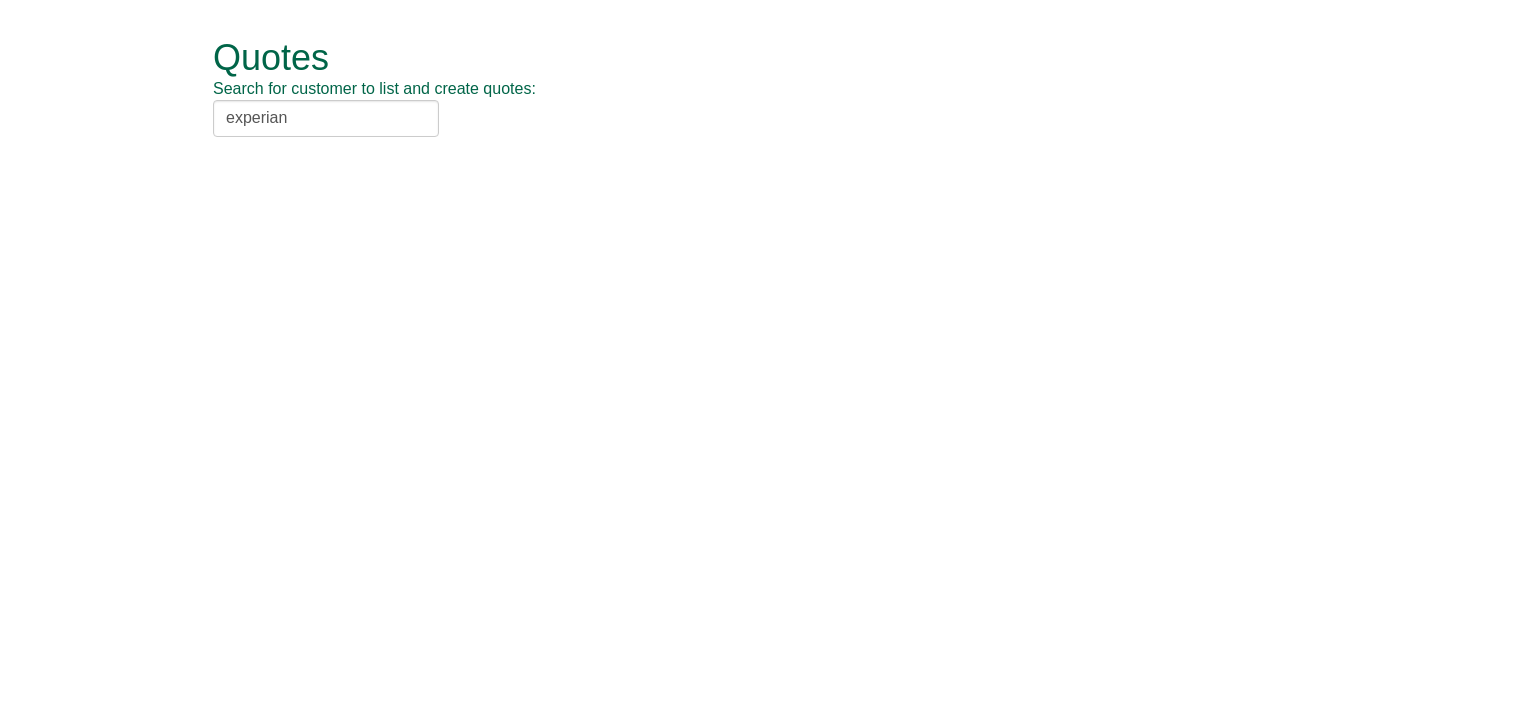 drag, startPoint x: 331, startPoint y: 192, endPoint x: 298, endPoint y: 219, distance: 42.638012 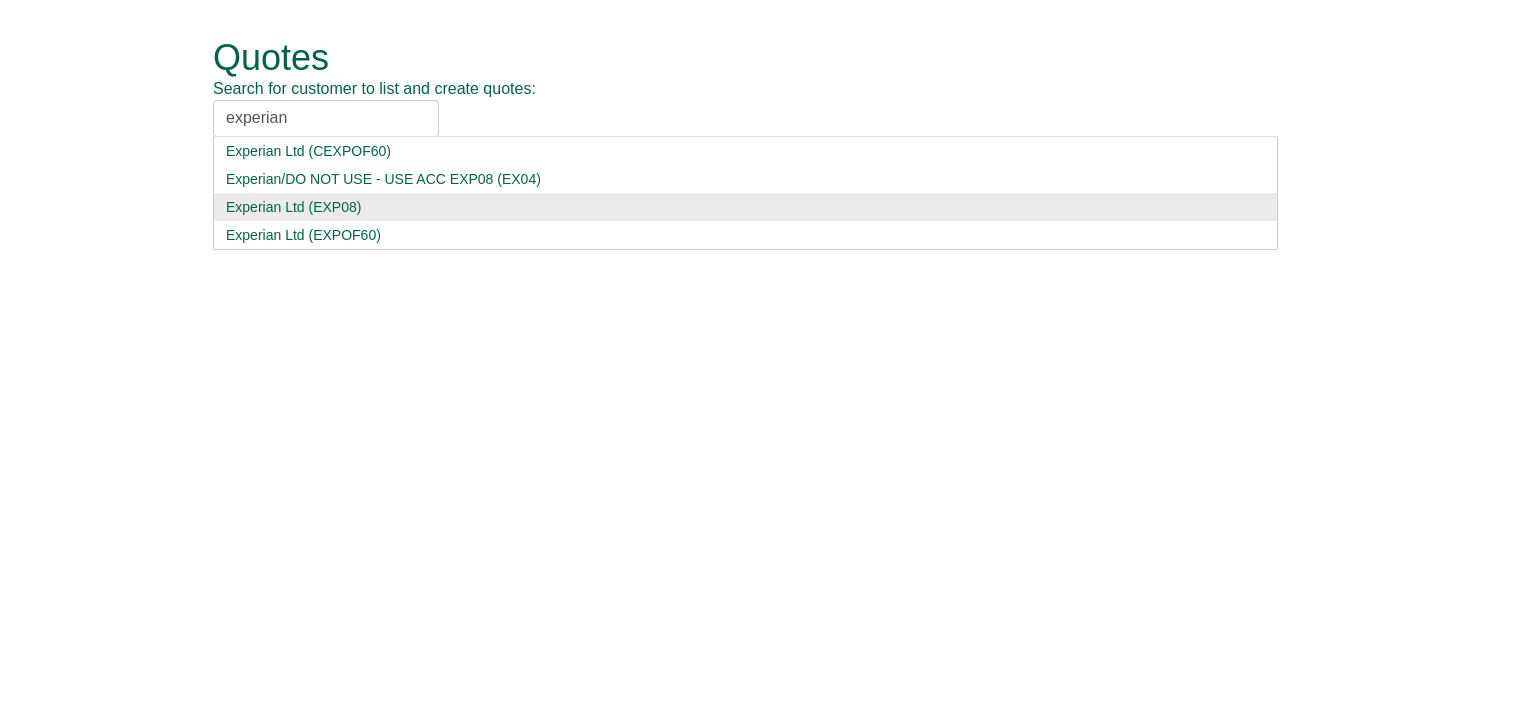 click on "experian" at bounding box center [326, 118] 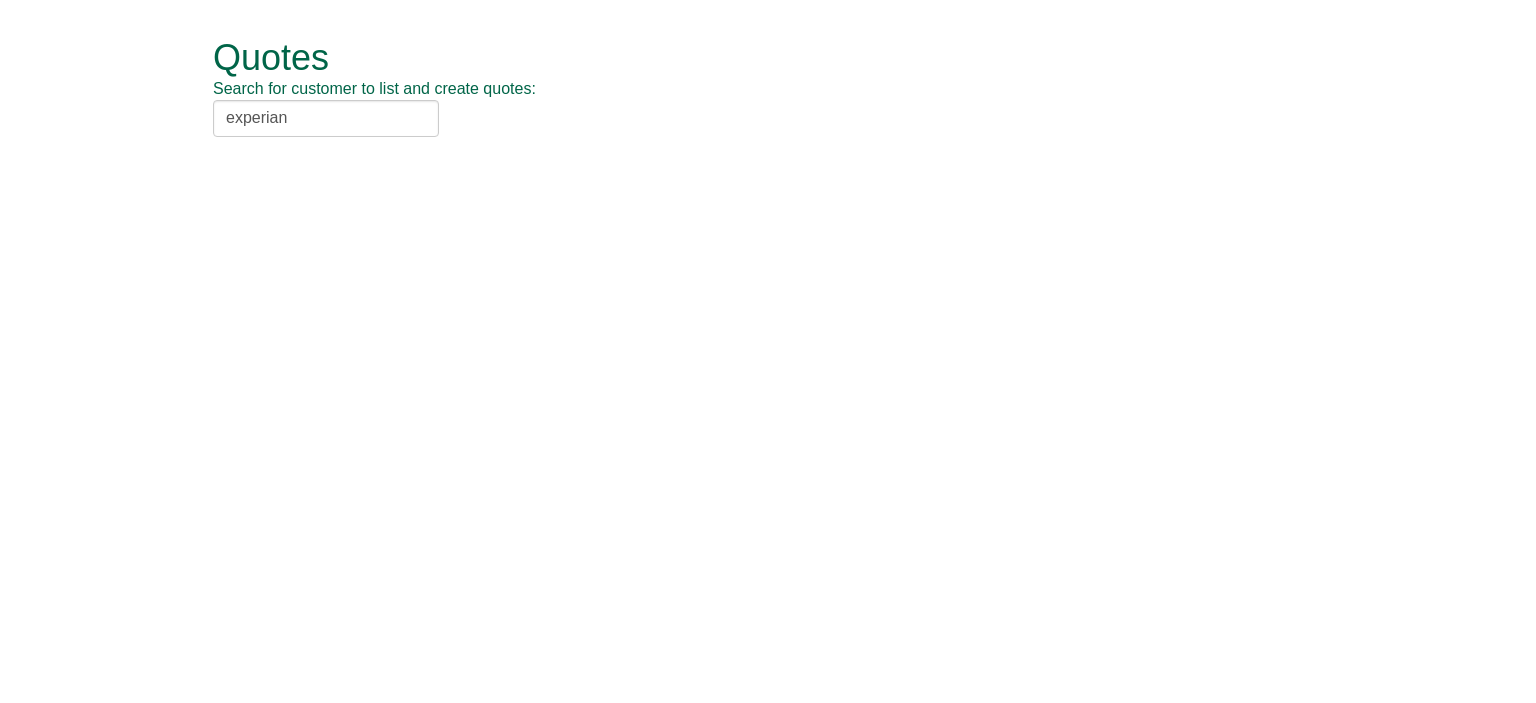 drag, startPoint x: 293, startPoint y: 190, endPoint x: 260, endPoint y: 215, distance: 41.400482 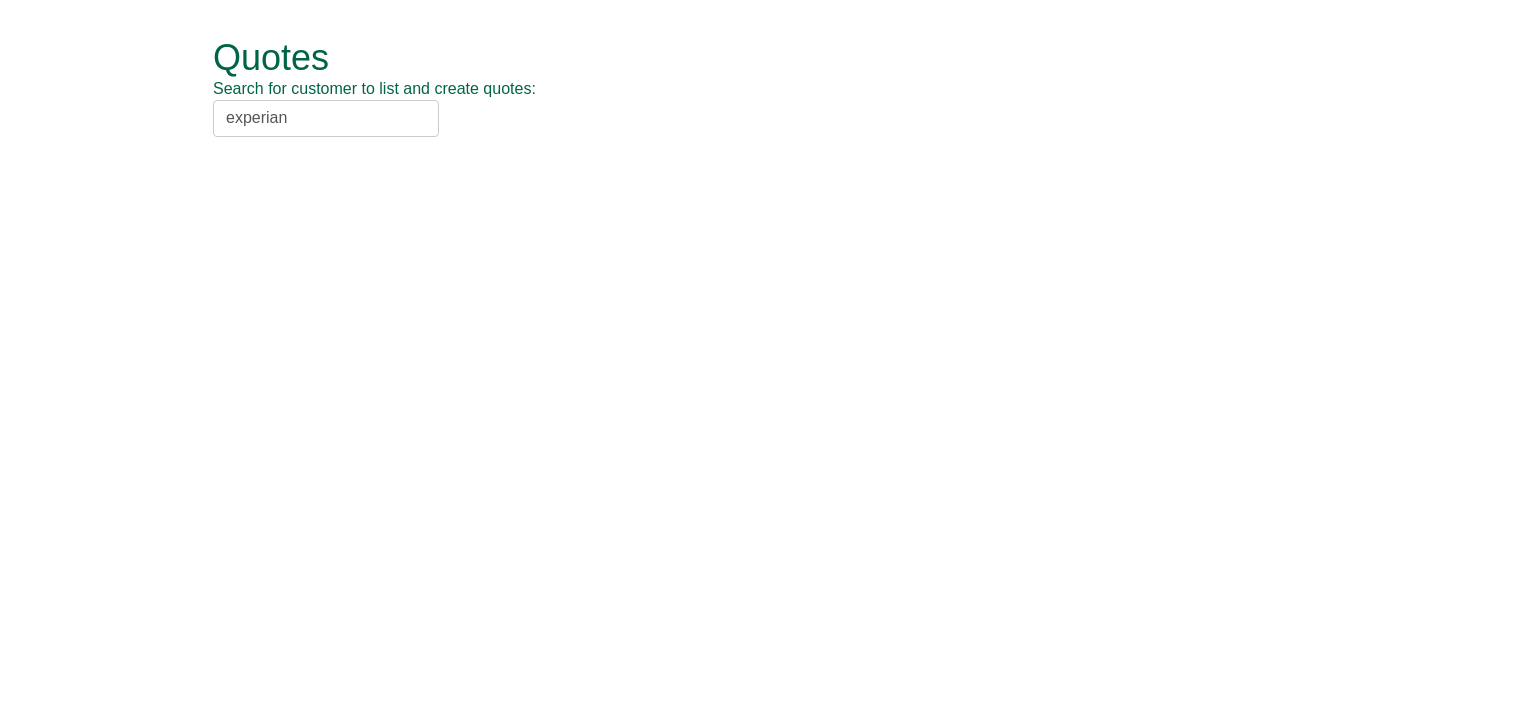 click on "experian" at bounding box center [326, 118] 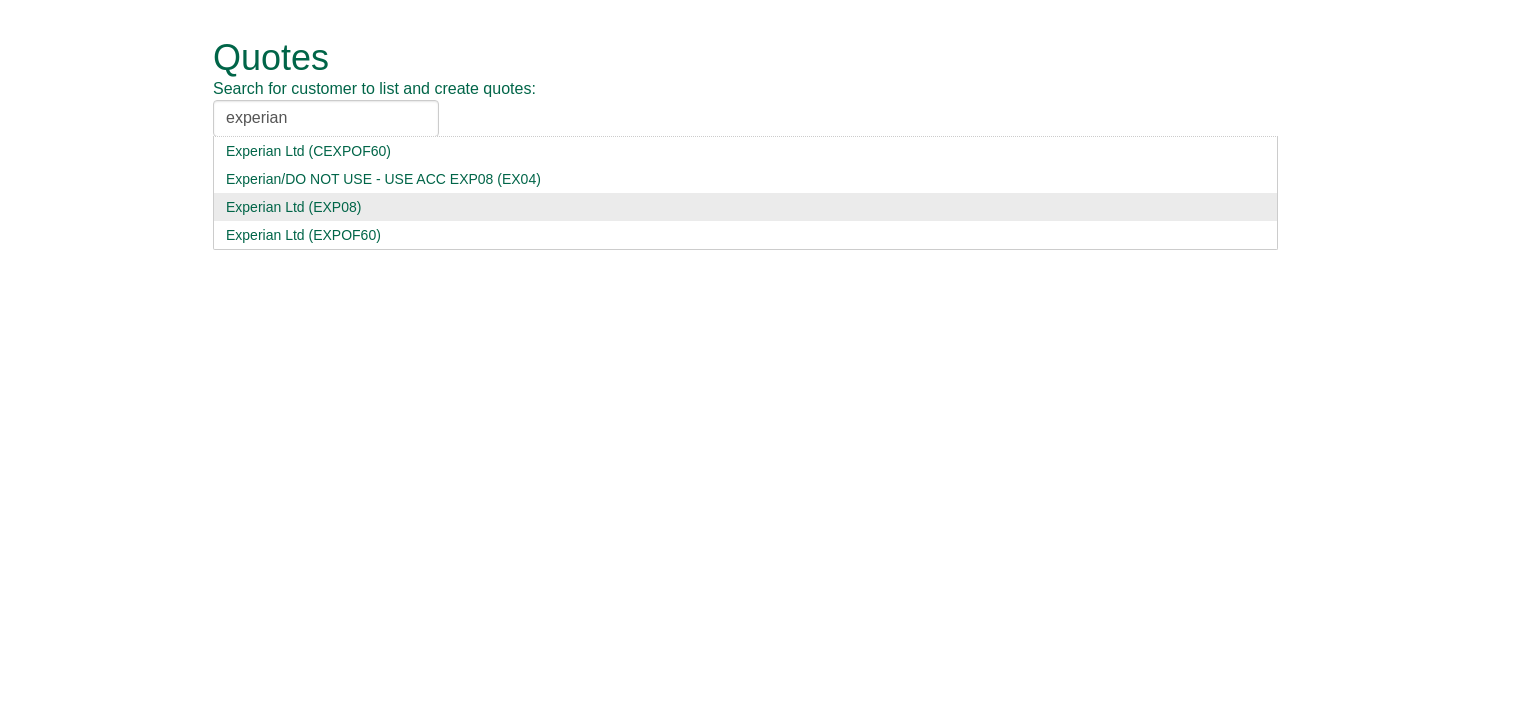 click on "Experian Ltd (EXP08)" at bounding box center (745, 207) 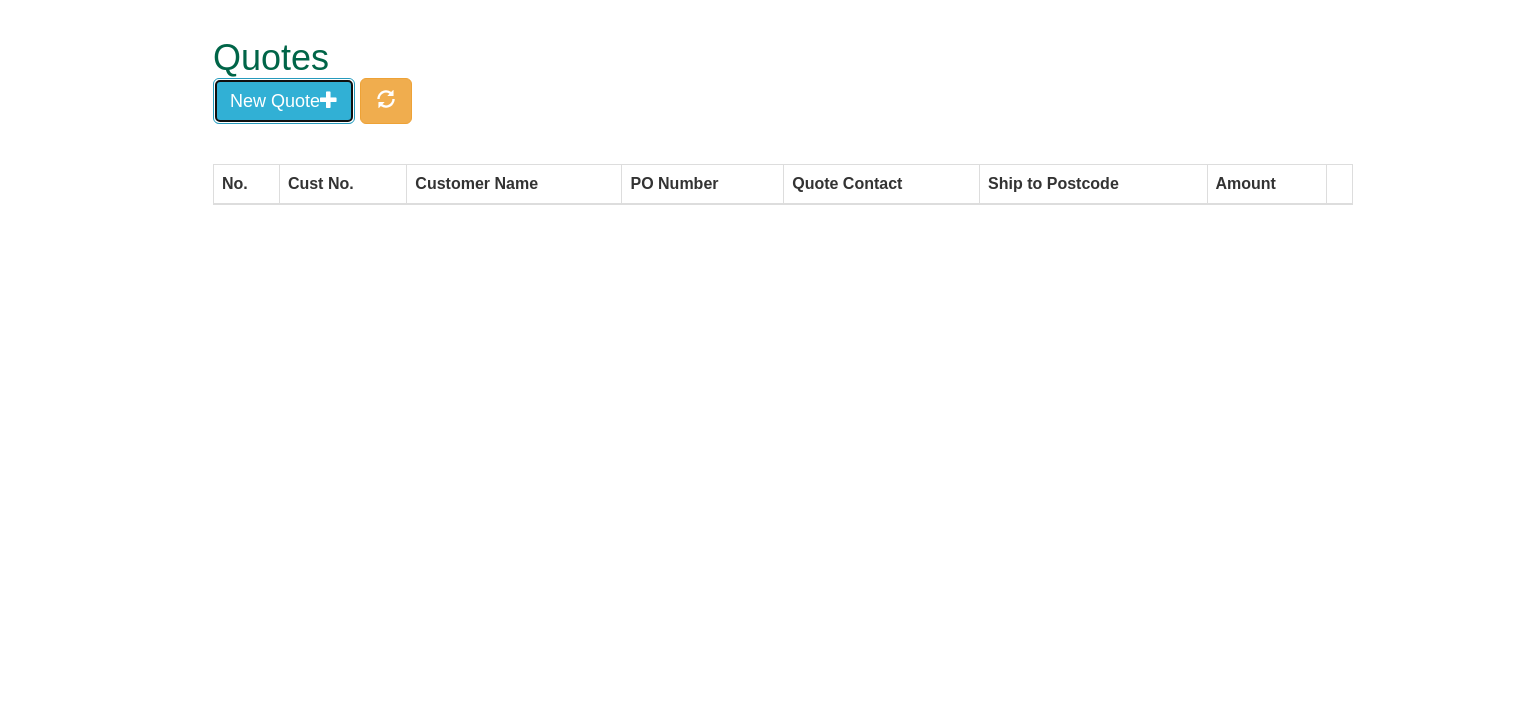 click on "New Quote" at bounding box center [284, 101] 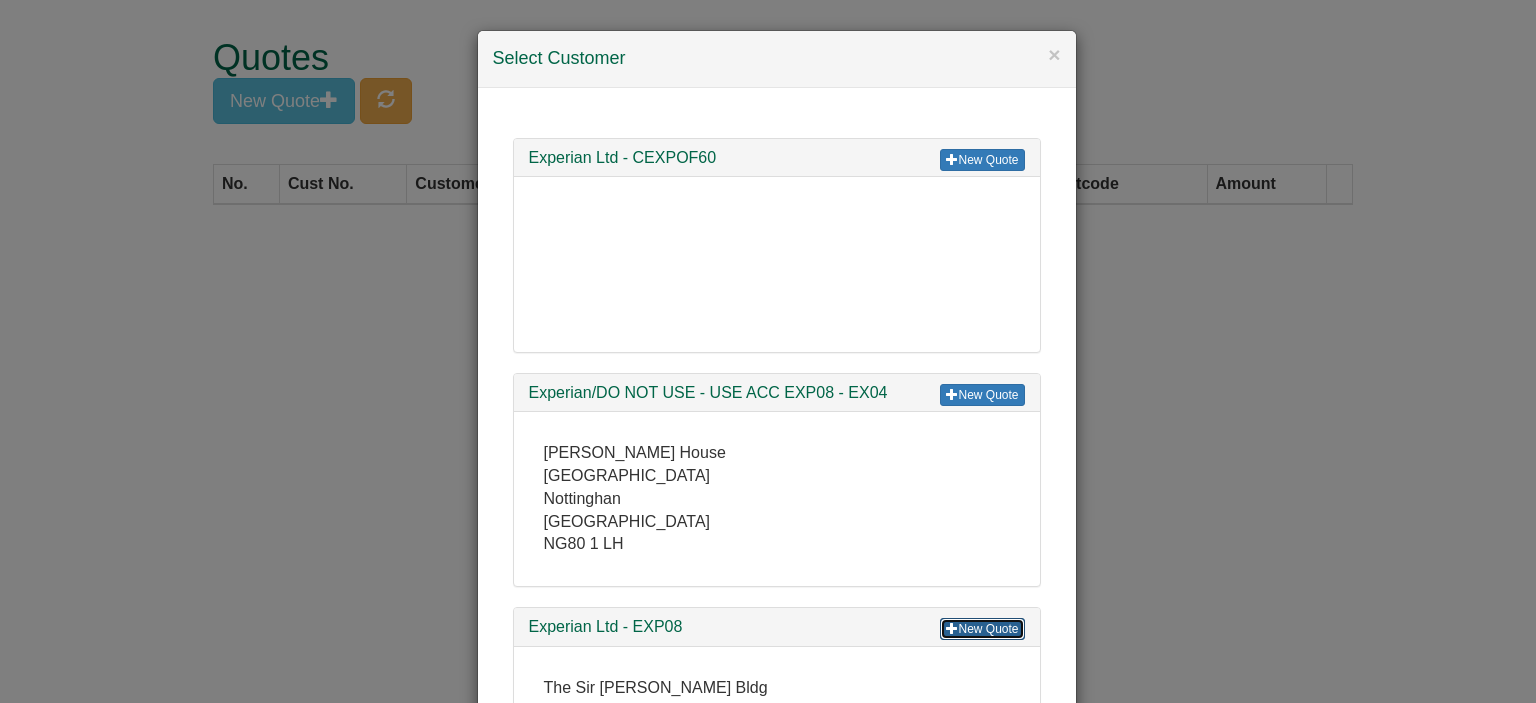 click on "New Quote" at bounding box center [982, 629] 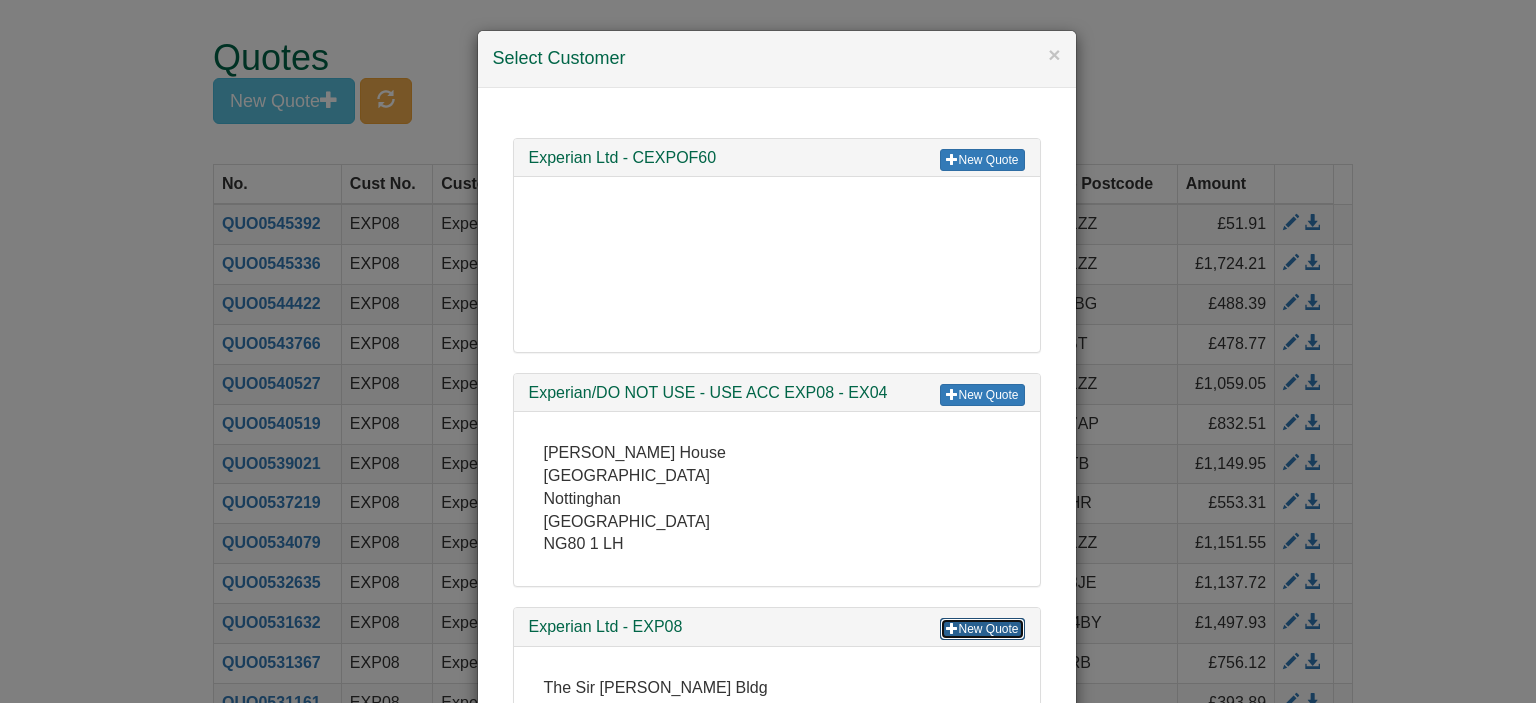click on "New Quote" at bounding box center (982, 629) 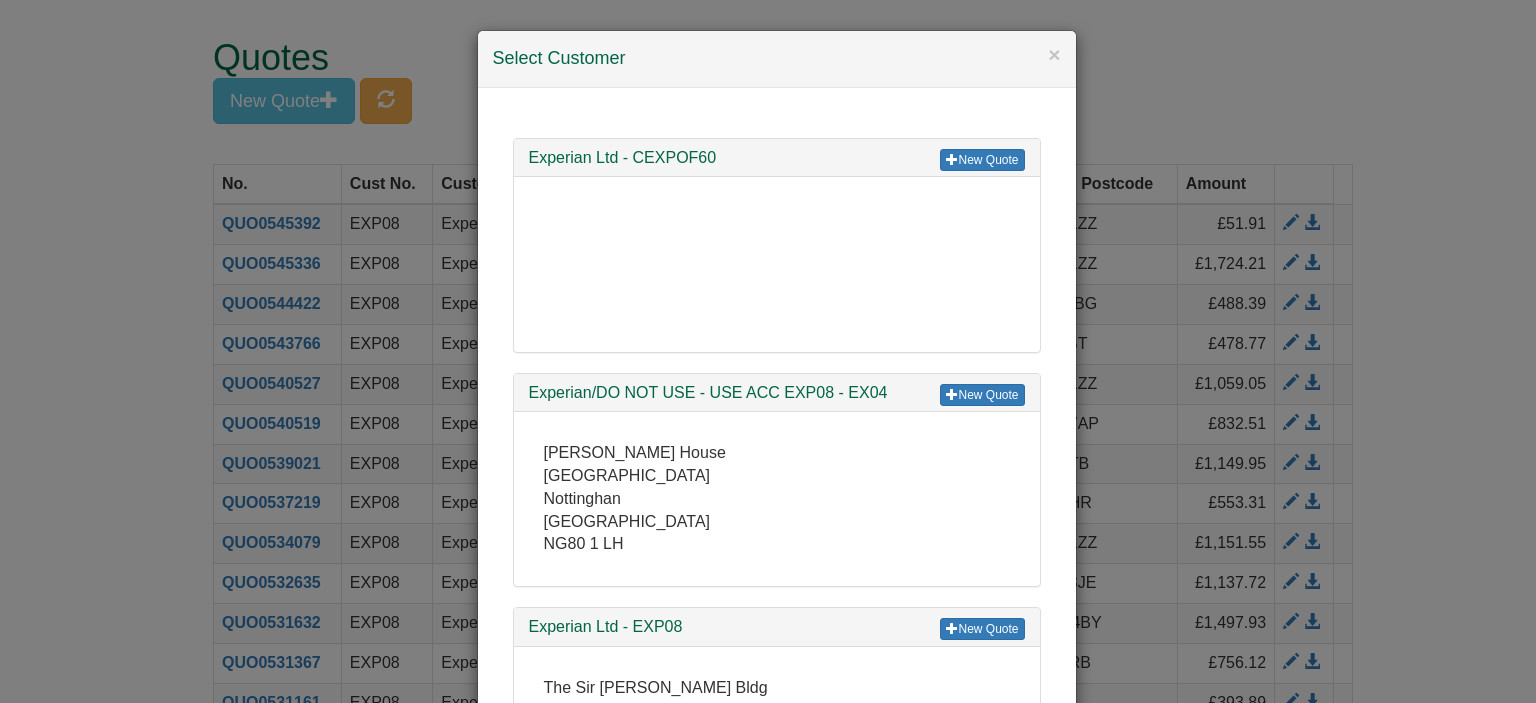 click on "Select Customer" at bounding box center (777, 59) 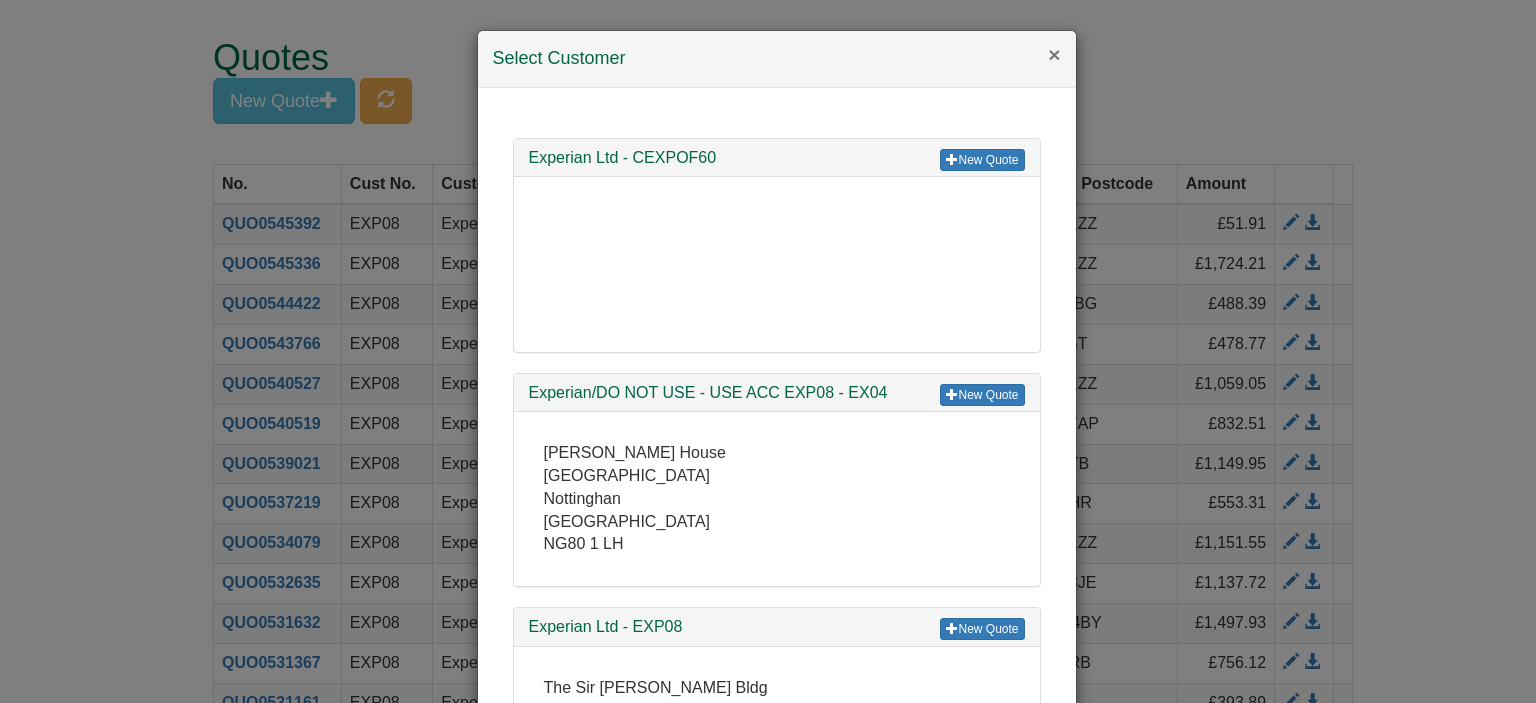 click on "×" at bounding box center [1054, 54] 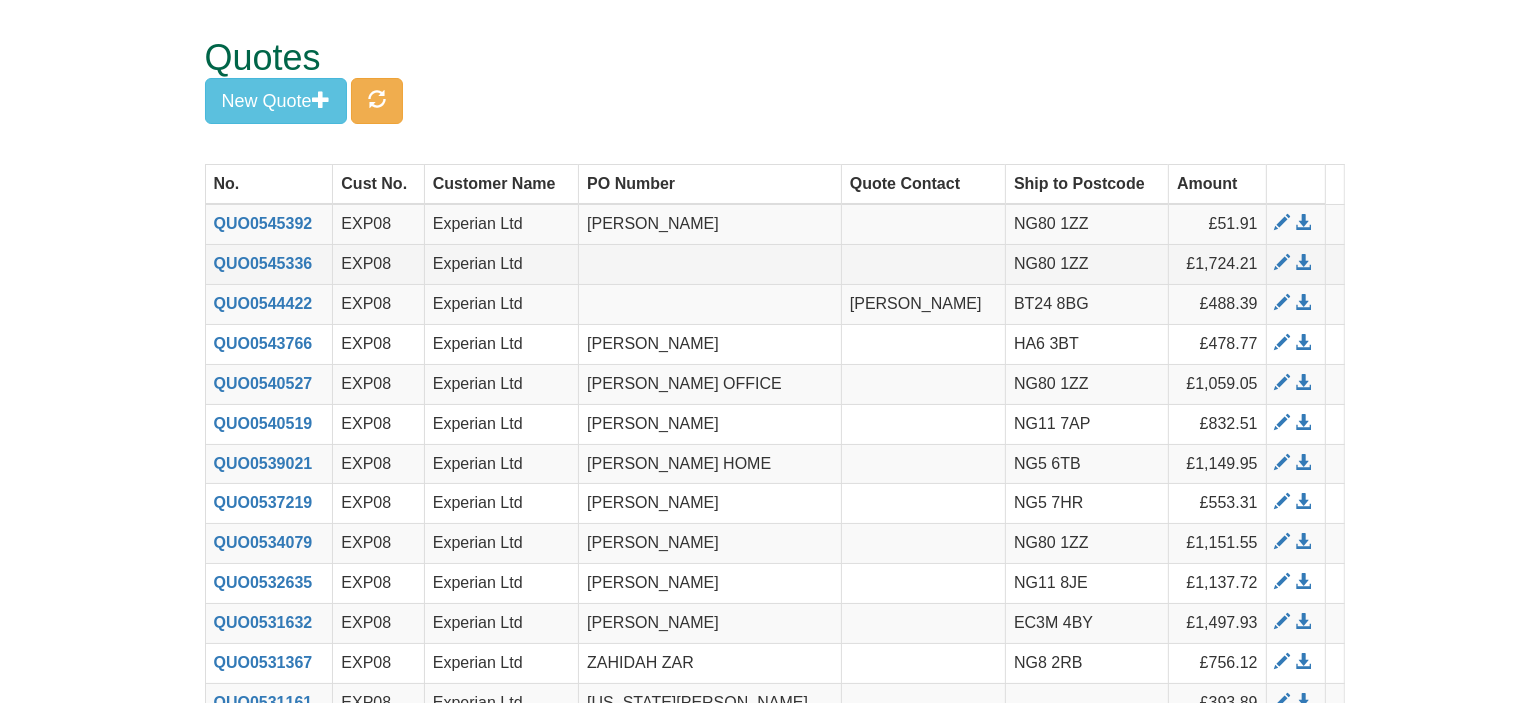 click at bounding box center [1295, 265] 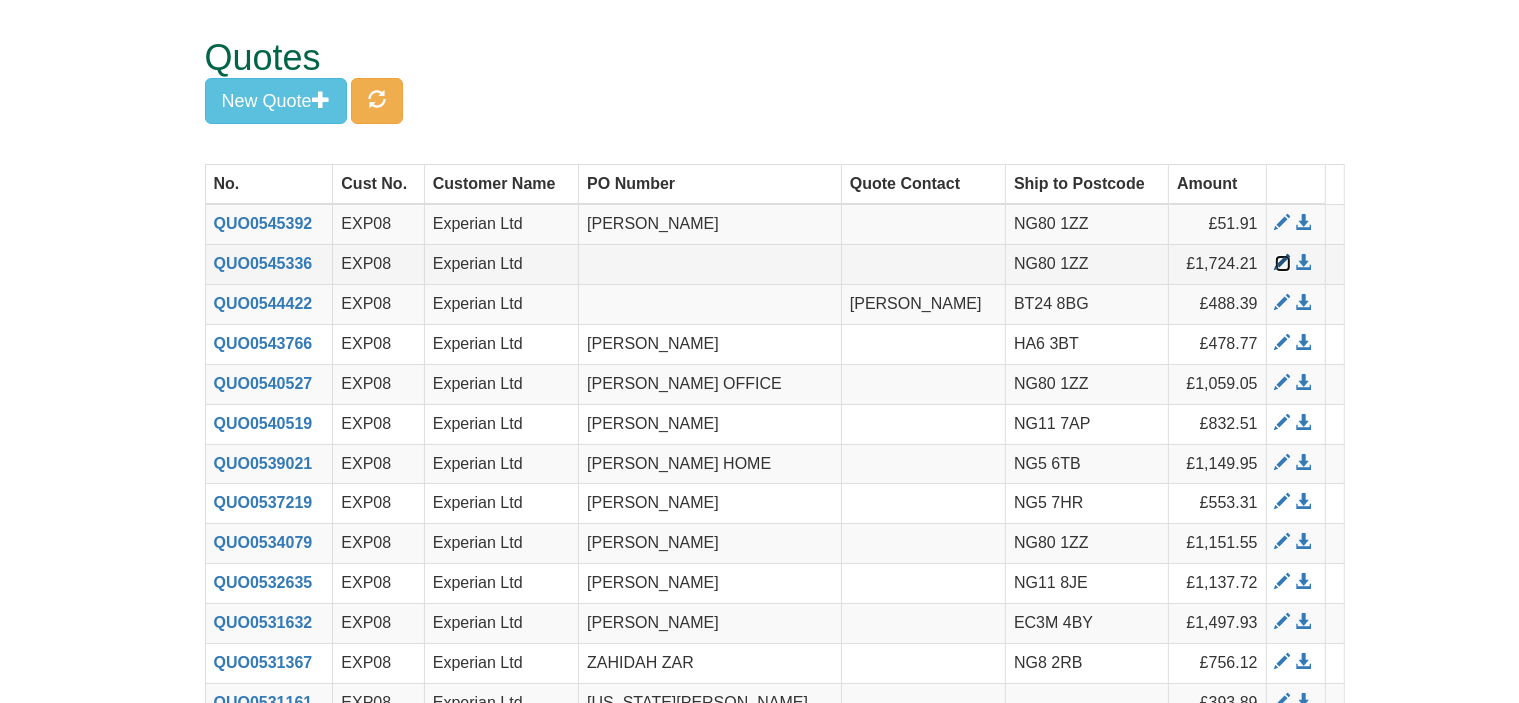 click at bounding box center [1283, 263] 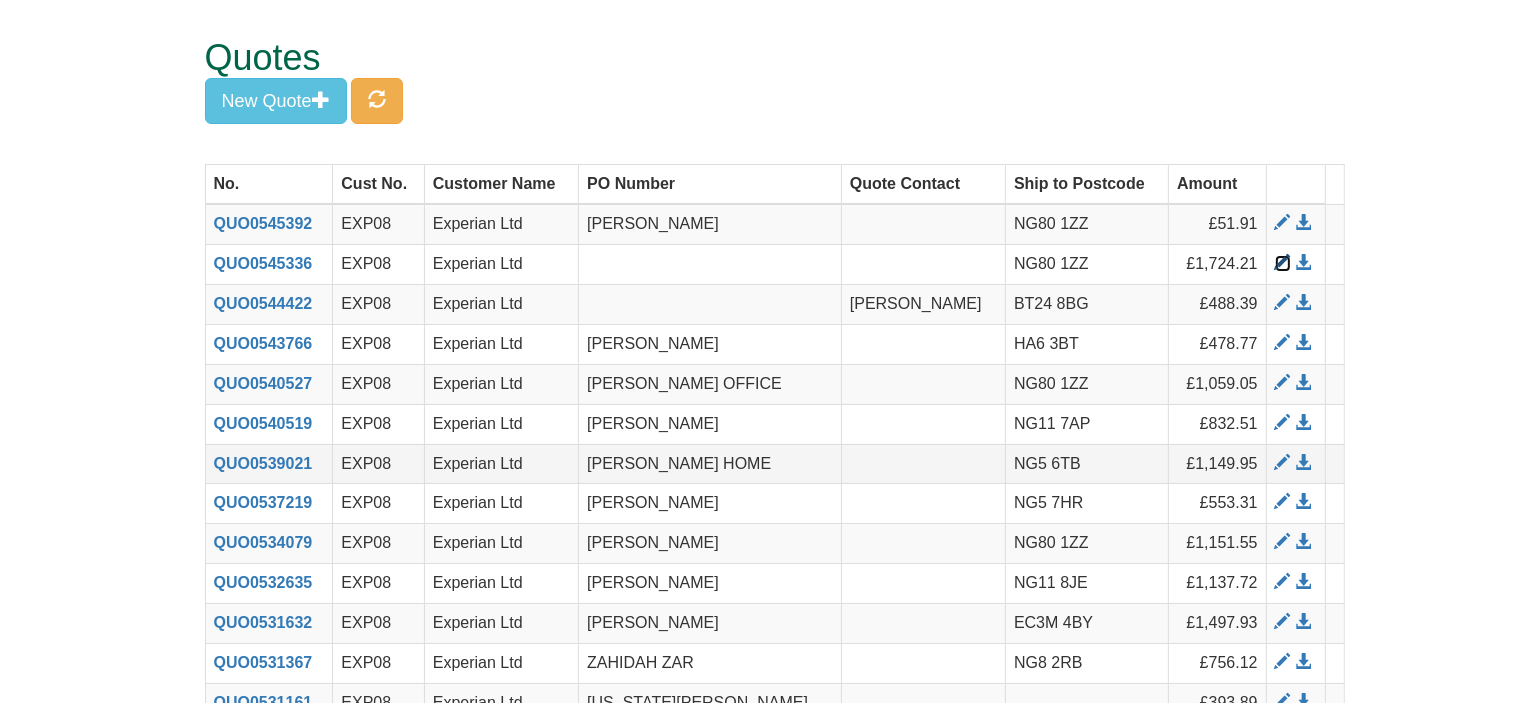 scroll, scrollTop: 36, scrollLeft: 0, axis: vertical 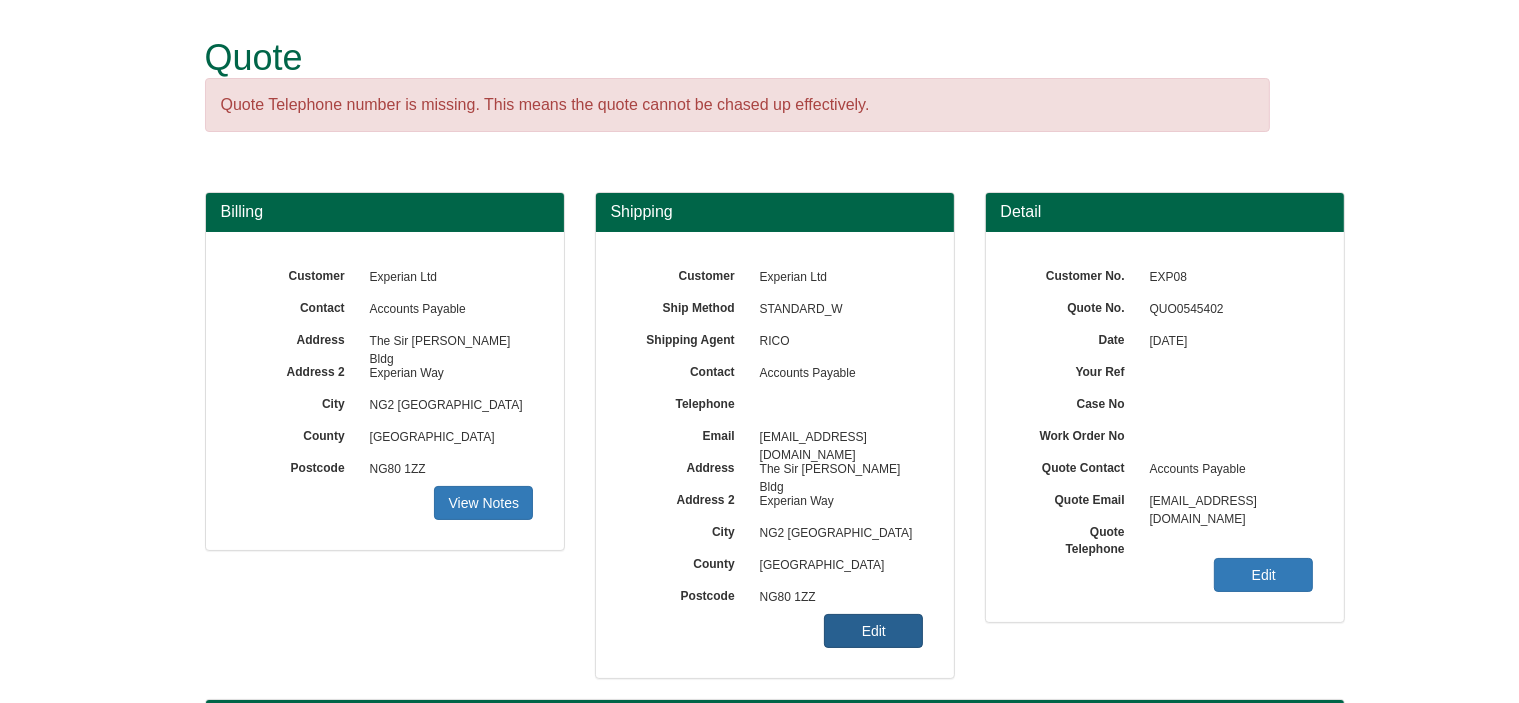 click on "Edit" at bounding box center [873, 631] 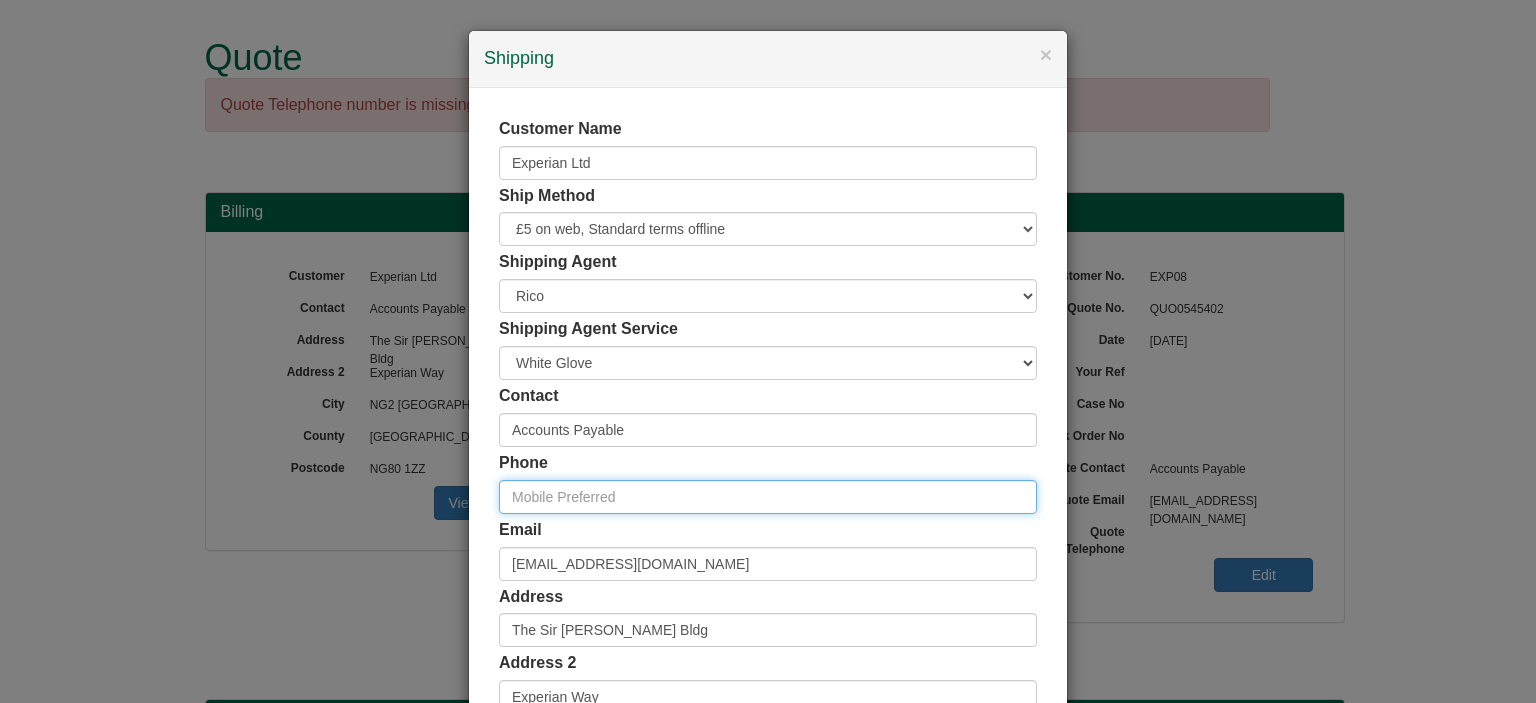 click at bounding box center (768, 497) 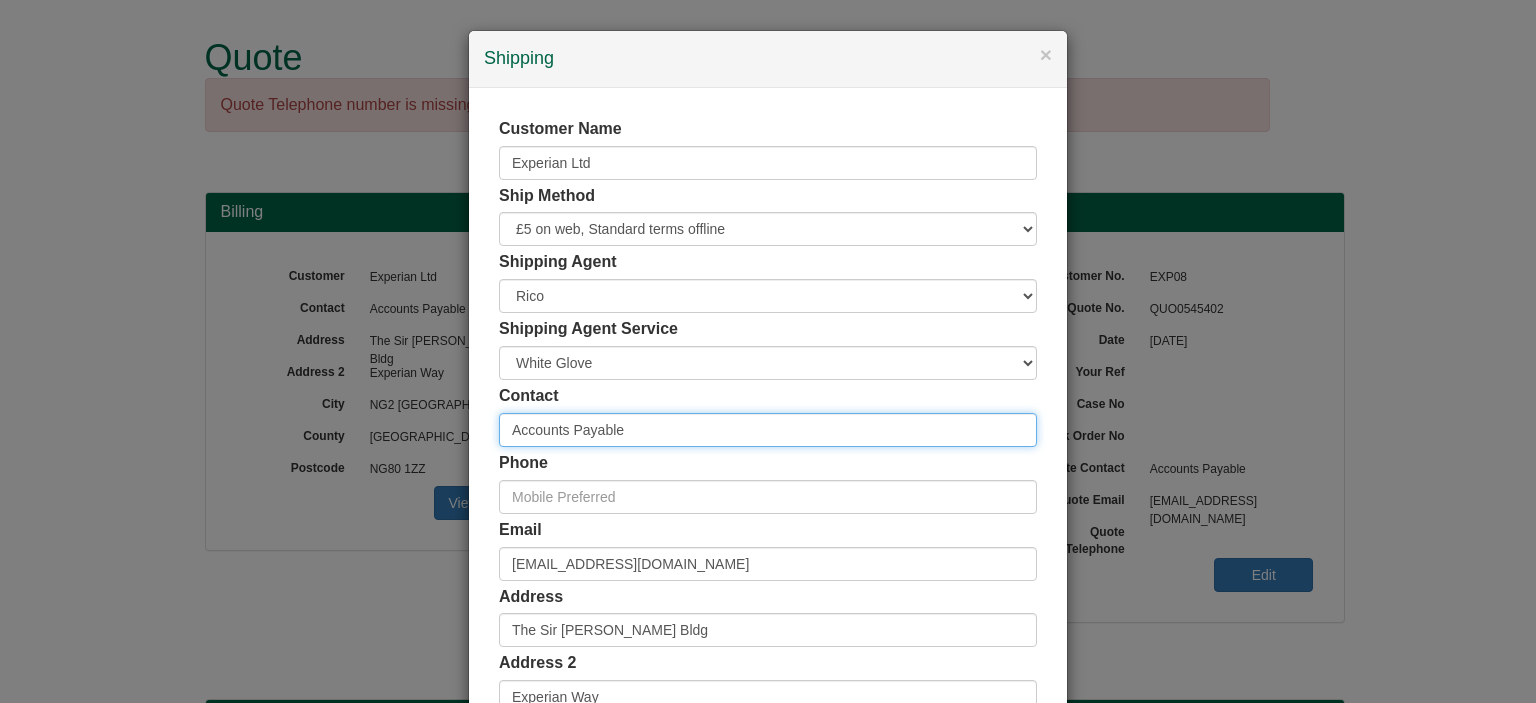 drag, startPoint x: 700, startPoint y: 423, endPoint x: 366, endPoint y: 412, distance: 334.1811 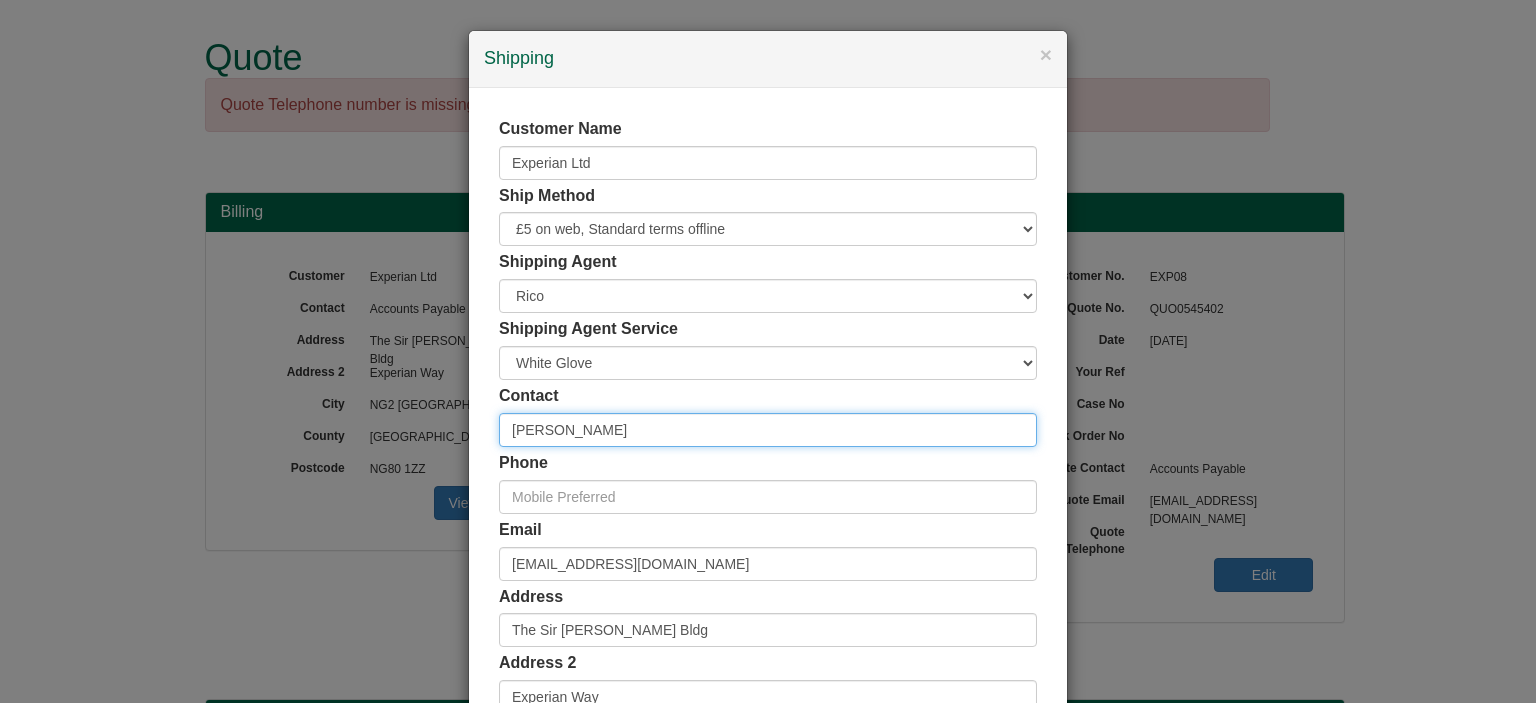 type on "[PERSON_NAME]" 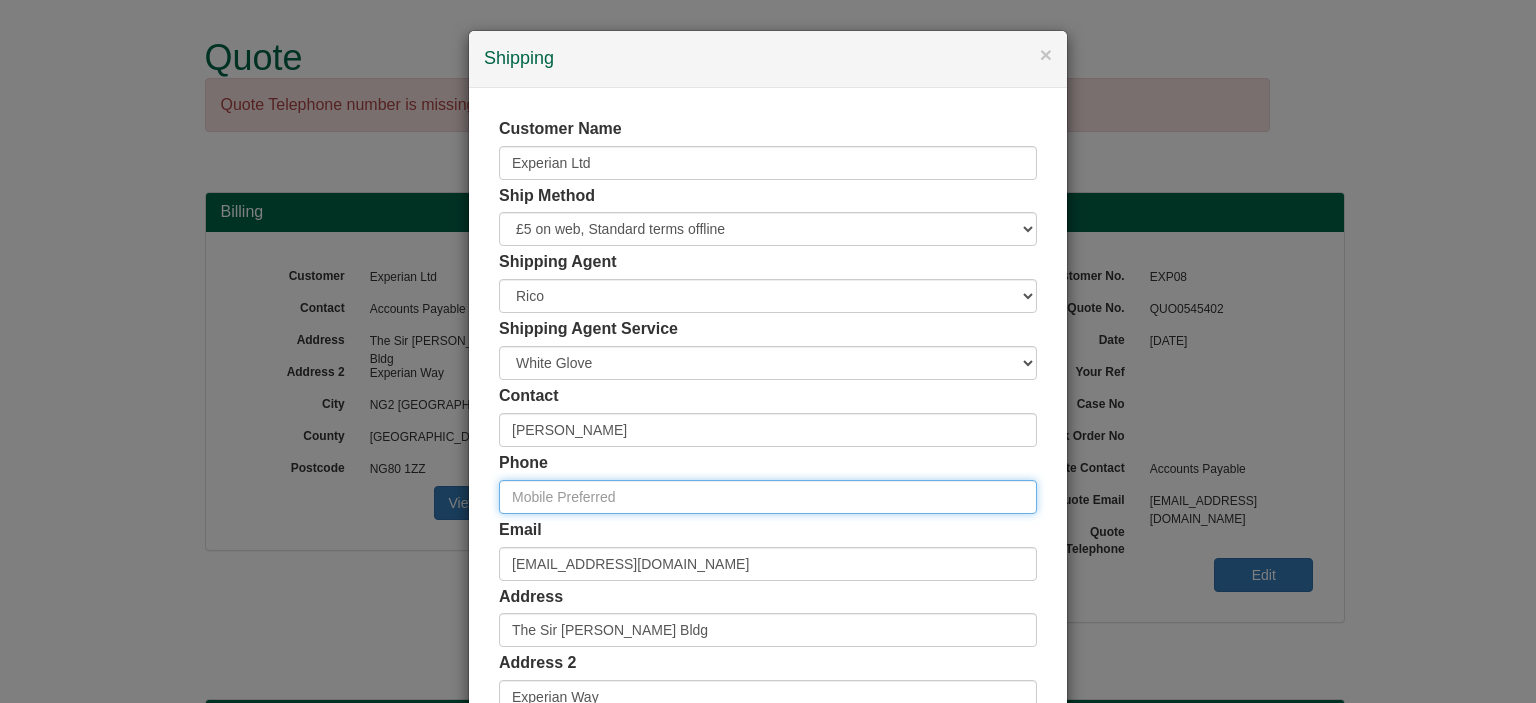 click at bounding box center (768, 497) 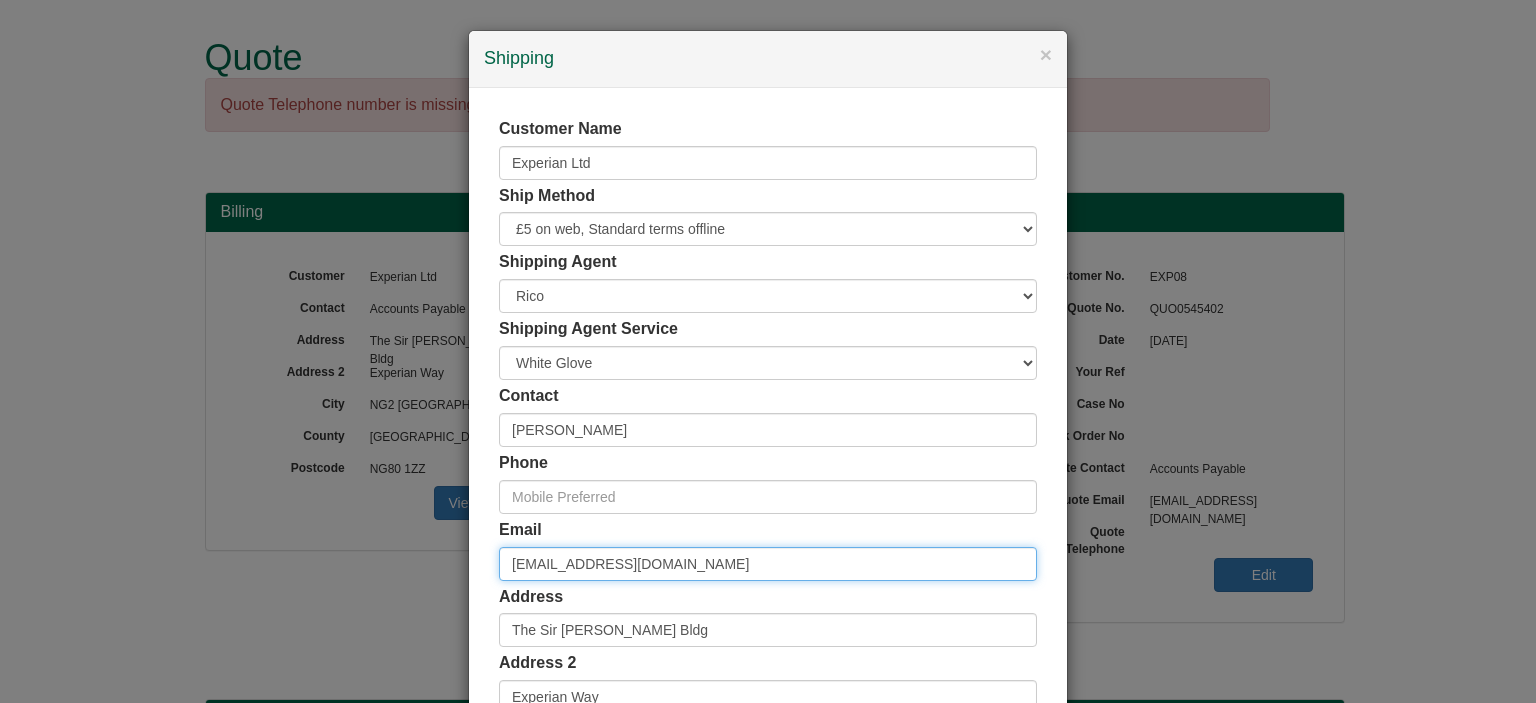 click on "[EMAIL_ADDRESS][DOMAIN_NAME]" at bounding box center [768, 564] 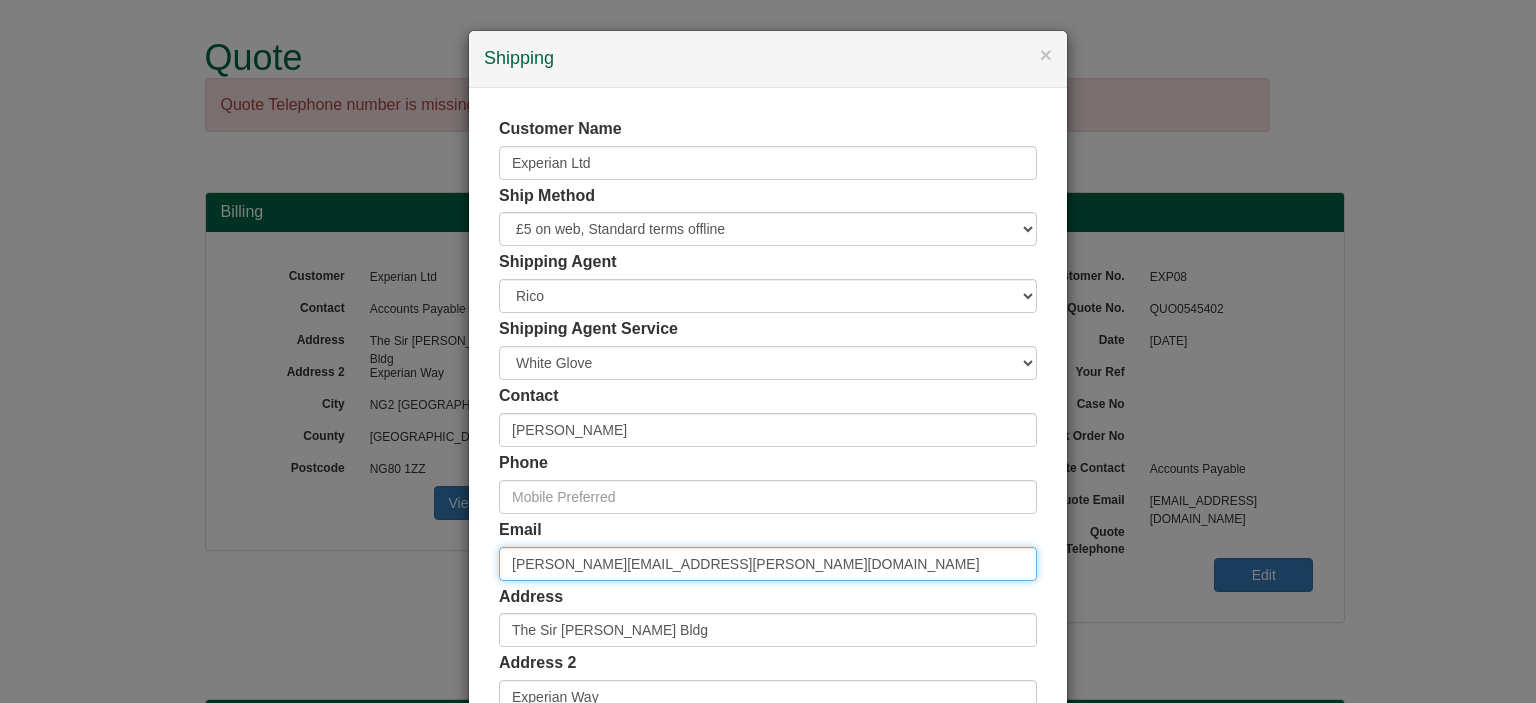 type on "karthick.subramanian@experian.com" 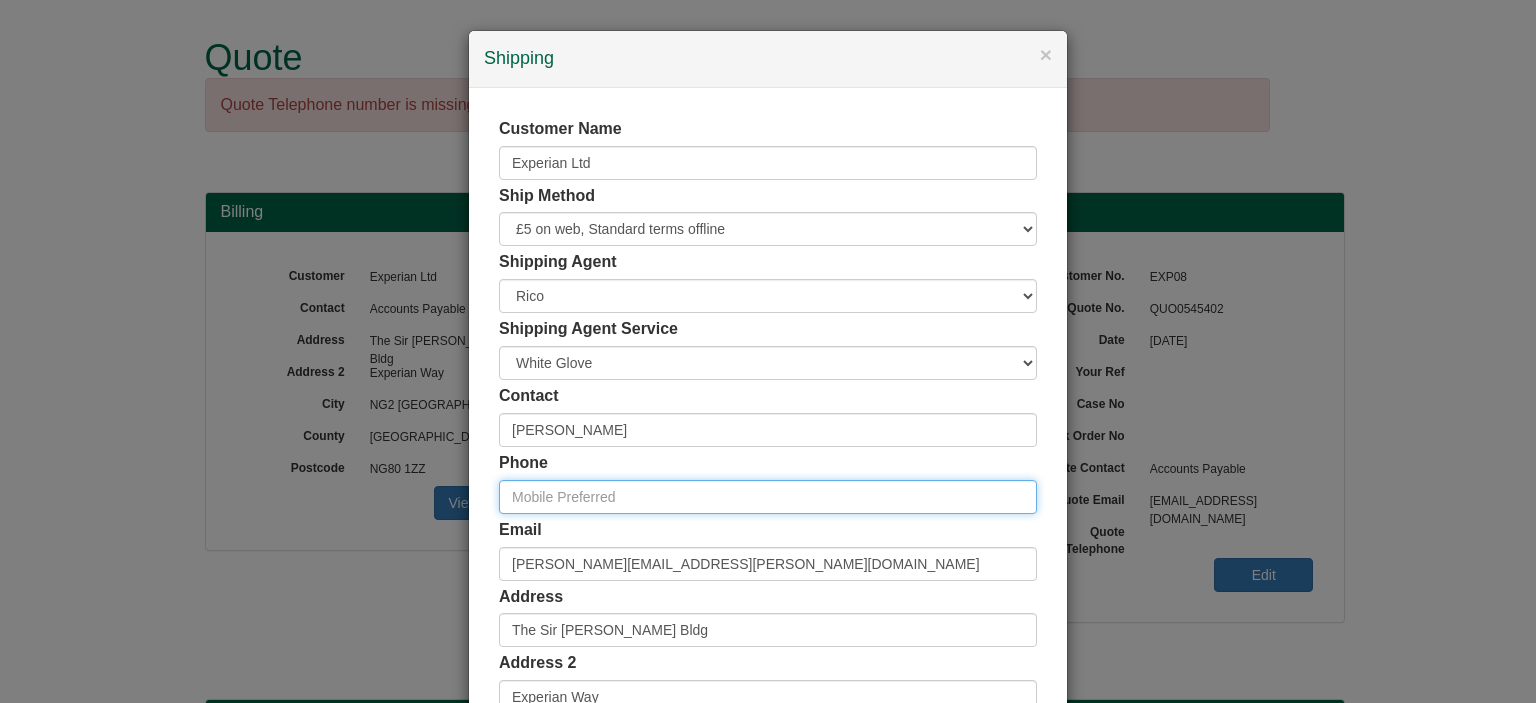 click at bounding box center (768, 497) 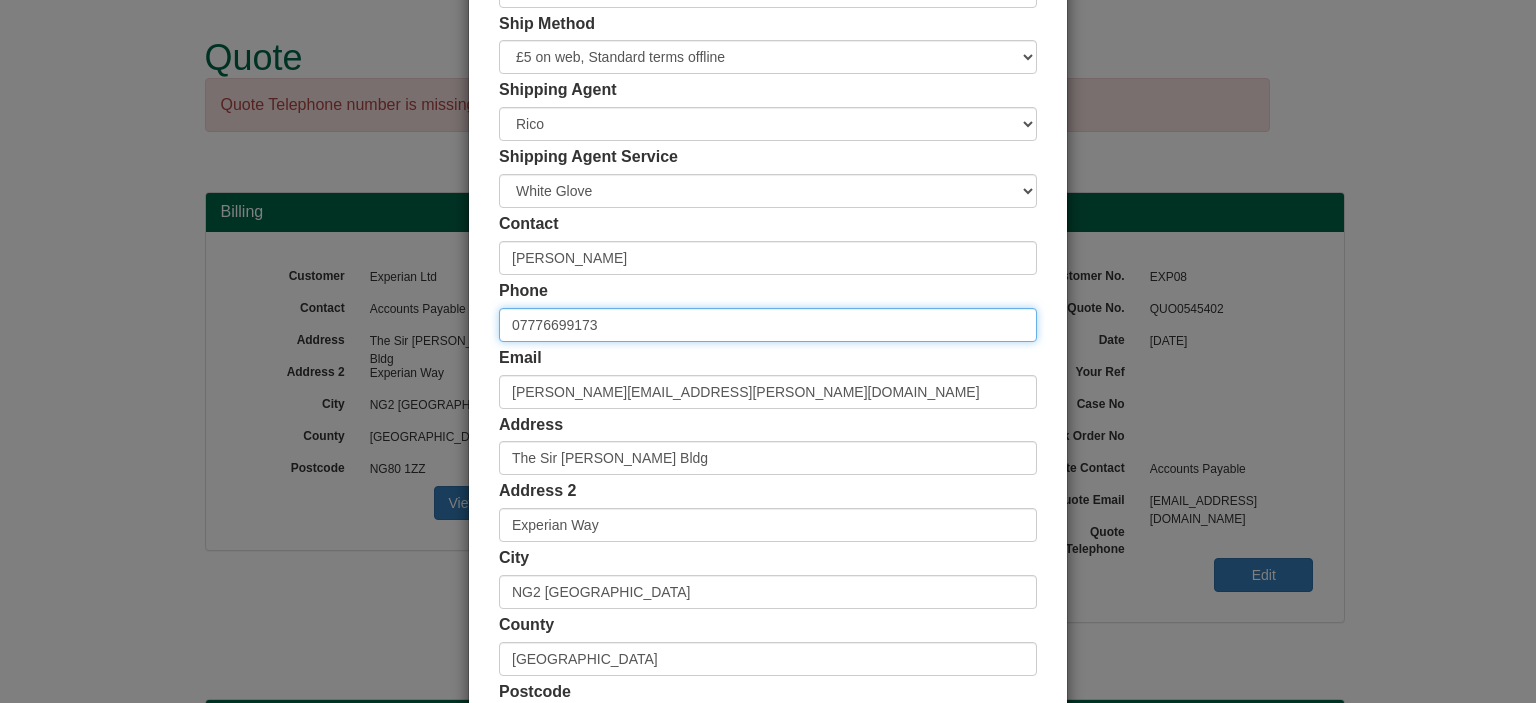 scroll, scrollTop: 200, scrollLeft: 0, axis: vertical 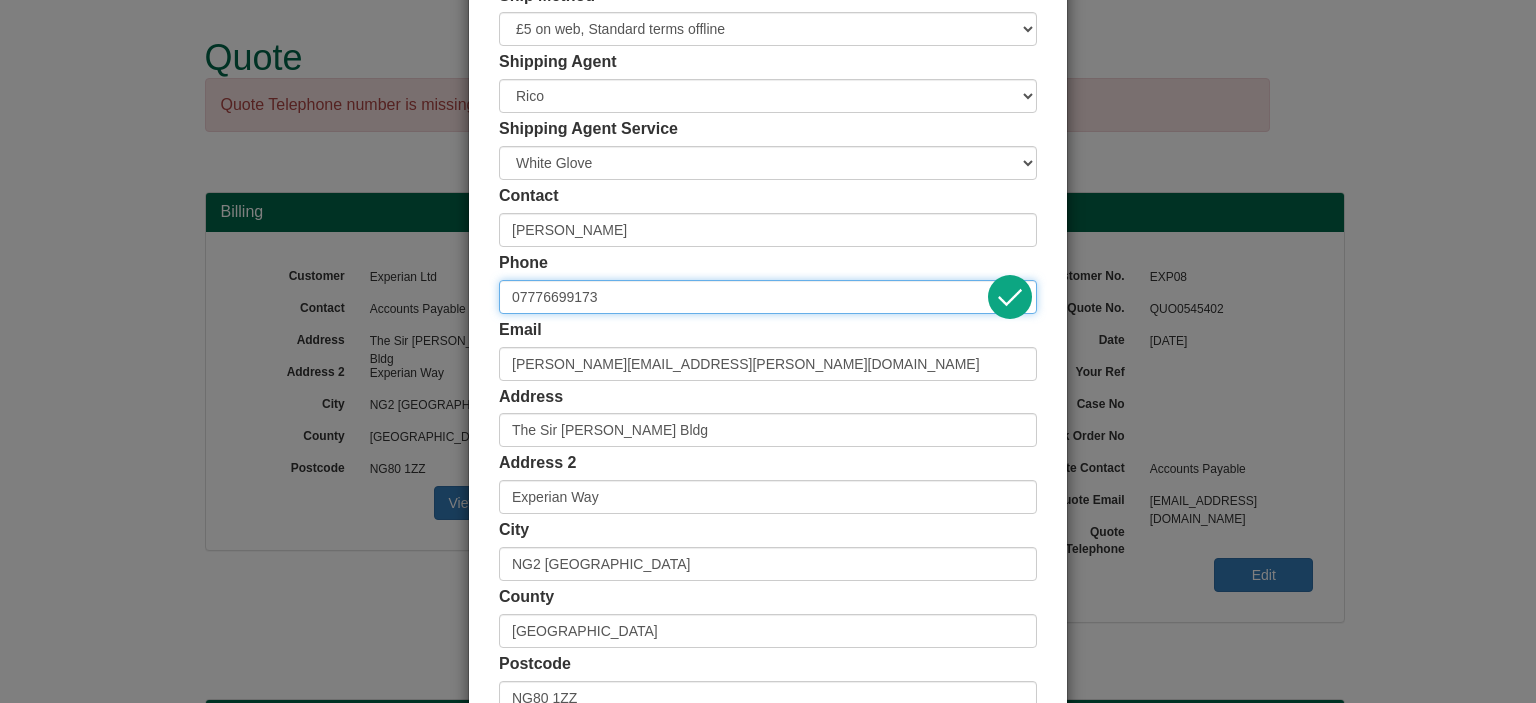 type on "07776699173" 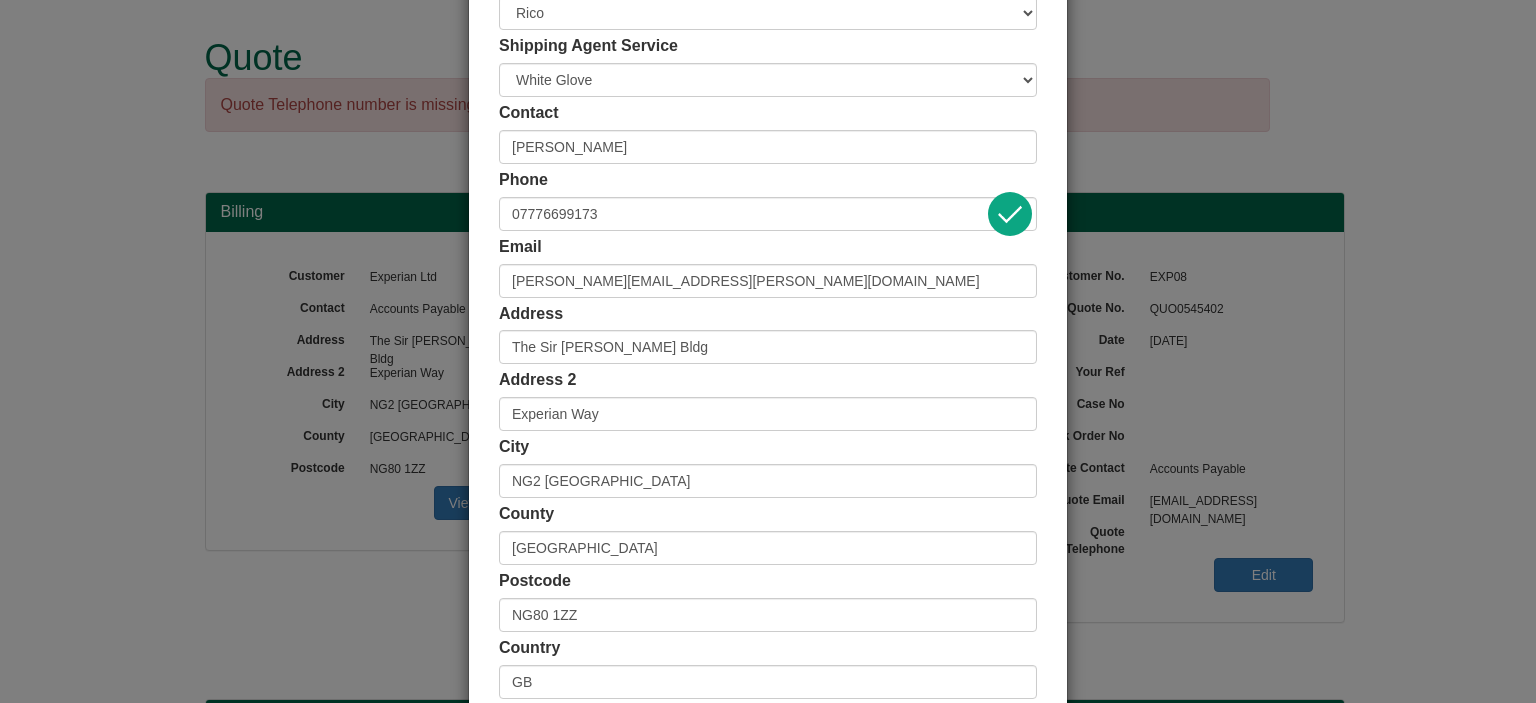 scroll, scrollTop: 403, scrollLeft: 0, axis: vertical 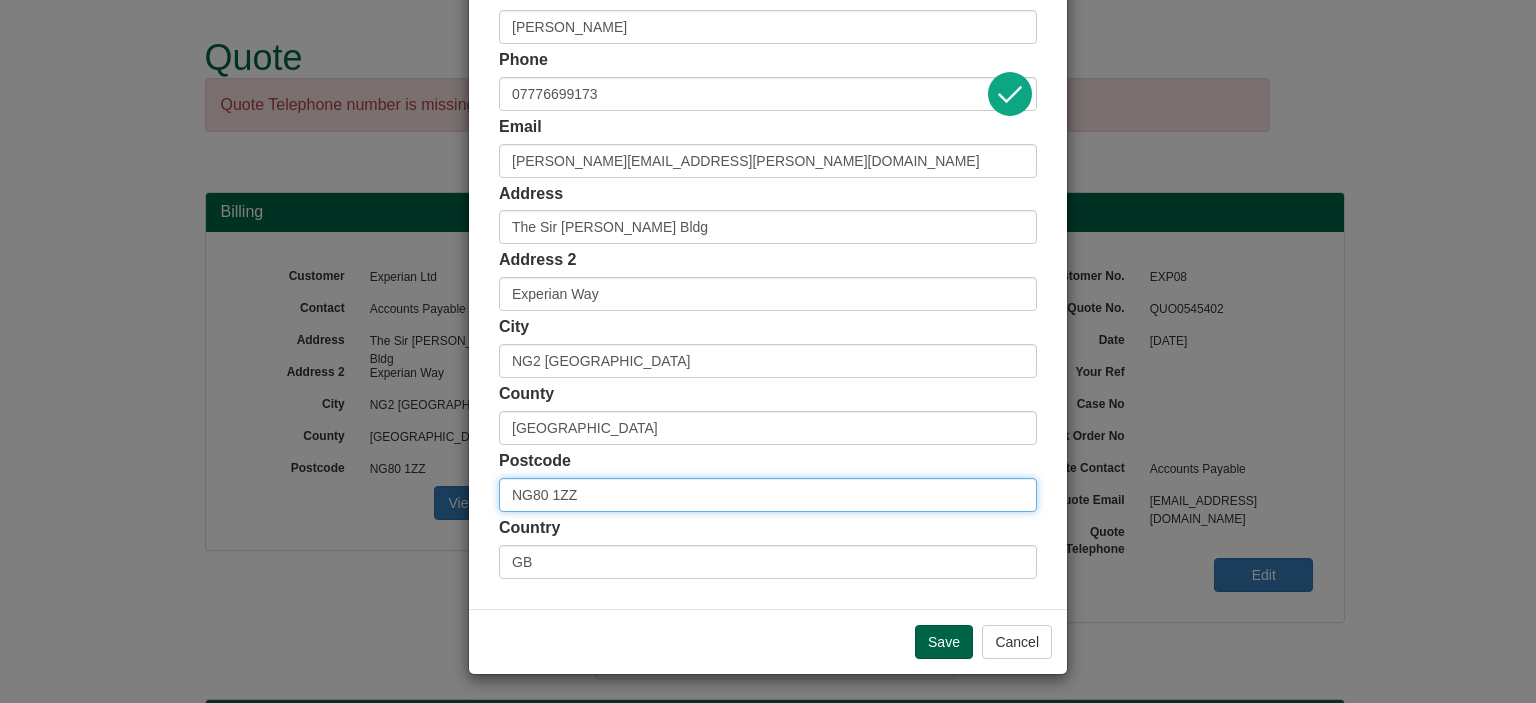 drag, startPoint x: 588, startPoint y: 495, endPoint x: 267, endPoint y: 475, distance: 321.62244 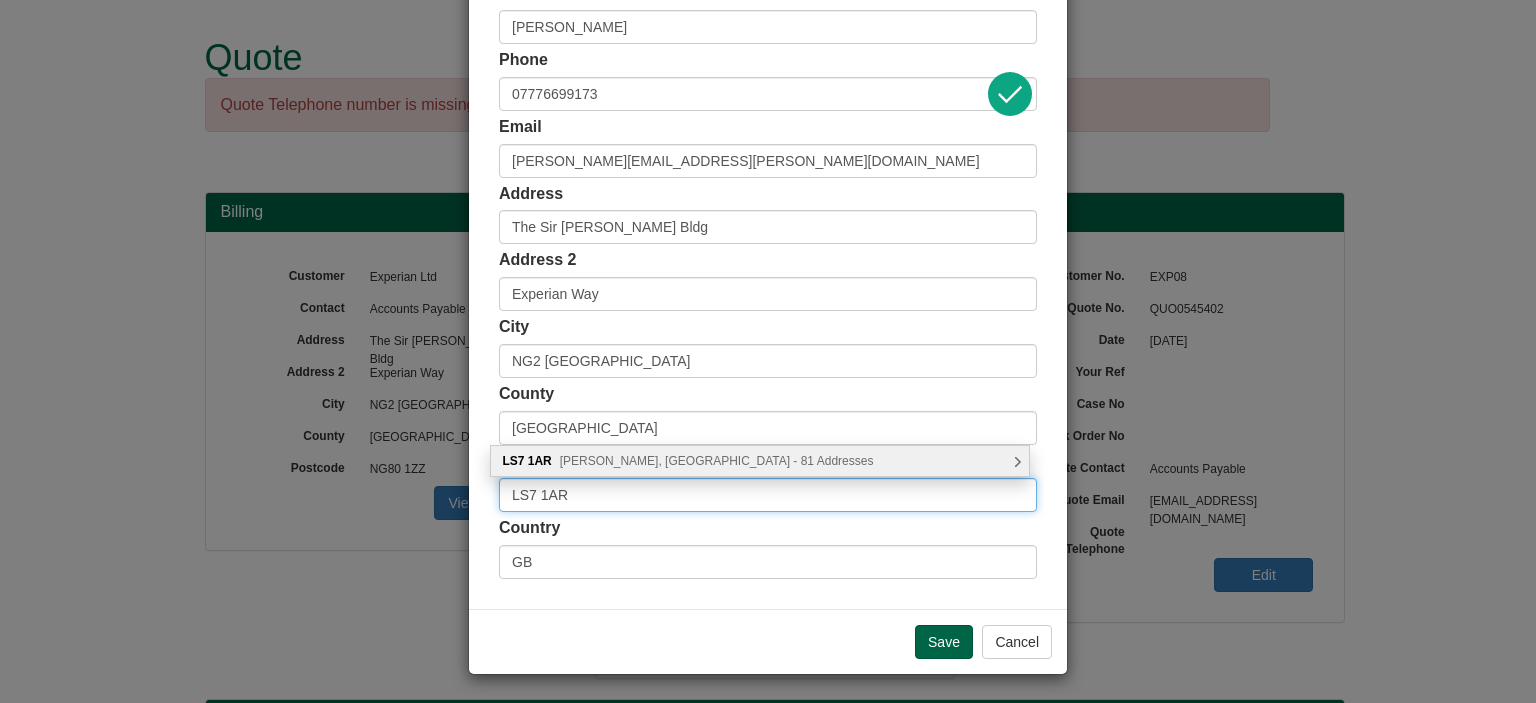type on "LS7 1AR" 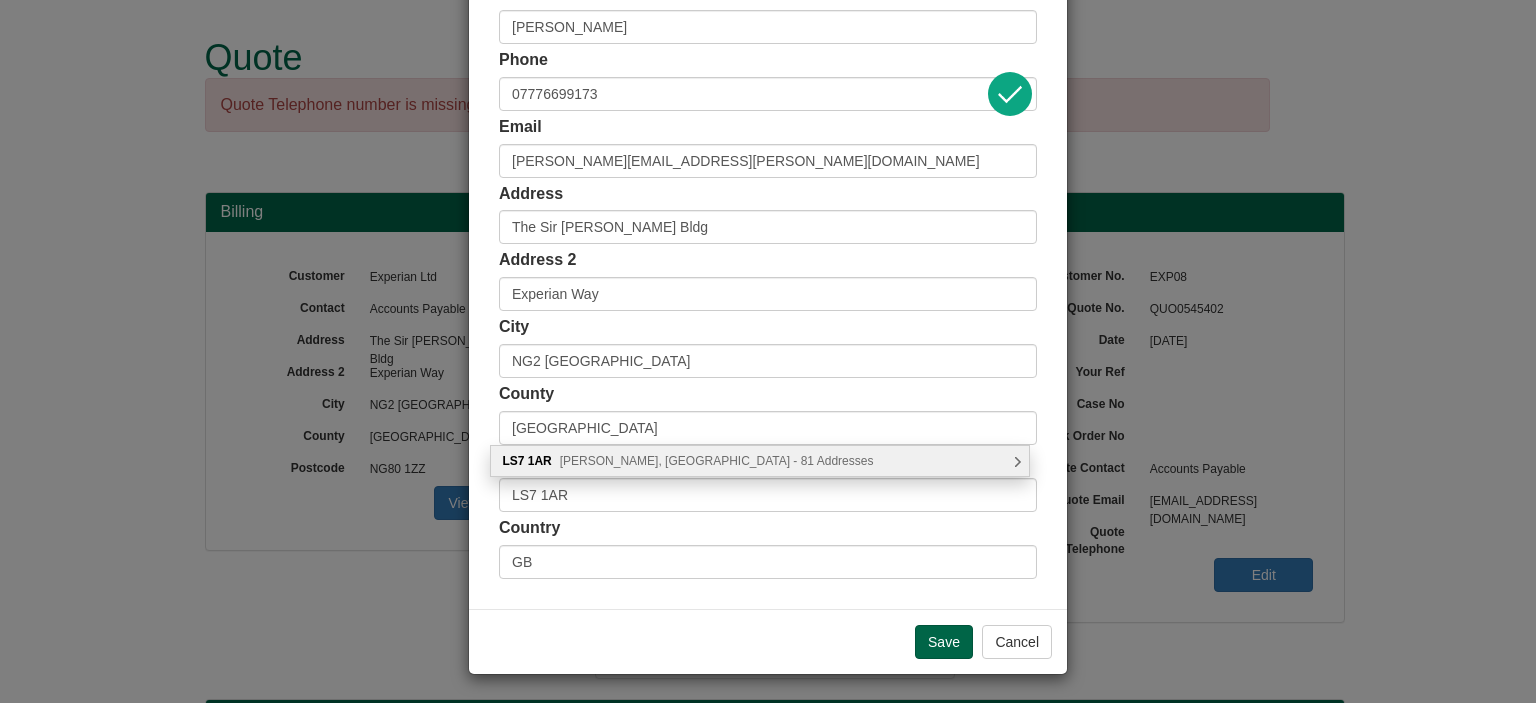 click on "LS7   1AR Skinner Lane, Leeds - 81 Addresses" at bounding box center [760, 461] 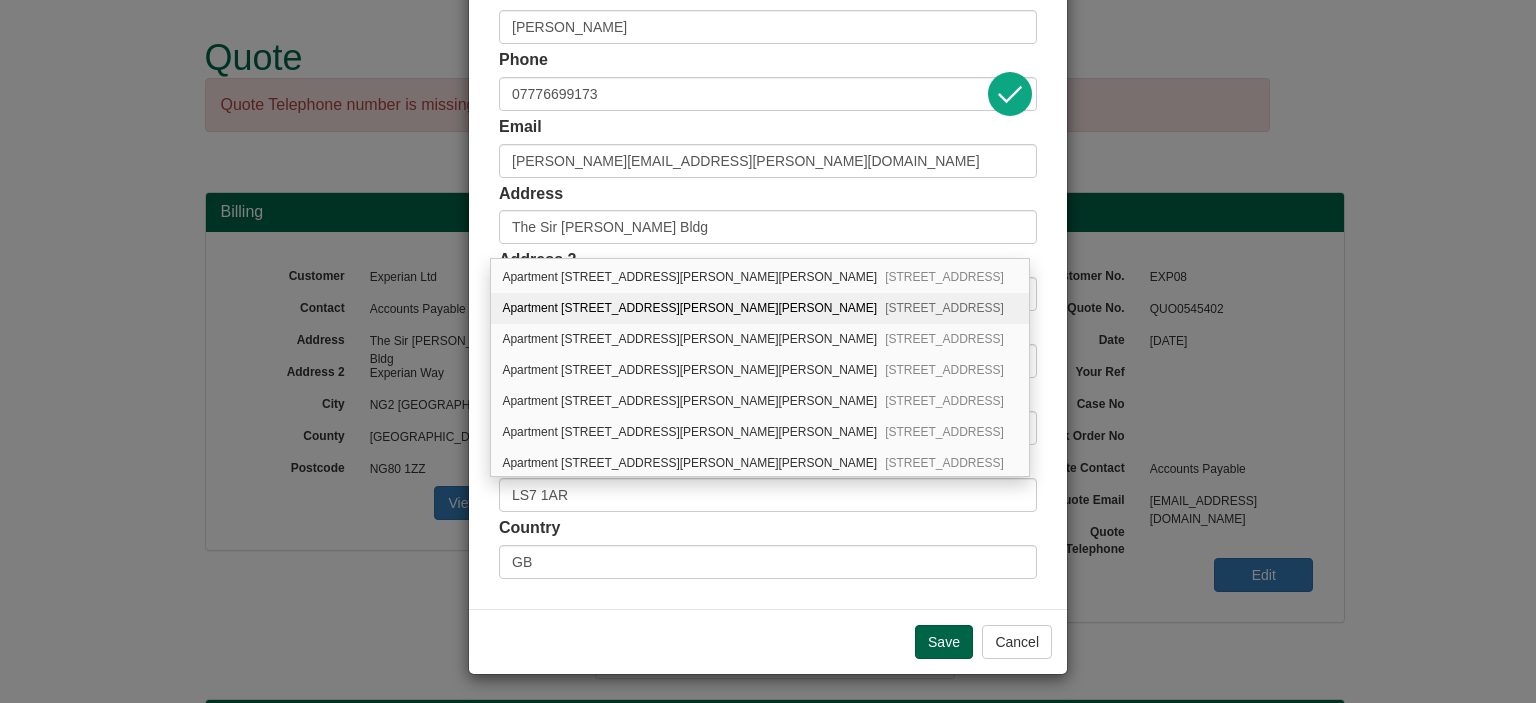 scroll, scrollTop: 866, scrollLeft: 0, axis: vertical 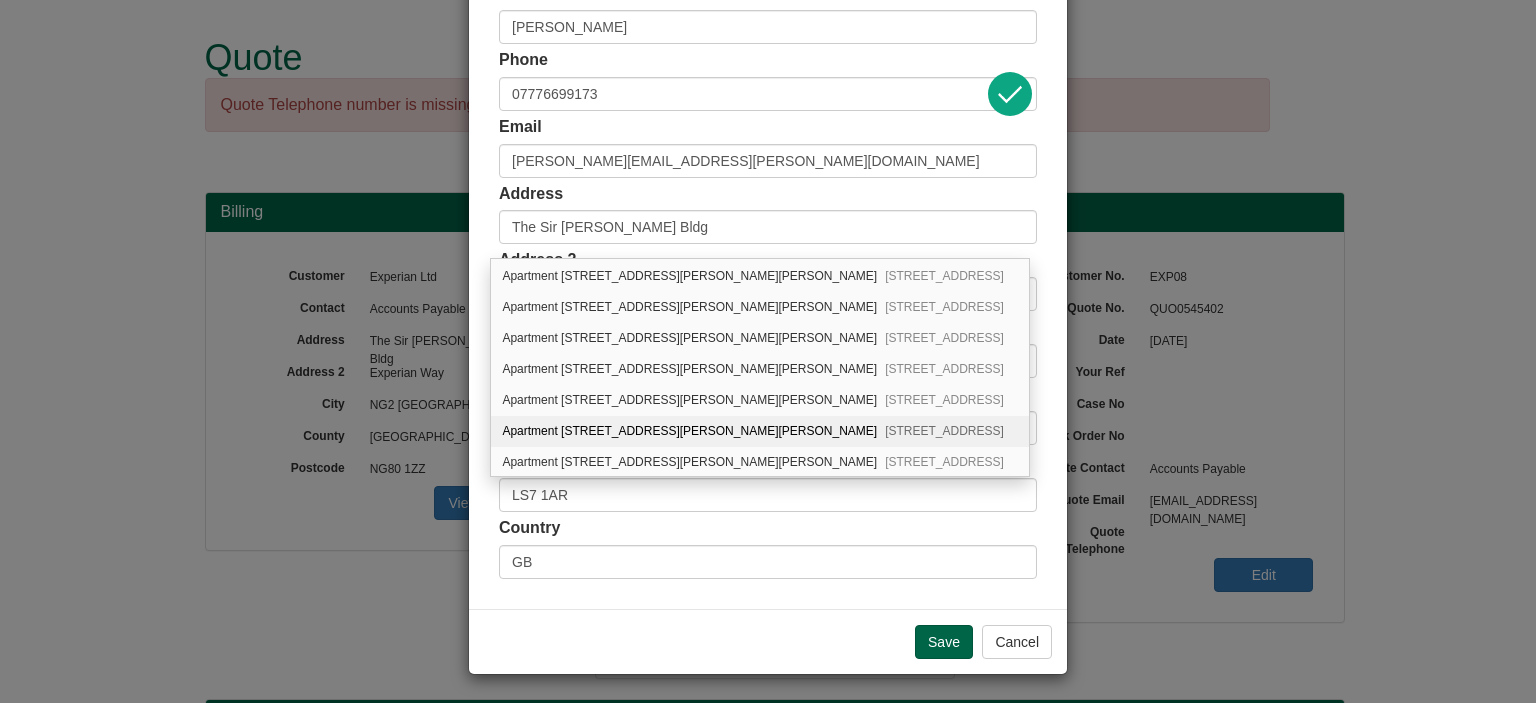 click on "Apartment 71, Lovell House, 4 Skinner Lane Leeds, LS7 1AR" at bounding box center [760, 431] 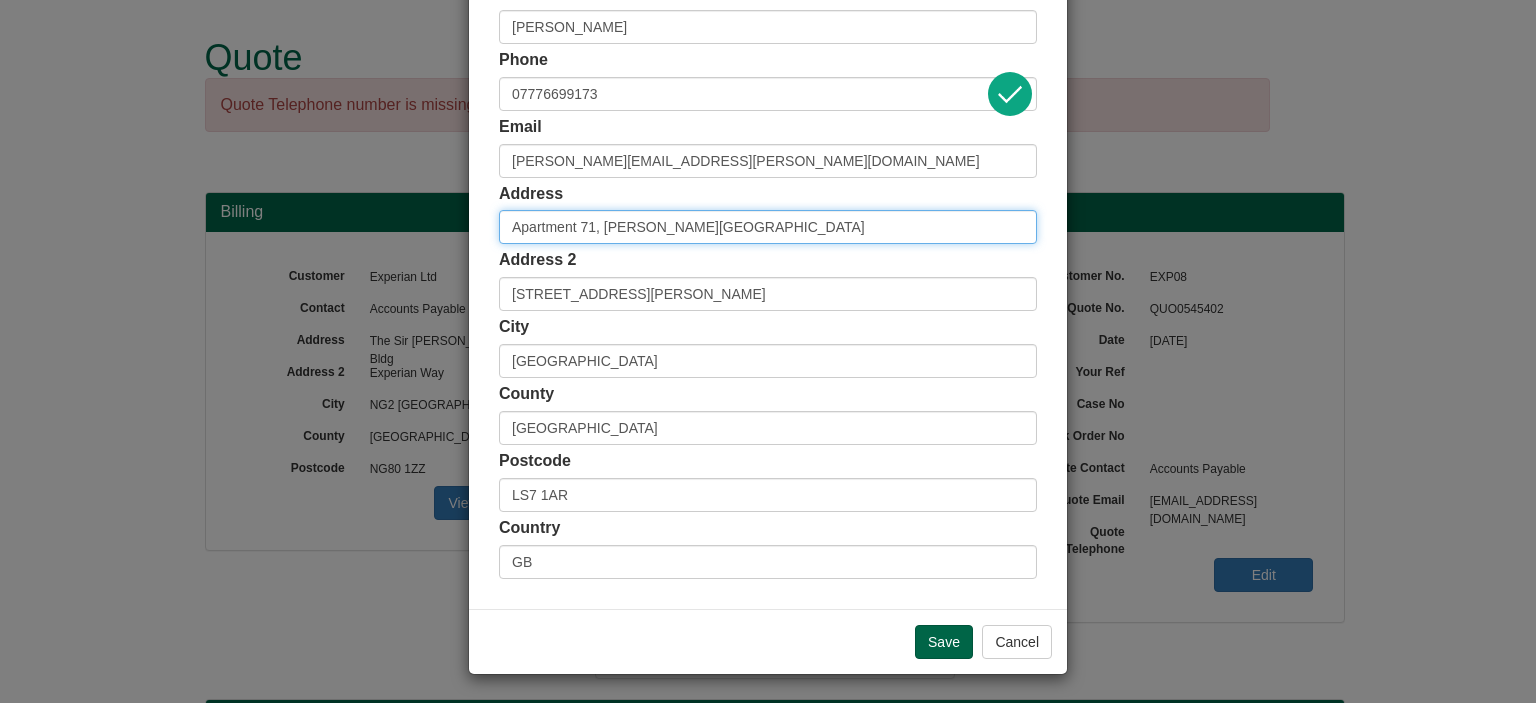 click on "Apartment 71, Lovell House" at bounding box center [768, 227] 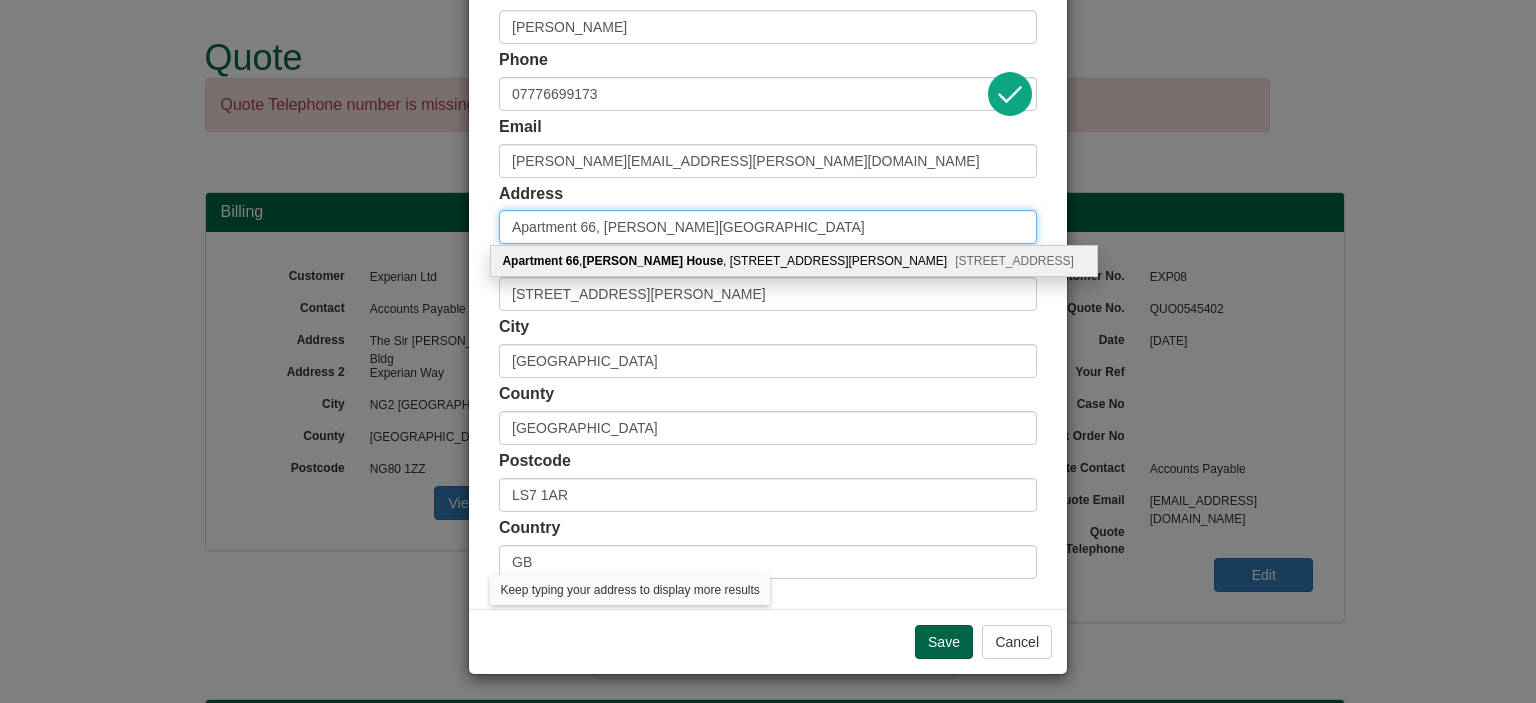type on "Apartment 66, Lovell House" 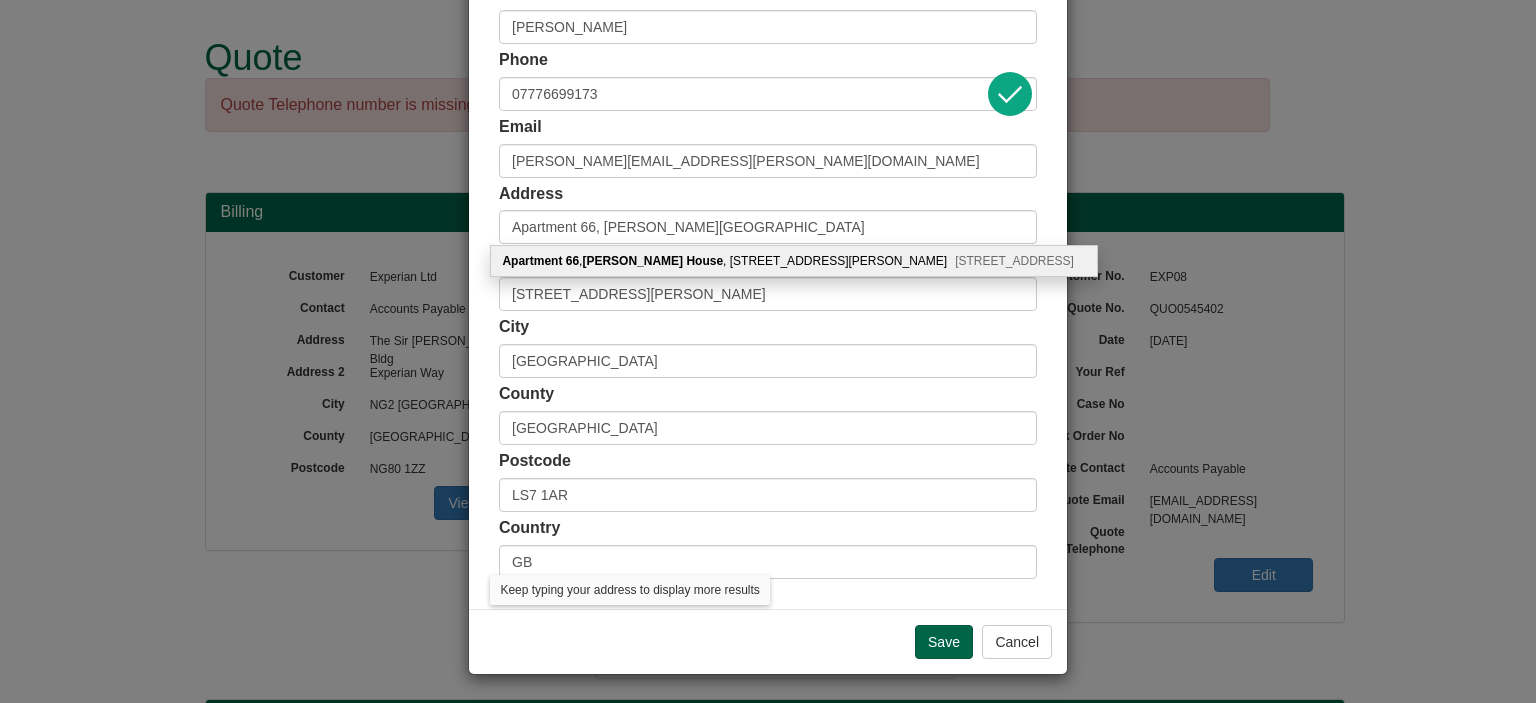 click on "Leeds, LS7 1AR" at bounding box center (1014, 261) 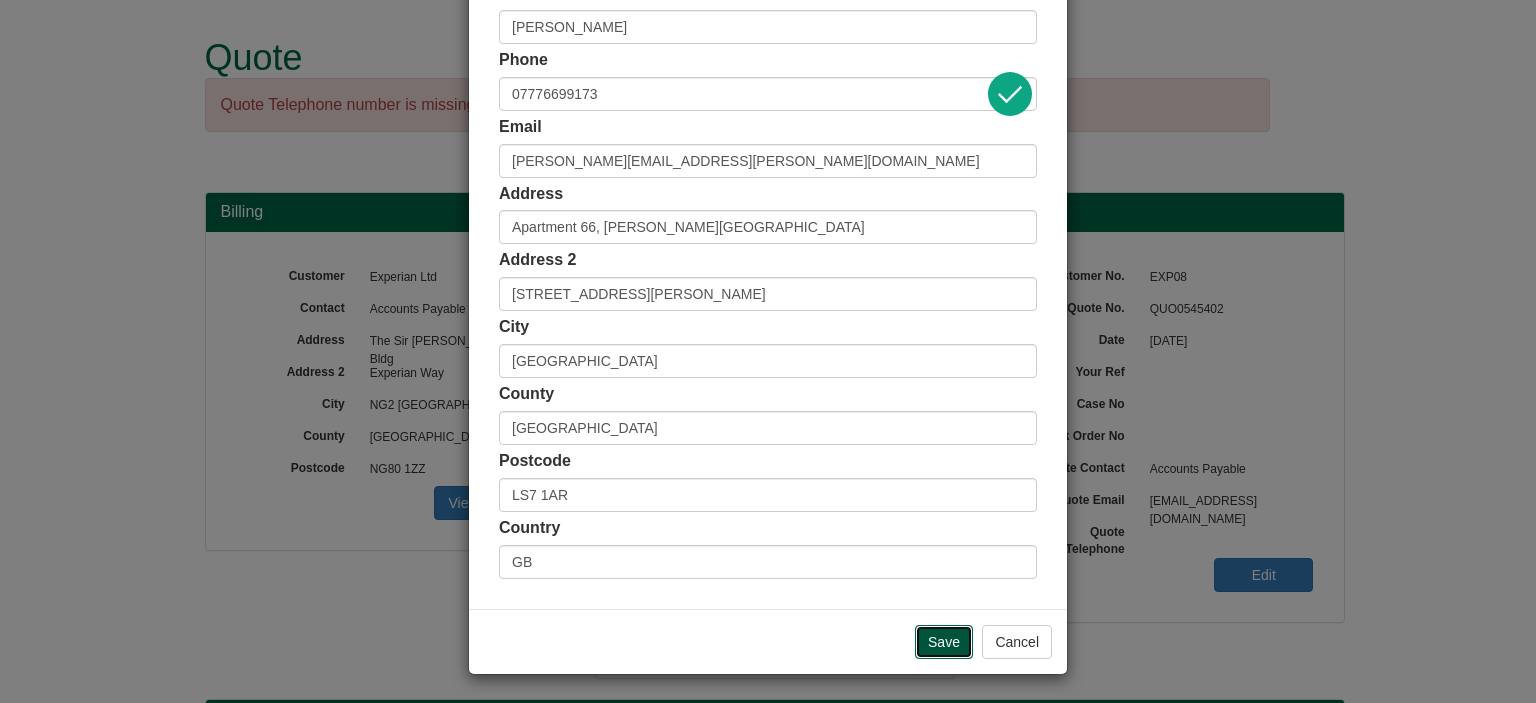 click on "Save" at bounding box center [944, 642] 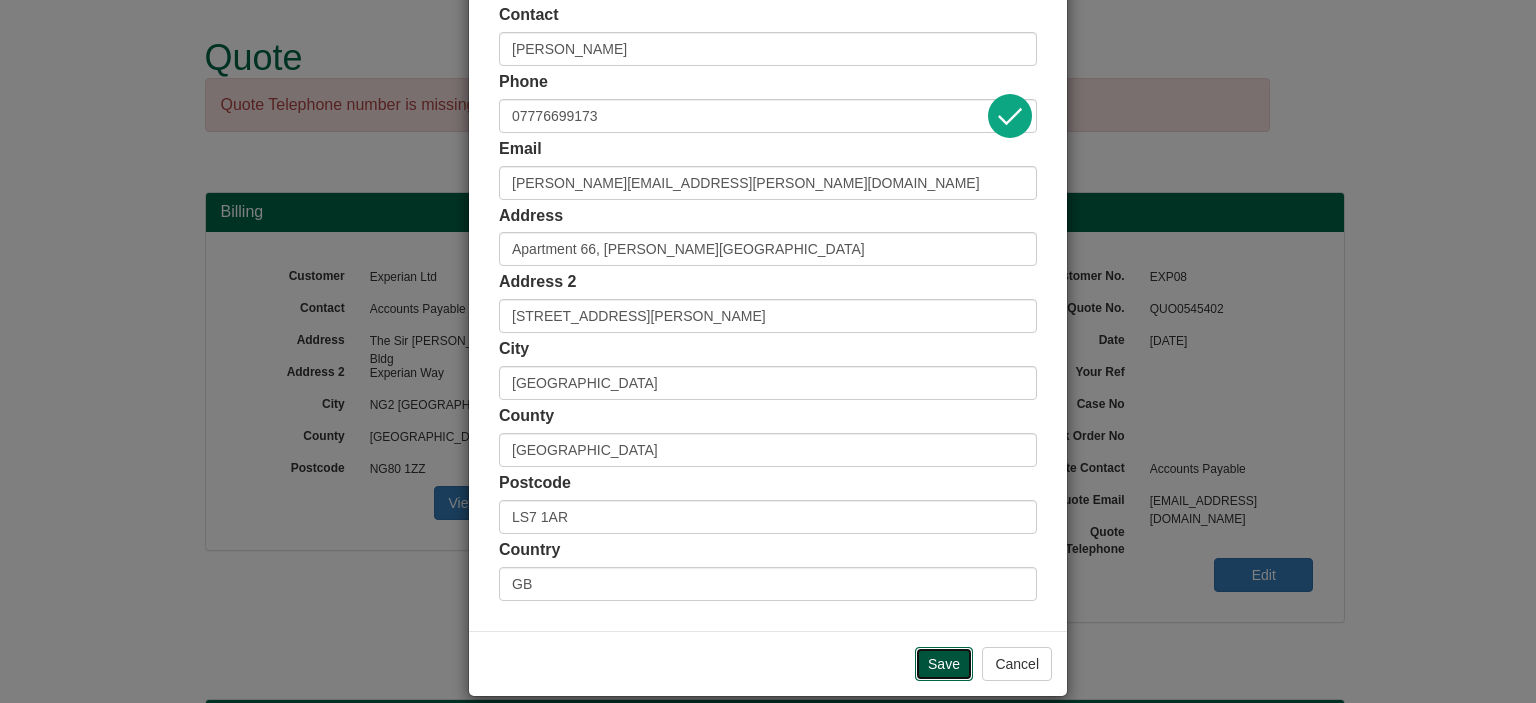scroll, scrollTop: 369, scrollLeft: 0, axis: vertical 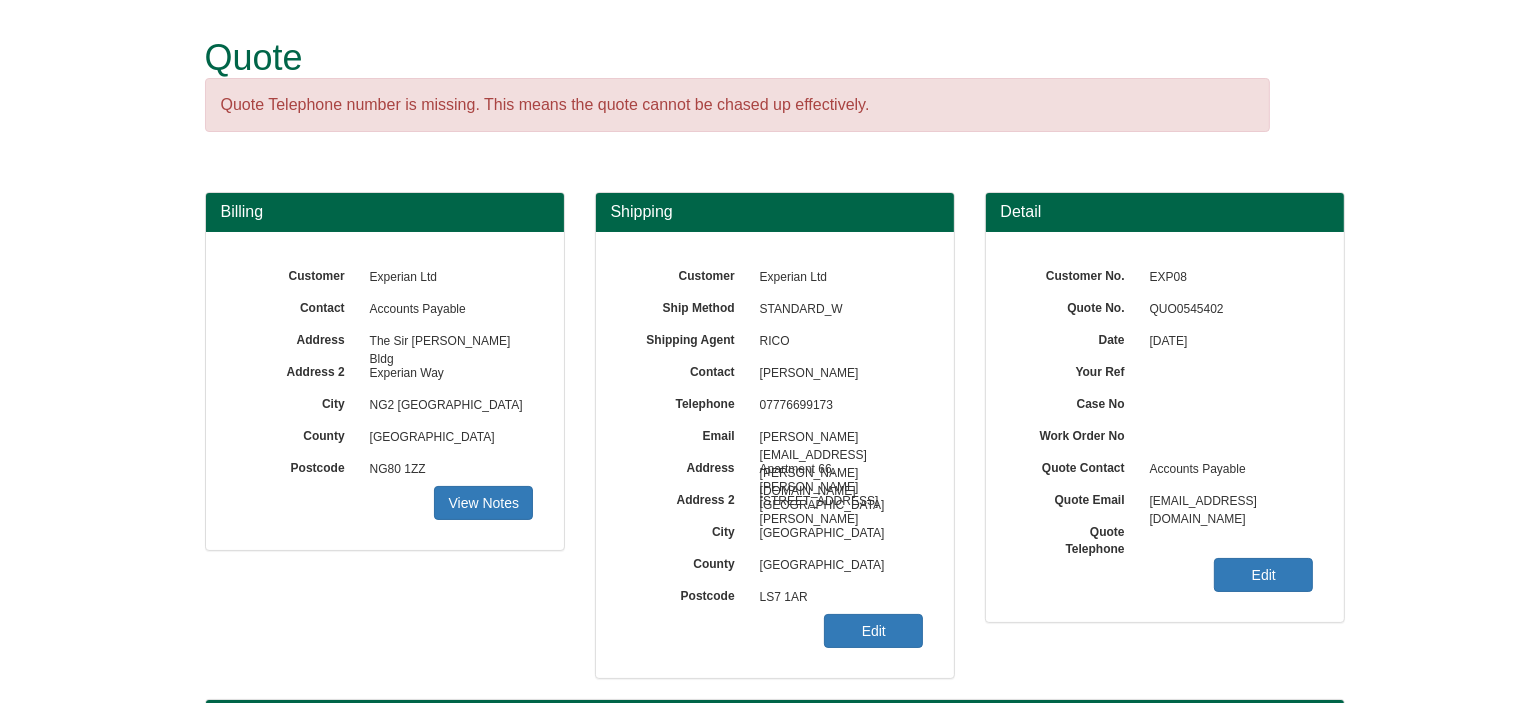 drag, startPoint x: 894, startPoint y: 366, endPoint x: 754, endPoint y: 364, distance: 140.01428 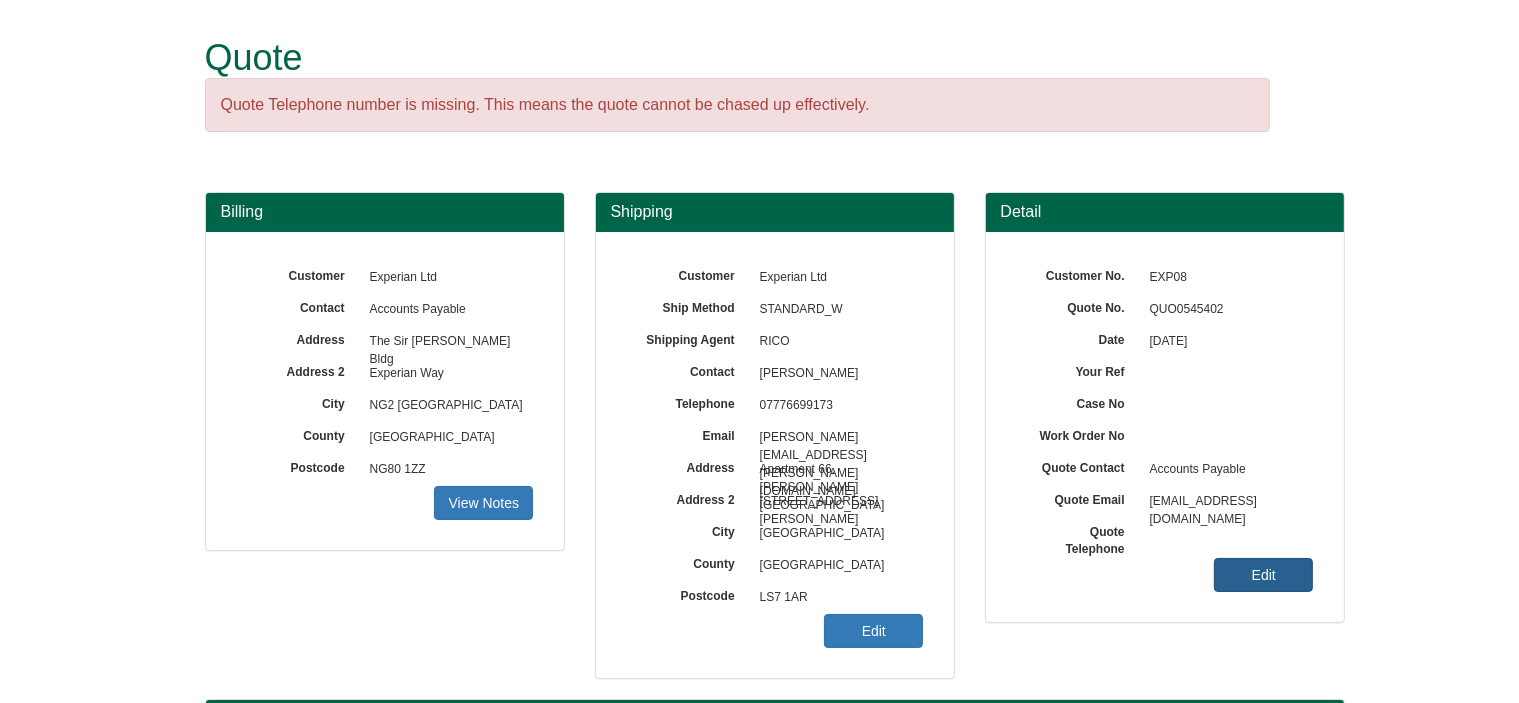 click on "Edit" at bounding box center (1263, 575) 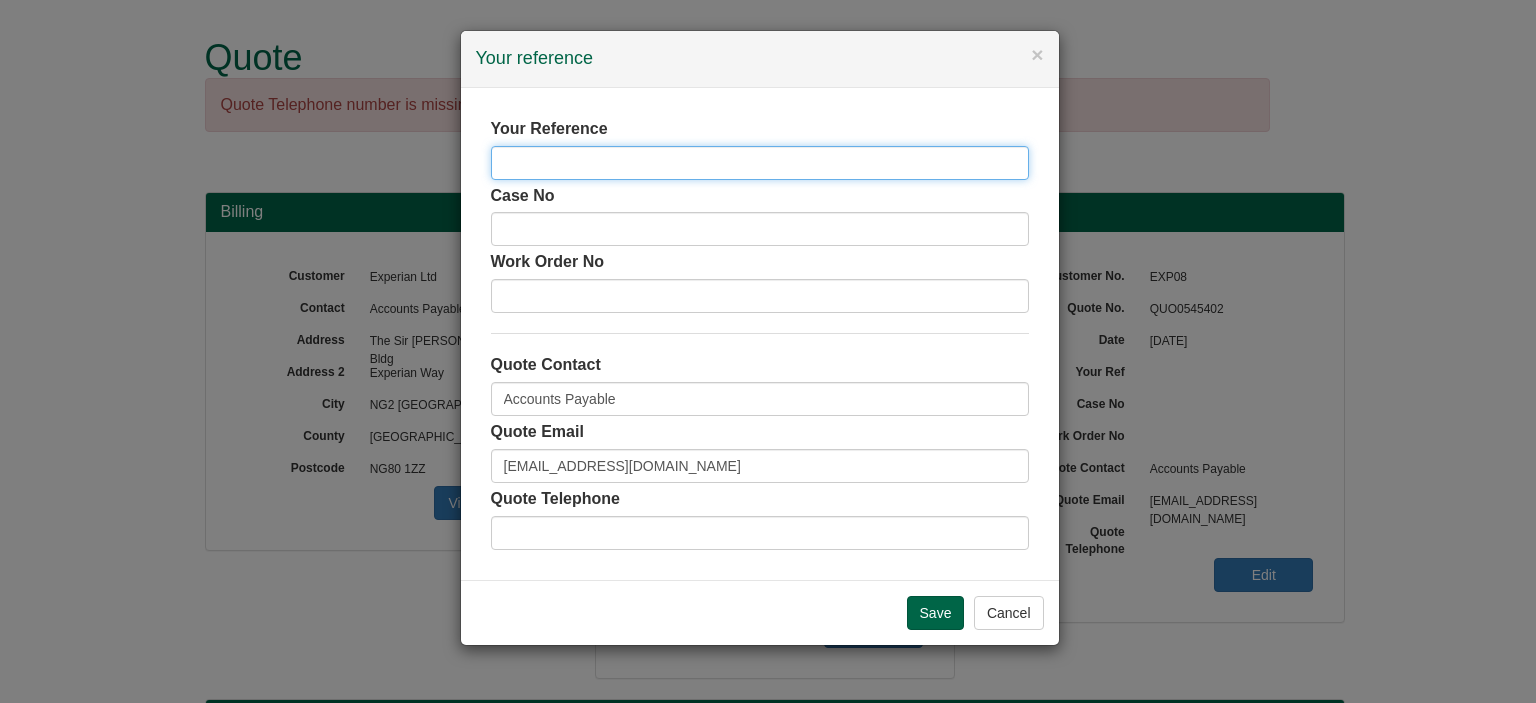 click at bounding box center [760, 163] 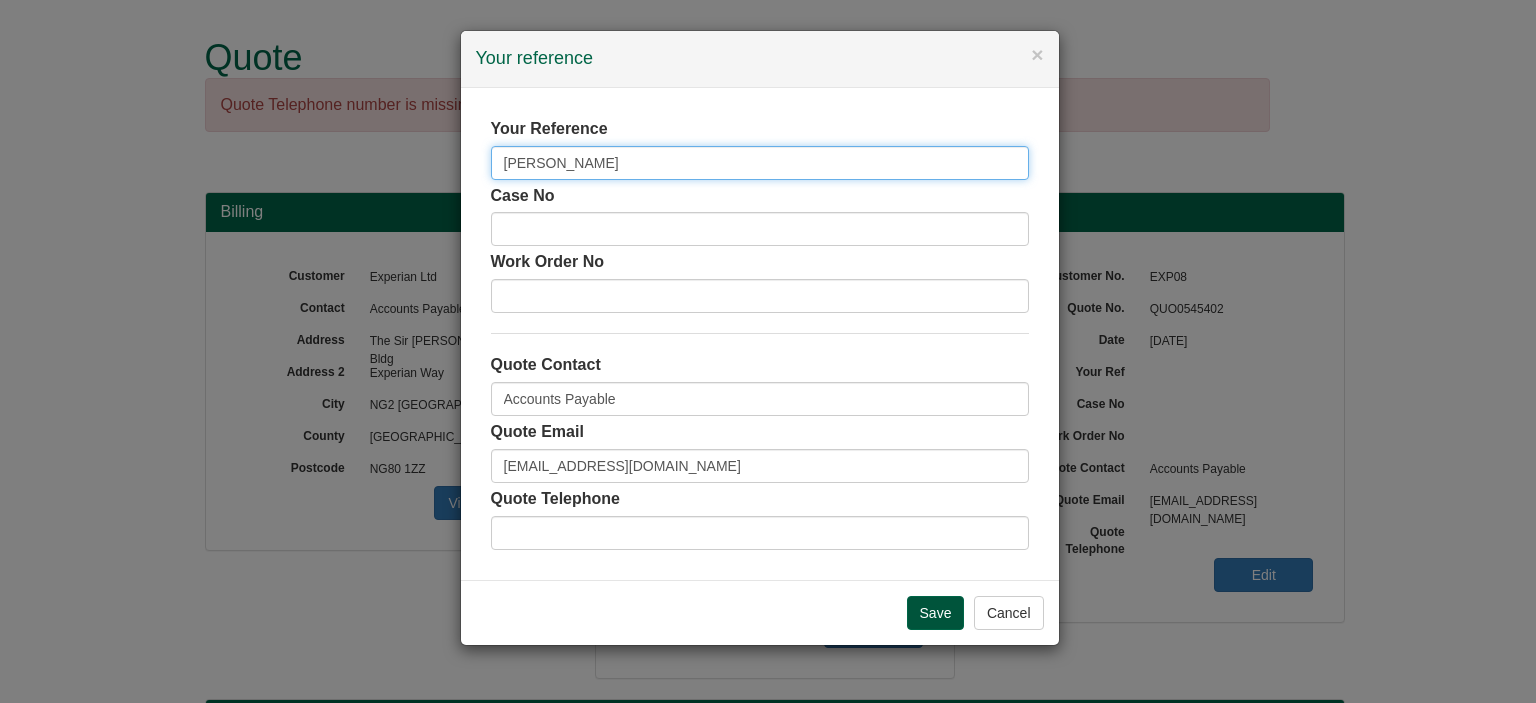 type on "[PERSON_NAME]" 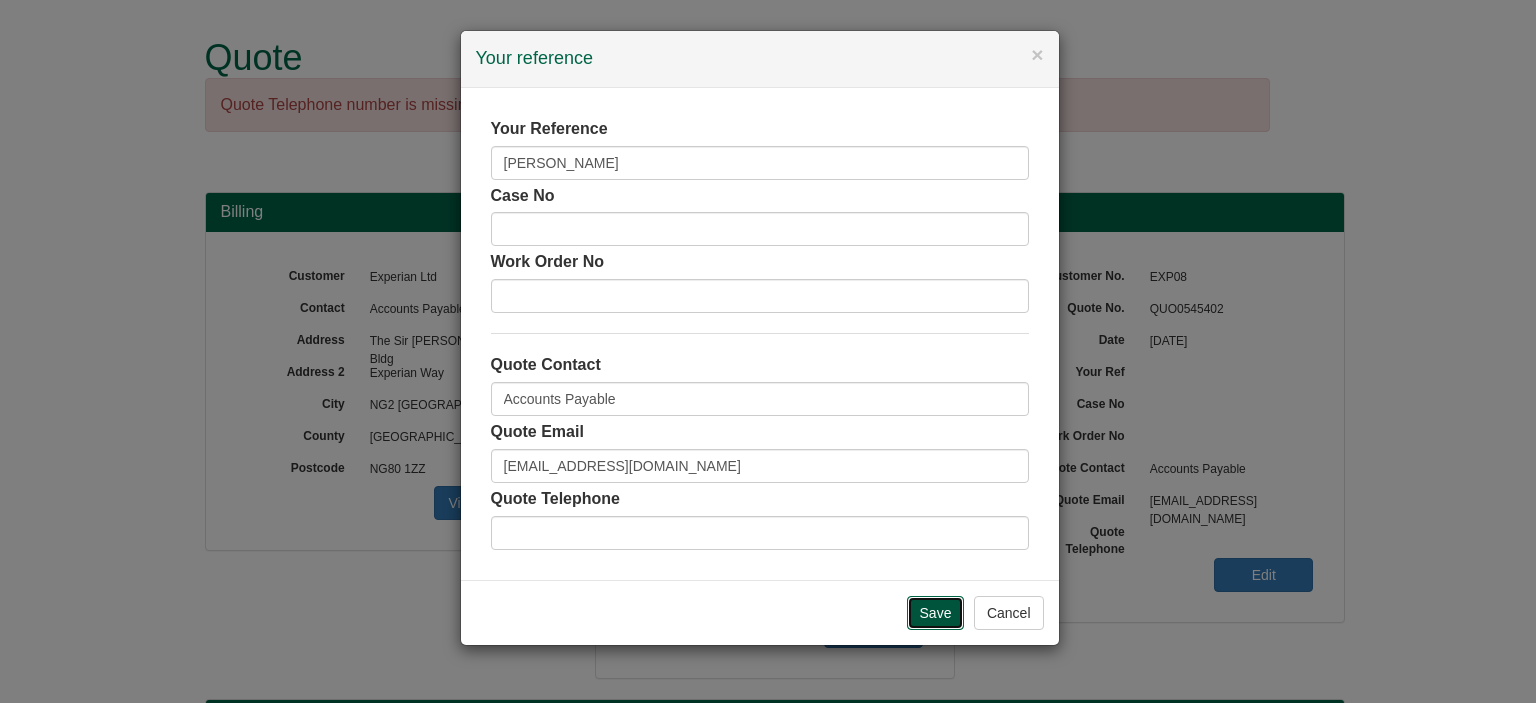 click on "Save" at bounding box center (936, 613) 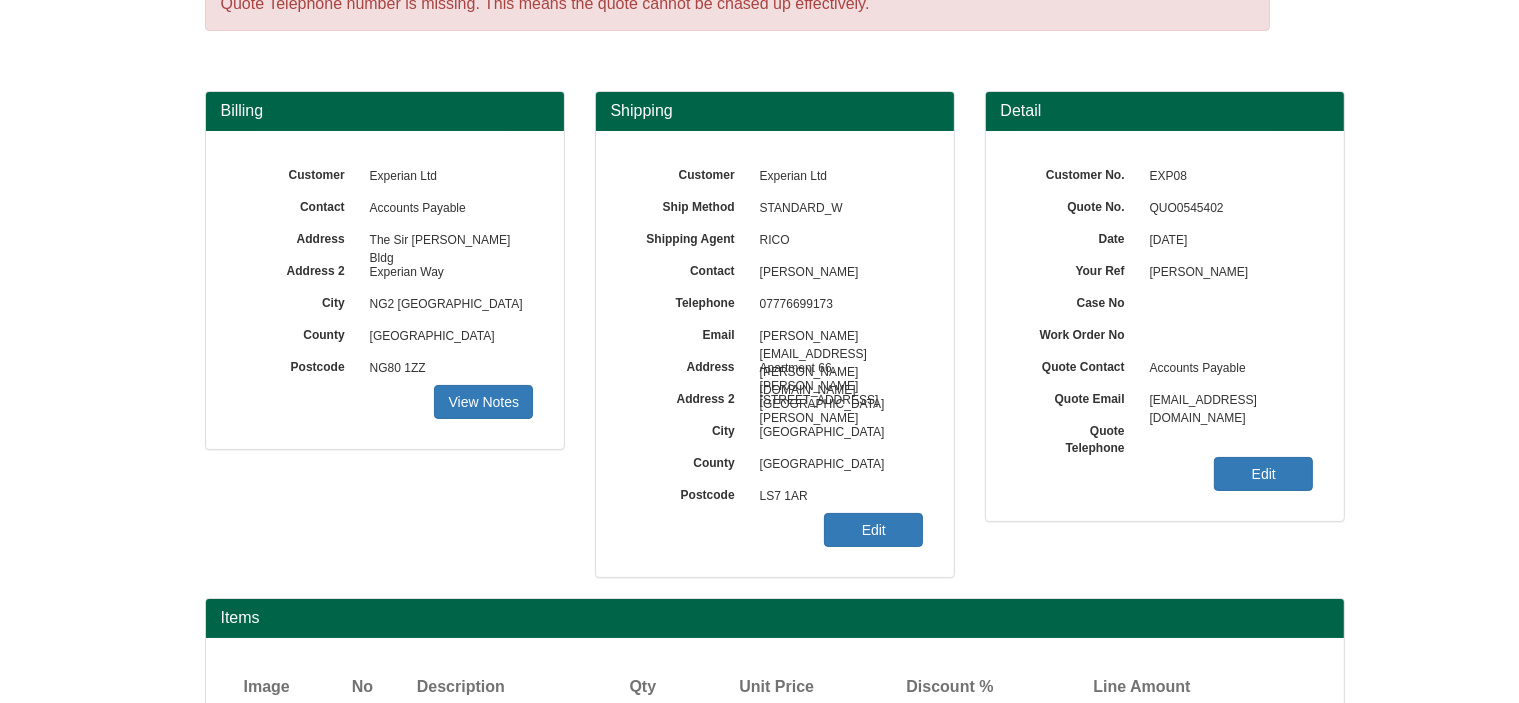 scroll, scrollTop: 268, scrollLeft: 0, axis: vertical 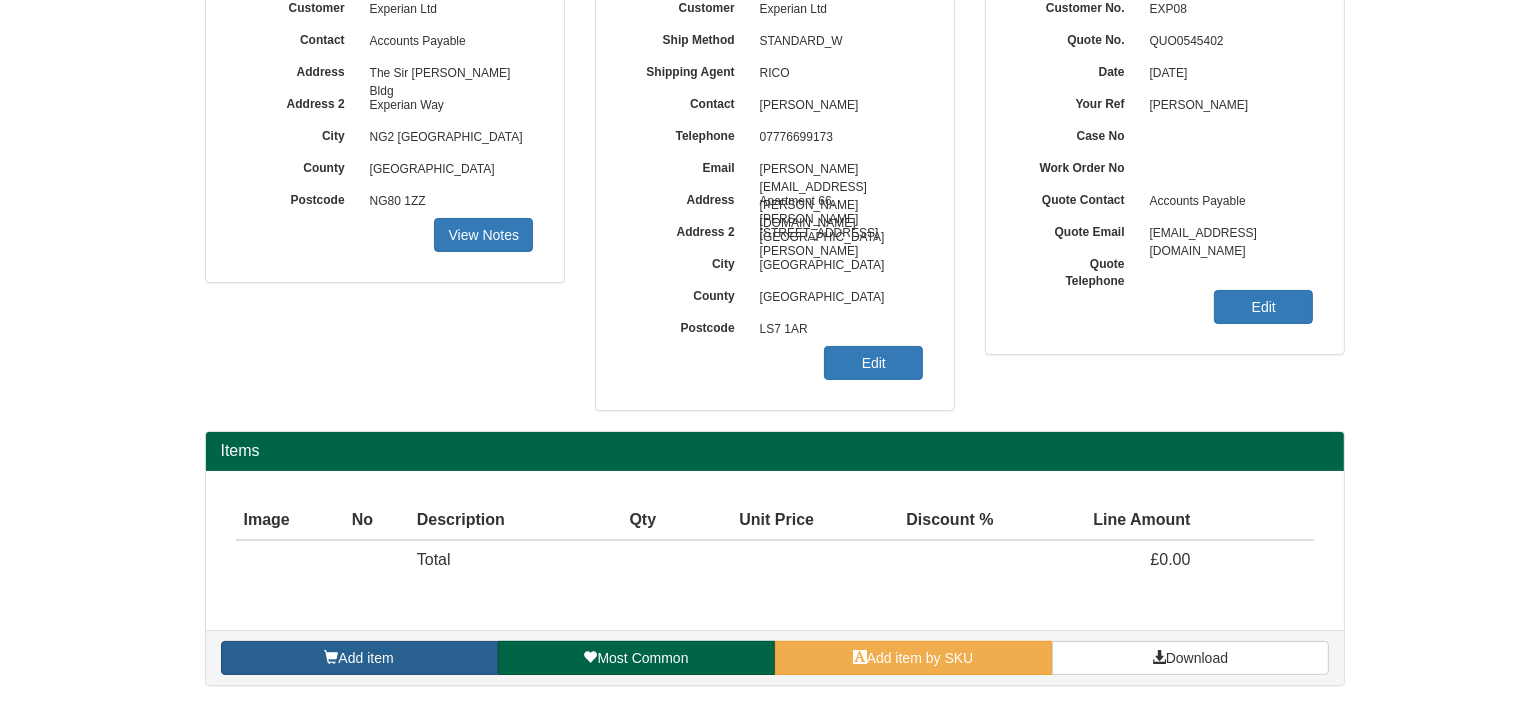 click on "Add item" at bounding box center (365, 658) 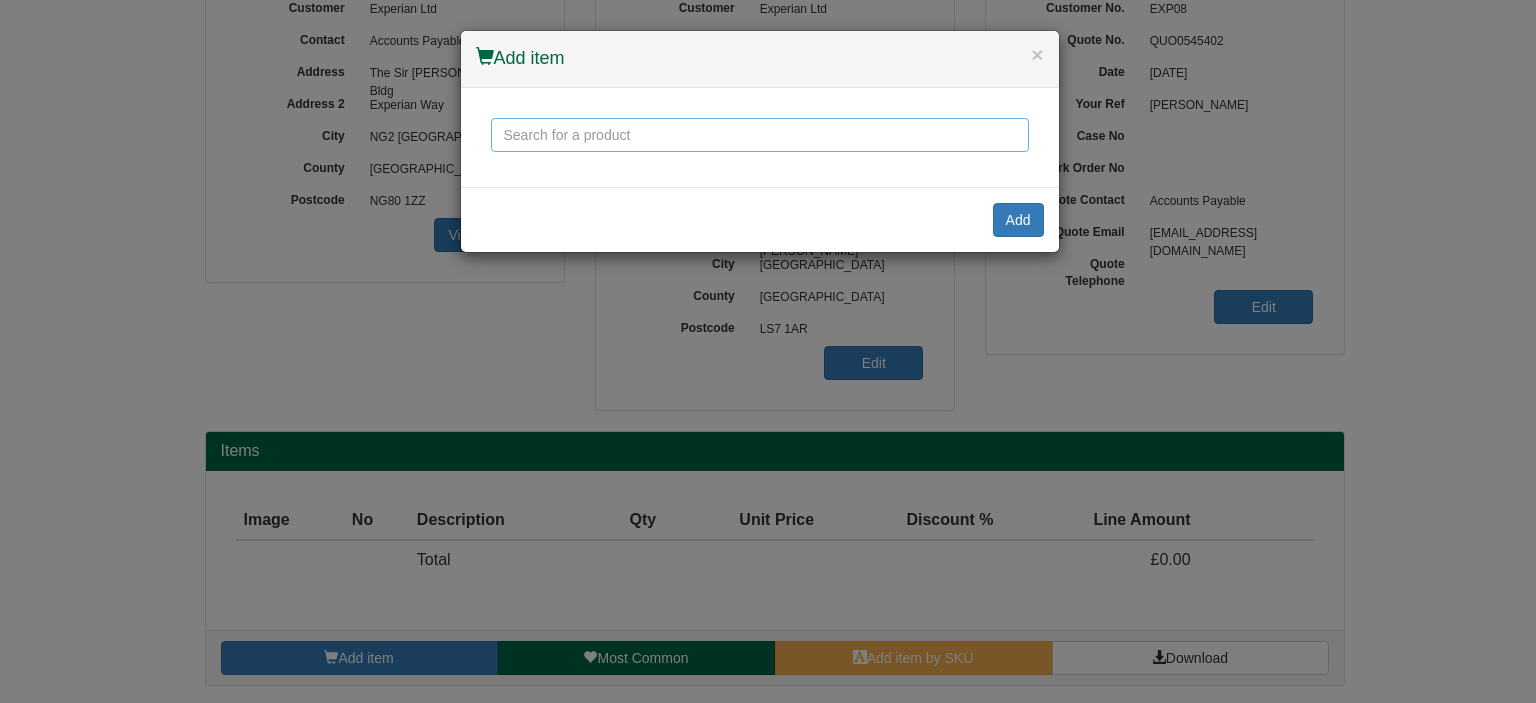 click at bounding box center [760, 135] 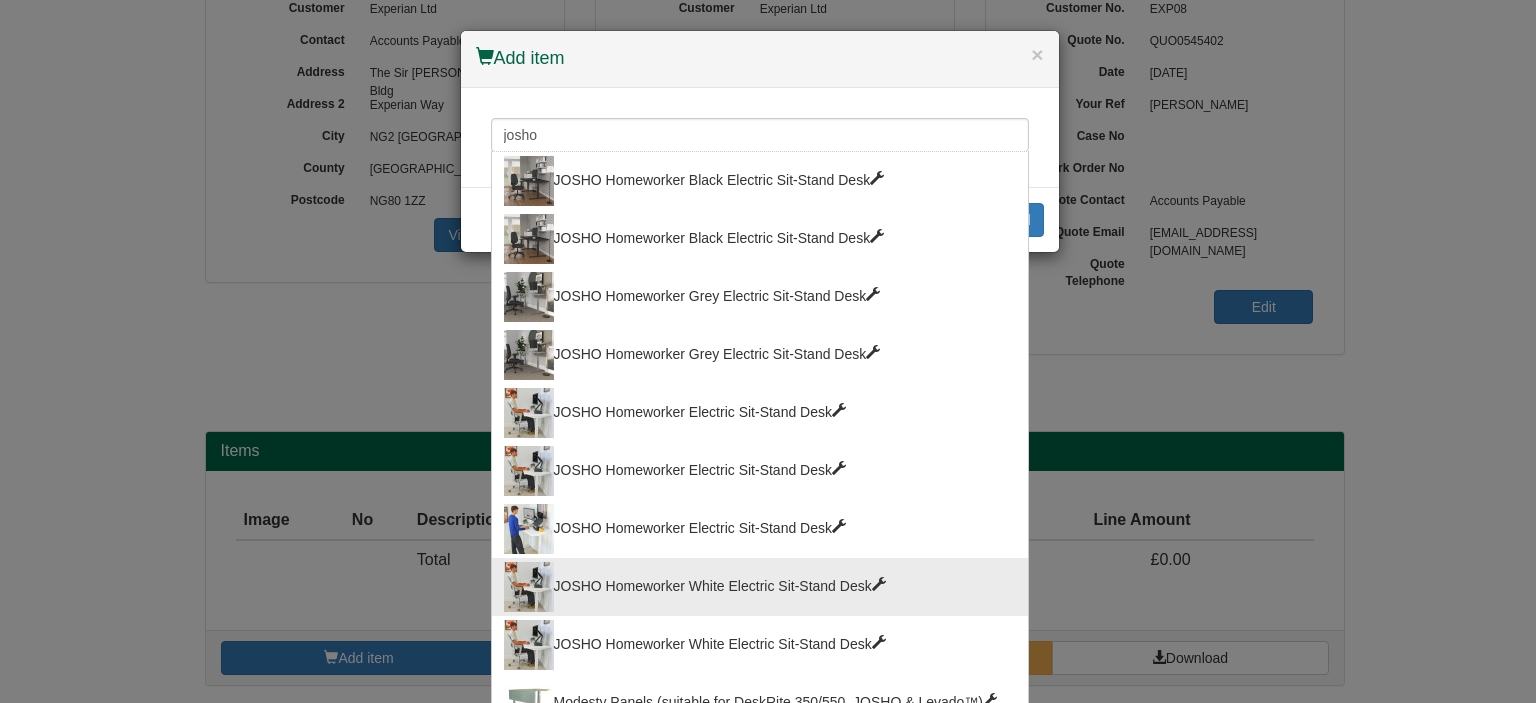 click on "JOSHO Homeworker White Electric Sit-Stand Desk" at bounding box center (760, 587) 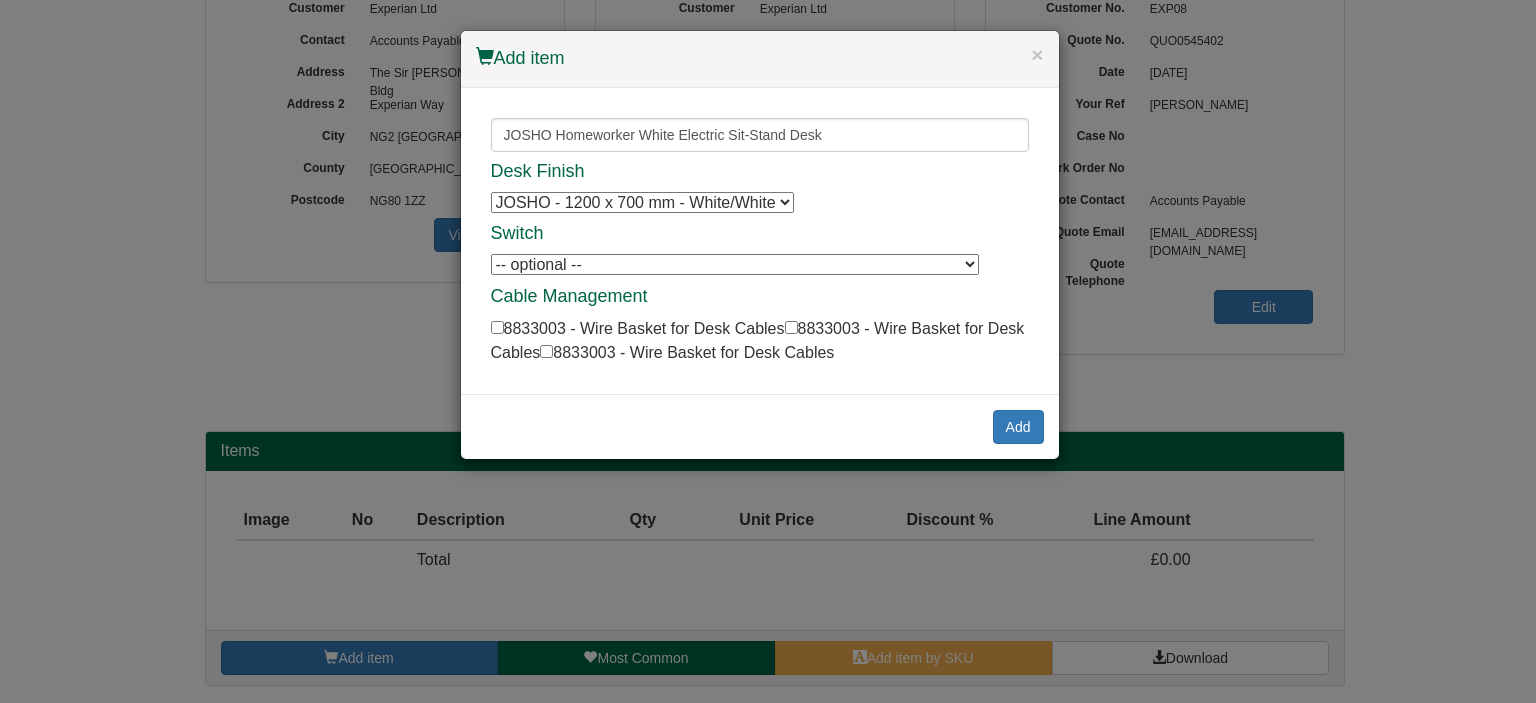 click on "-- optional -- DeskRite 350, 550 & JOSHO Programmable Switch (with Fixings) DeskRite 350, 550 & JOSHO Programmable Switch (with Fixings) DeskRite 350, 550 & JOSHO Programmable Switch (with Fixings)" at bounding box center [735, 264] 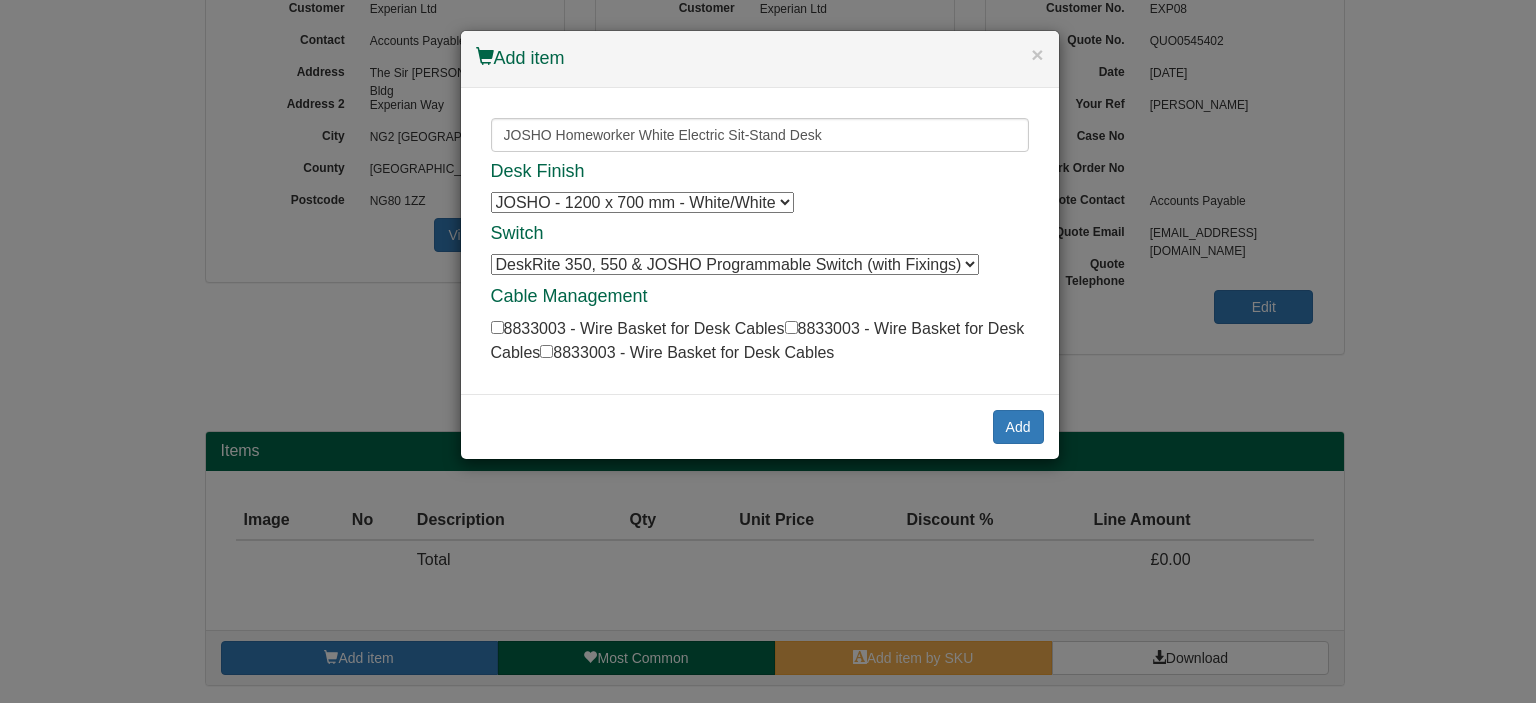 click on "-- optional -- DeskRite 350, 550 & JOSHO Programmable Switch (with Fixings) DeskRite 350, 550 & JOSHO Programmable Switch (with Fixings) DeskRite 350, 550 & JOSHO Programmable Switch (with Fixings)" at bounding box center [735, 264] 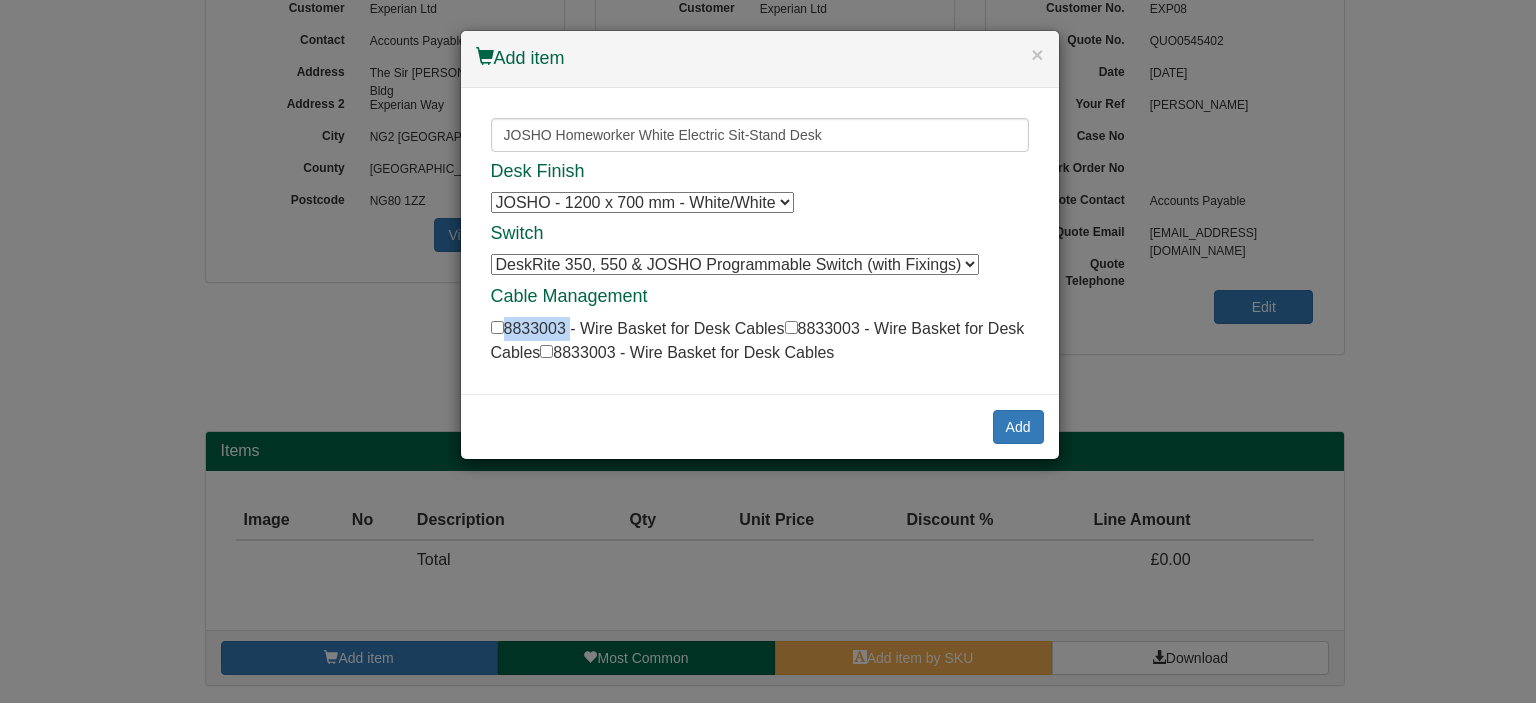 click on "Desk Finish JOSHO - 1200 x 700 mm - White/White JOSHO - 1200 x 700 mm - White/White JOSHO - 1200 x 700 mm - White/White Switch -- optional -- DeskRite 350, 550 & JOSHO Programmable Switch (with Fixings) DeskRite 350, 550 & JOSHO Programmable Switch (with Fixings) DeskRite 350, 550 & JOSHO Programmable Switch (with Fixings) Cable Management 8833003 - Wire Basket for Desk Cables 8833003 - Wire Basket for Desk Cables 8833003 - Wire Basket for Desk Cables" at bounding box center [760, 263] 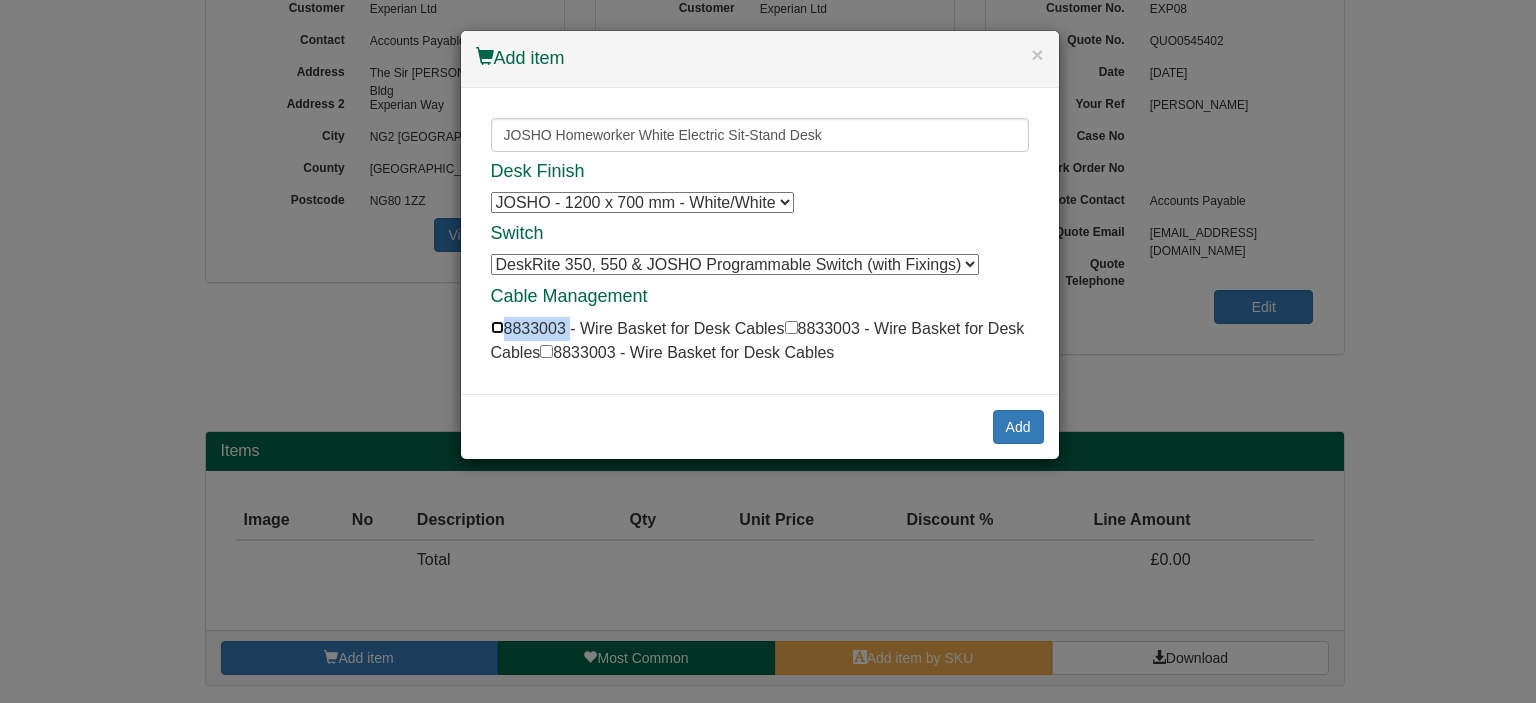 click at bounding box center (497, 327) 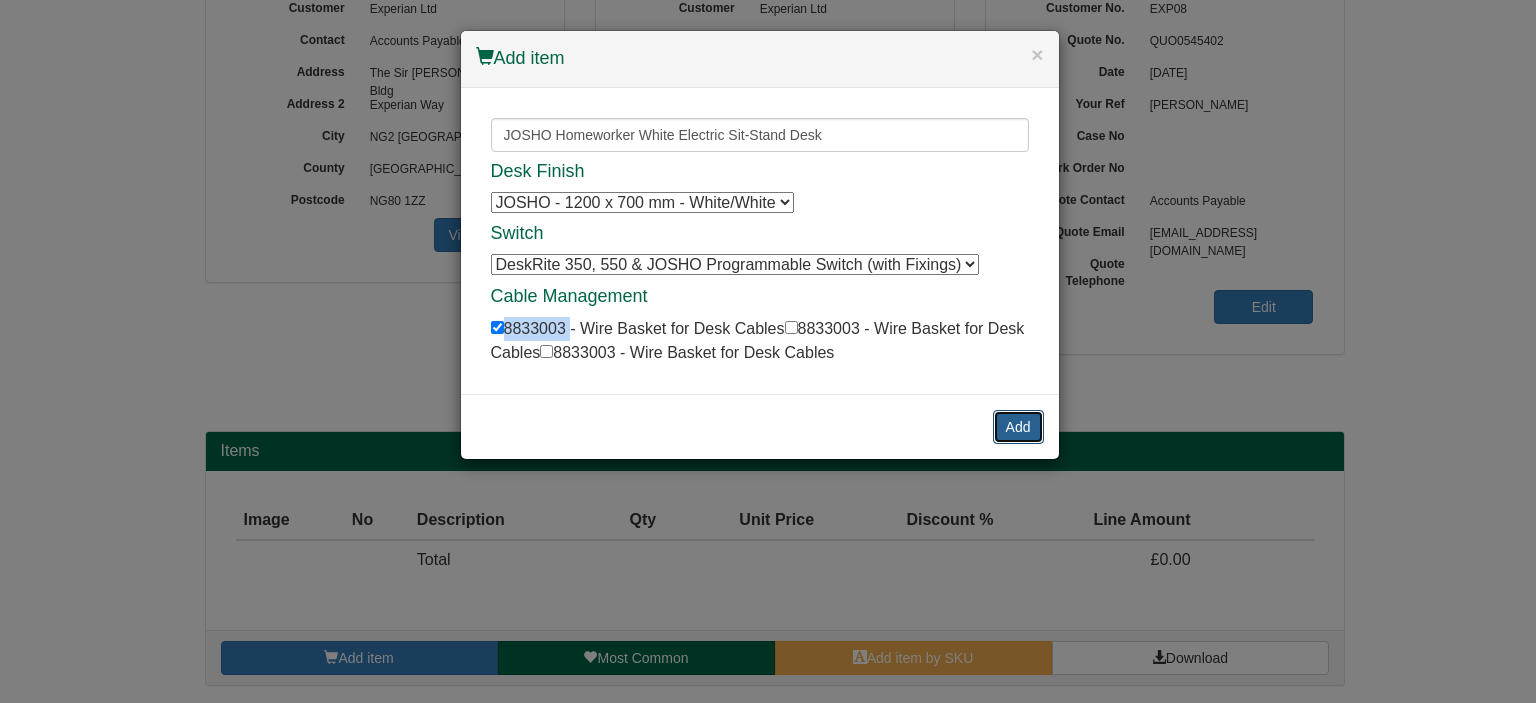 click on "Add" at bounding box center [1018, 427] 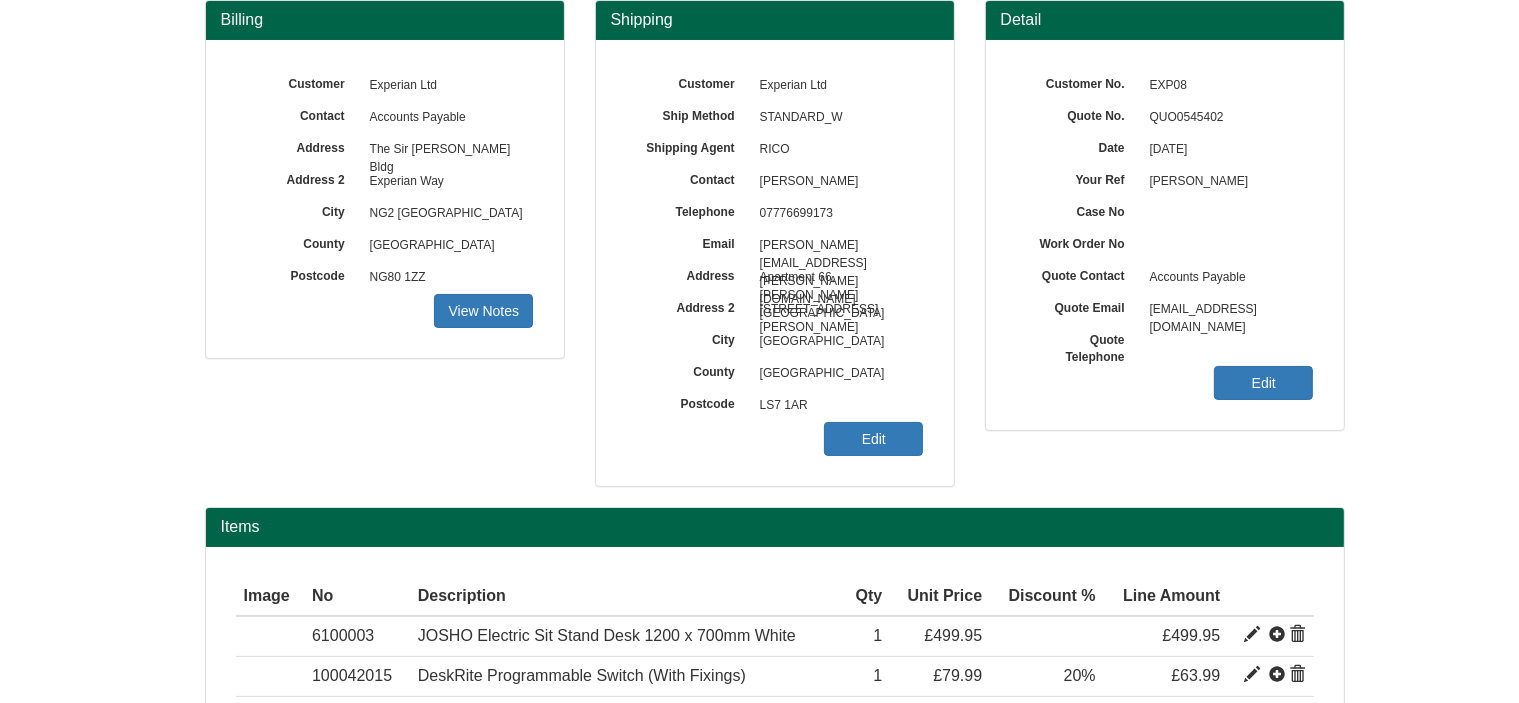 scroll, scrollTop: 34, scrollLeft: 0, axis: vertical 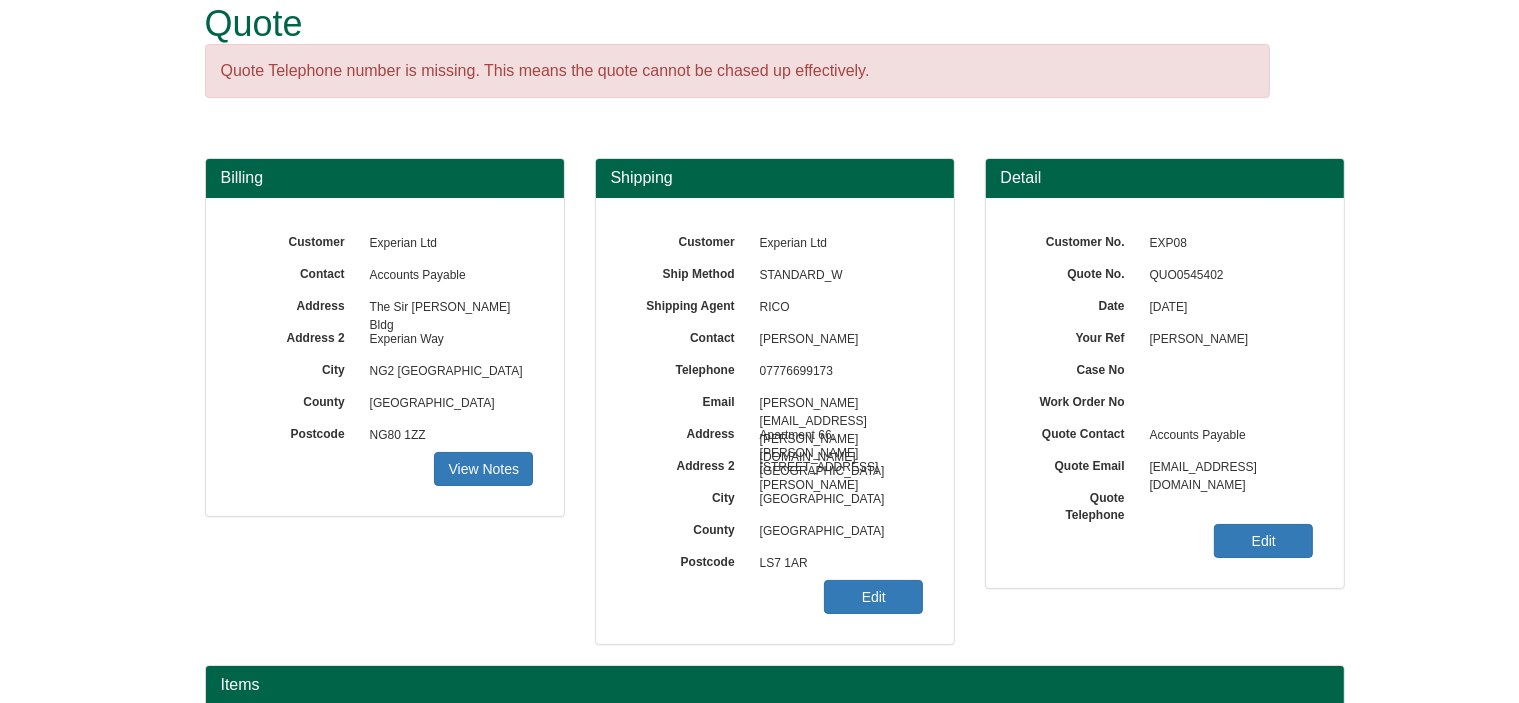 drag, startPoint x: 899, startPoint y: 339, endPoint x: 756, endPoint y: 349, distance: 143.34923 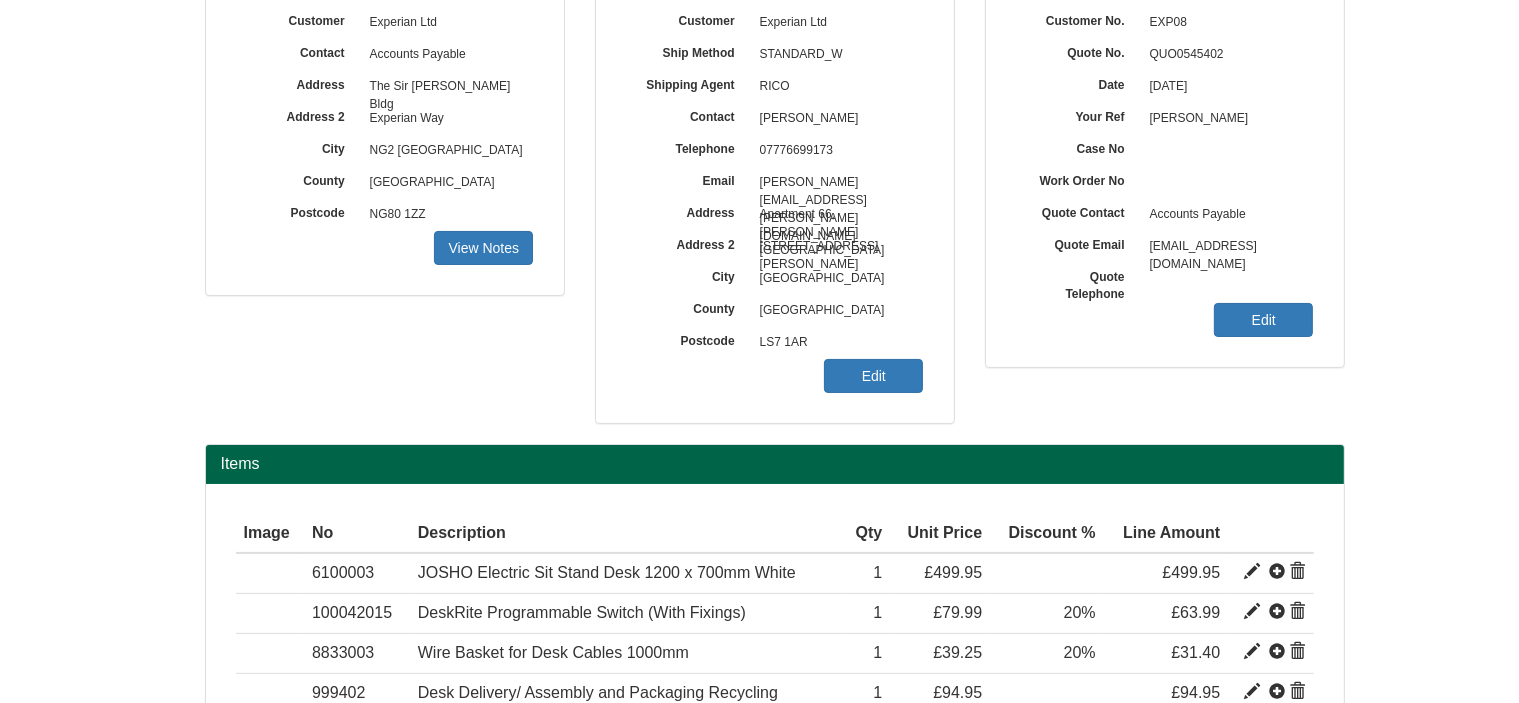 scroll, scrollTop: 466, scrollLeft: 0, axis: vertical 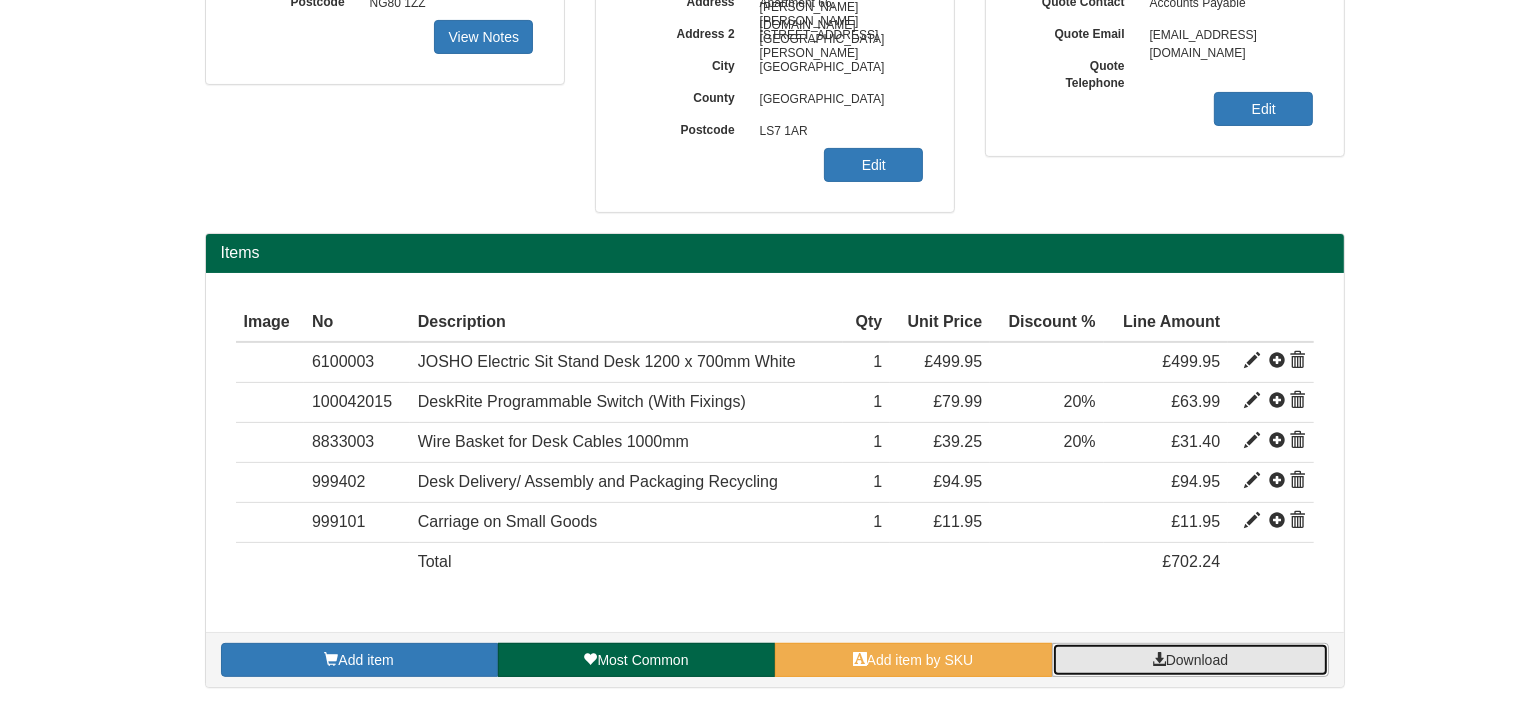click on "Download" at bounding box center (1190, 660) 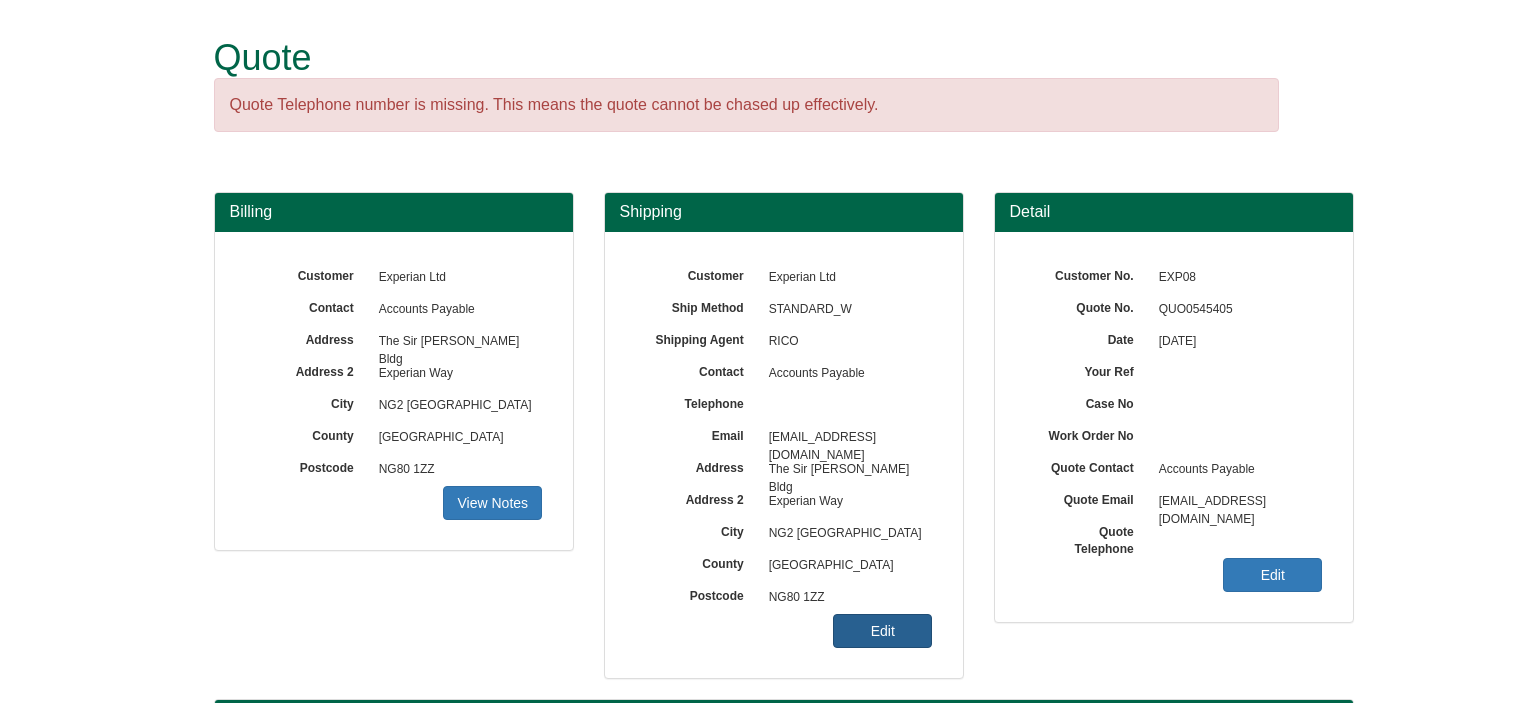 scroll, scrollTop: 0, scrollLeft: 0, axis: both 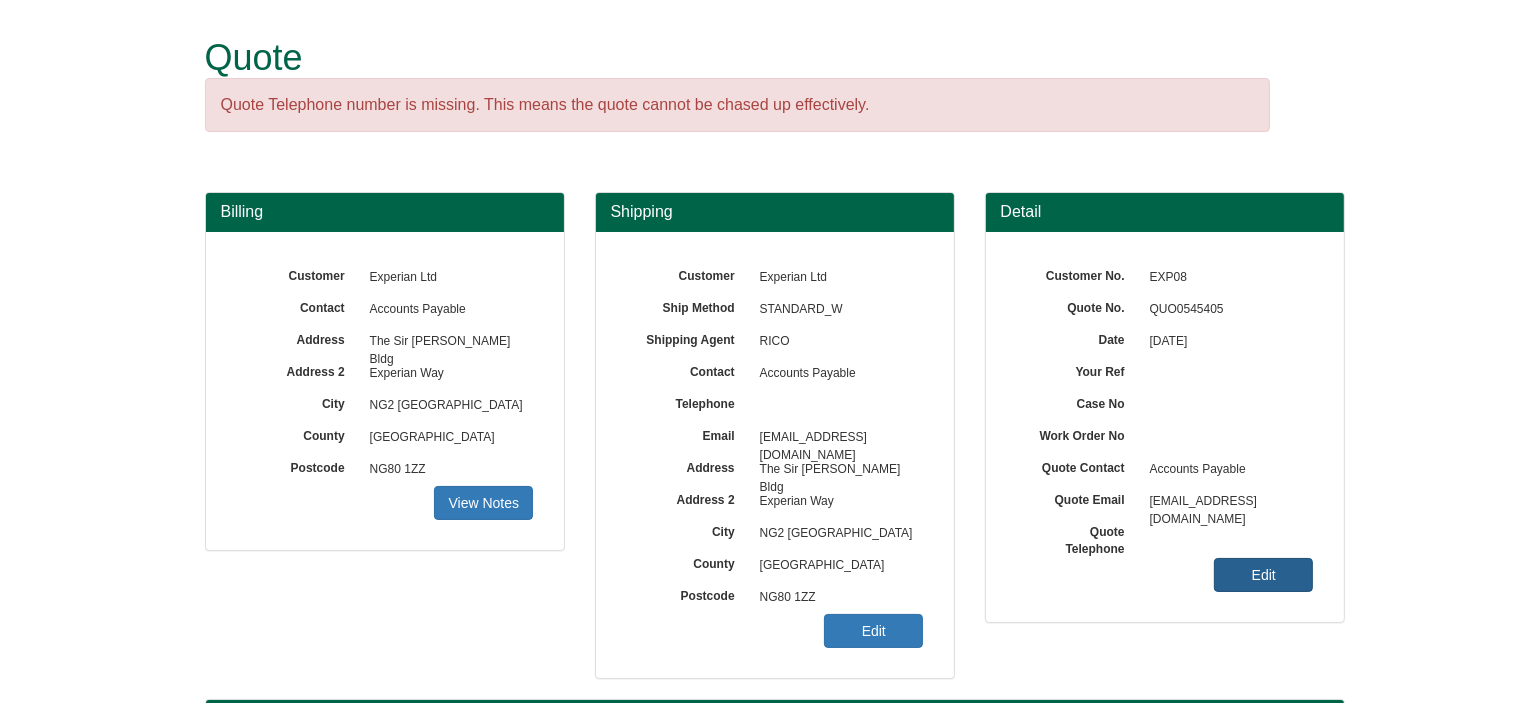 click on "Edit" at bounding box center (1263, 575) 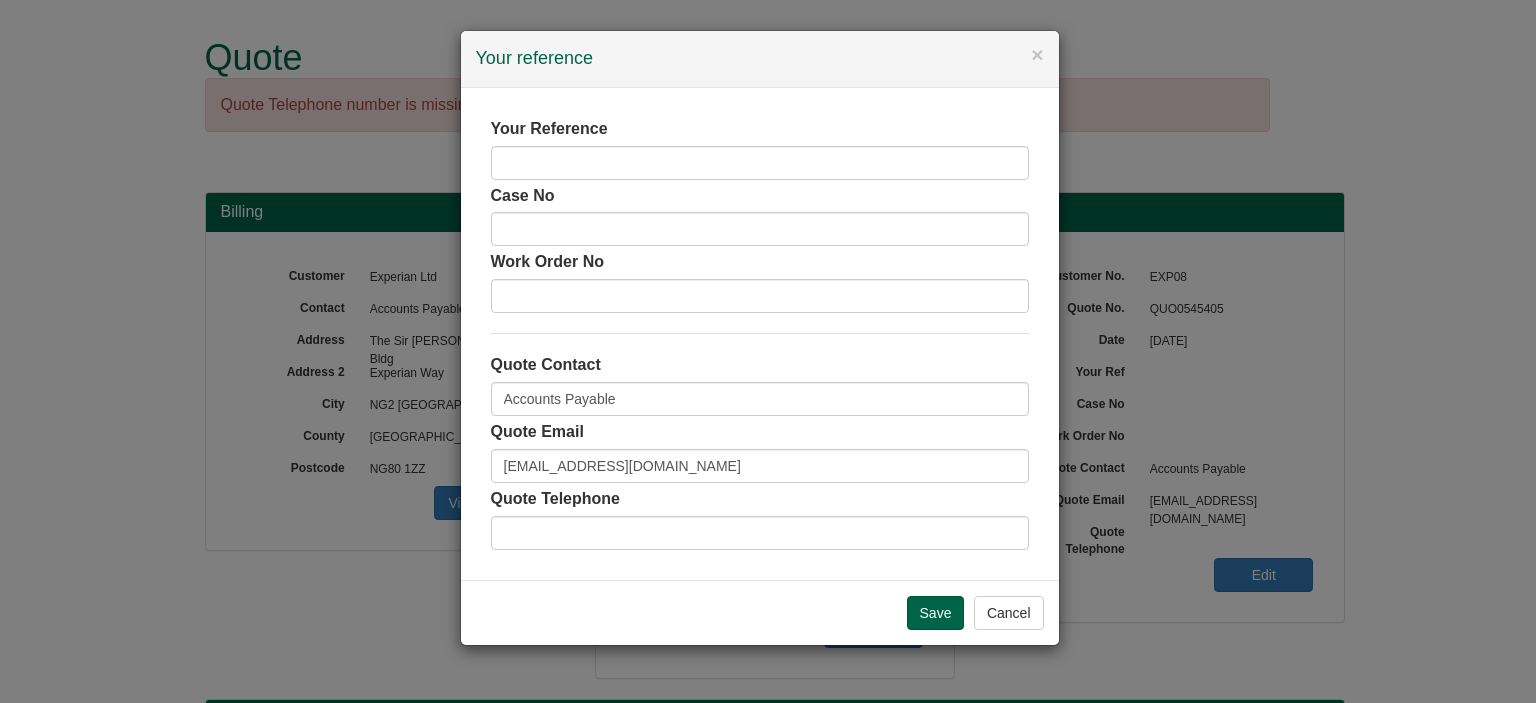click on "Your Reference" at bounding box center [760, 149] 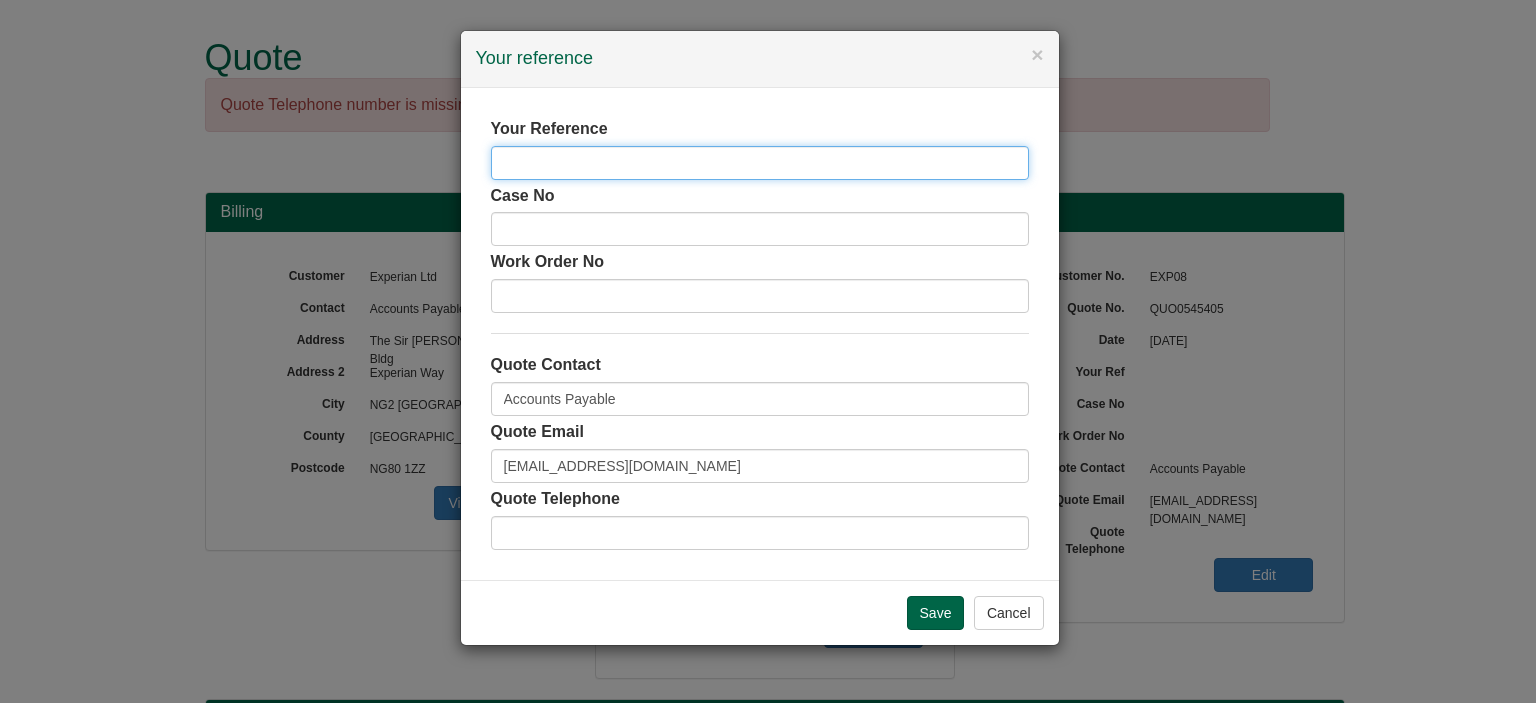 click at bounding box center (760, 163) 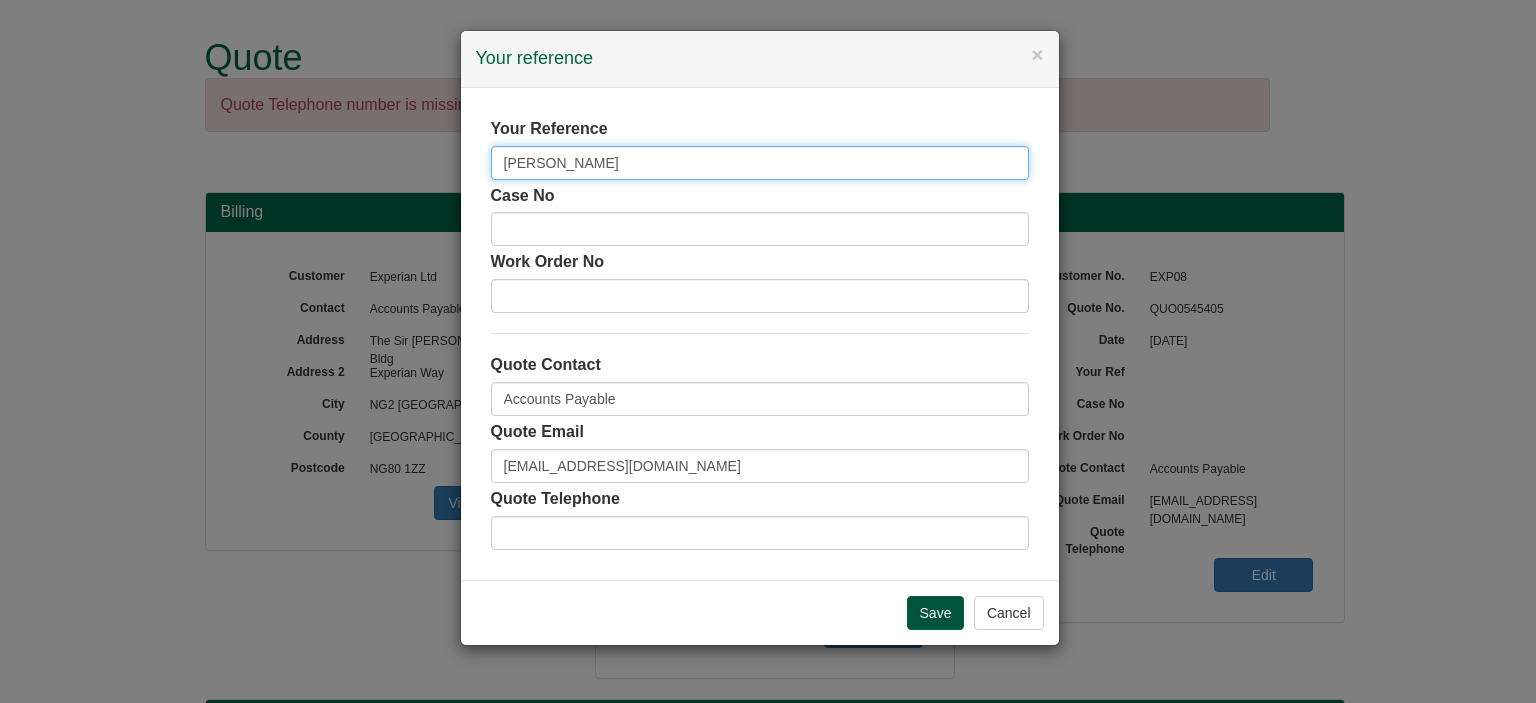 type on "[PERSON_NAME]" 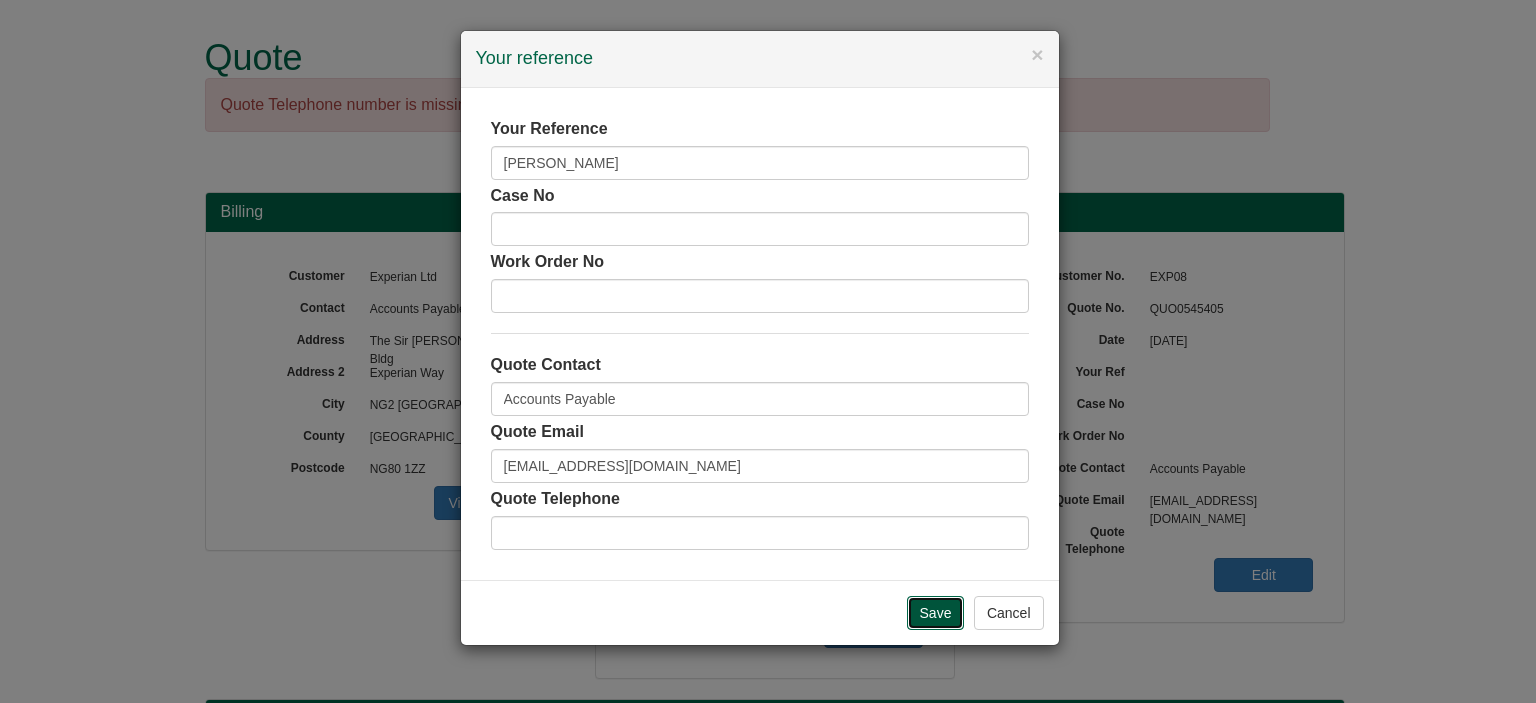 click on "Save" at bounding box center (936, 613) 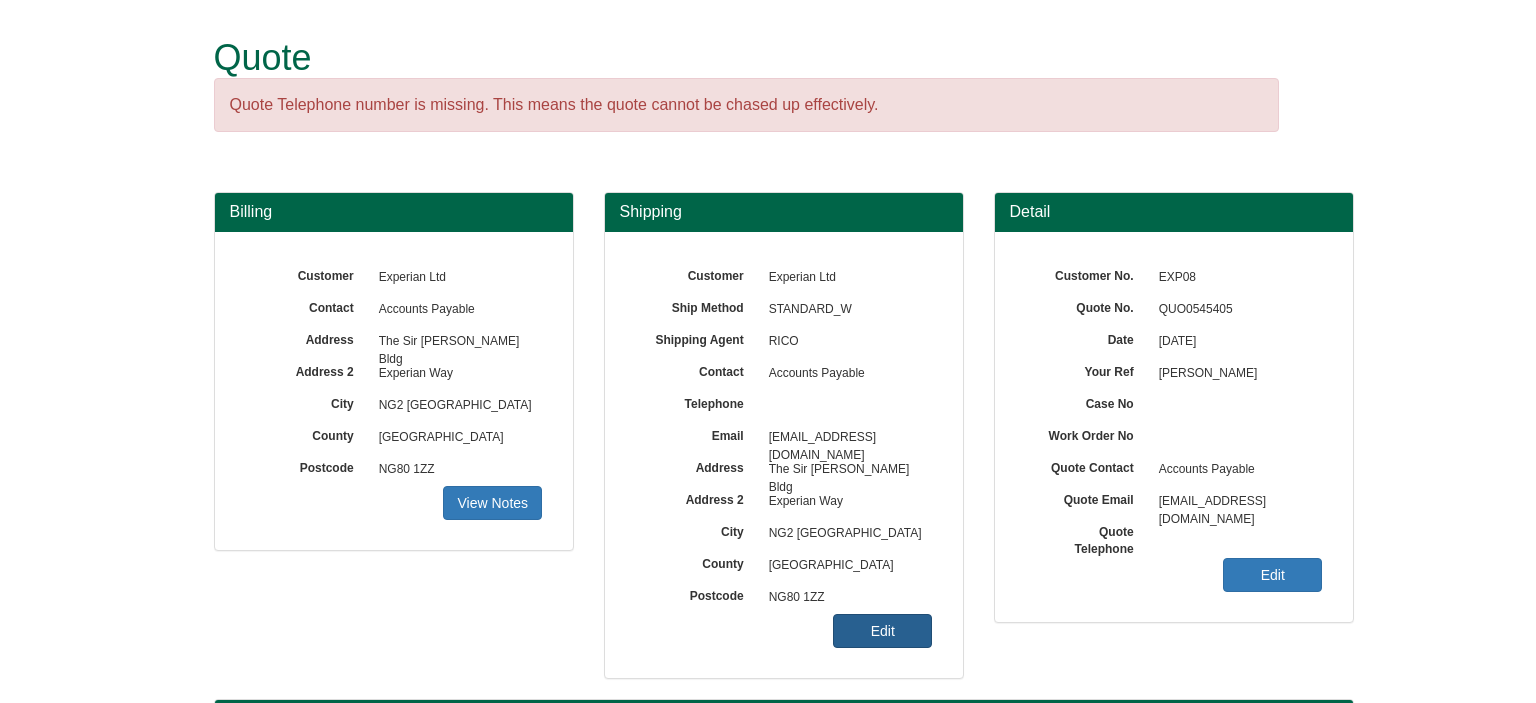 scroll, scrollTop: 0, scrollLeft: 0, axis: both 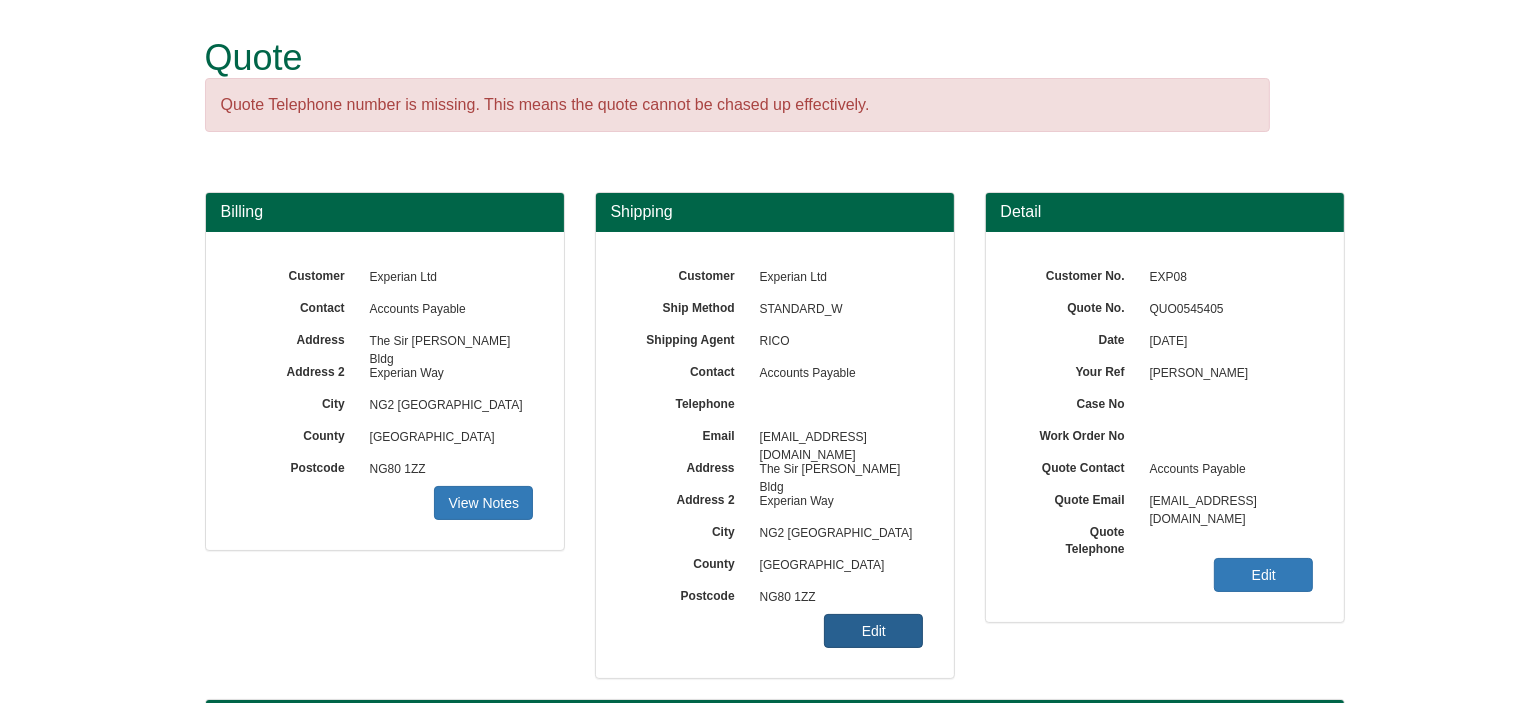 click on "Edit" at bounding box center (873, 631) 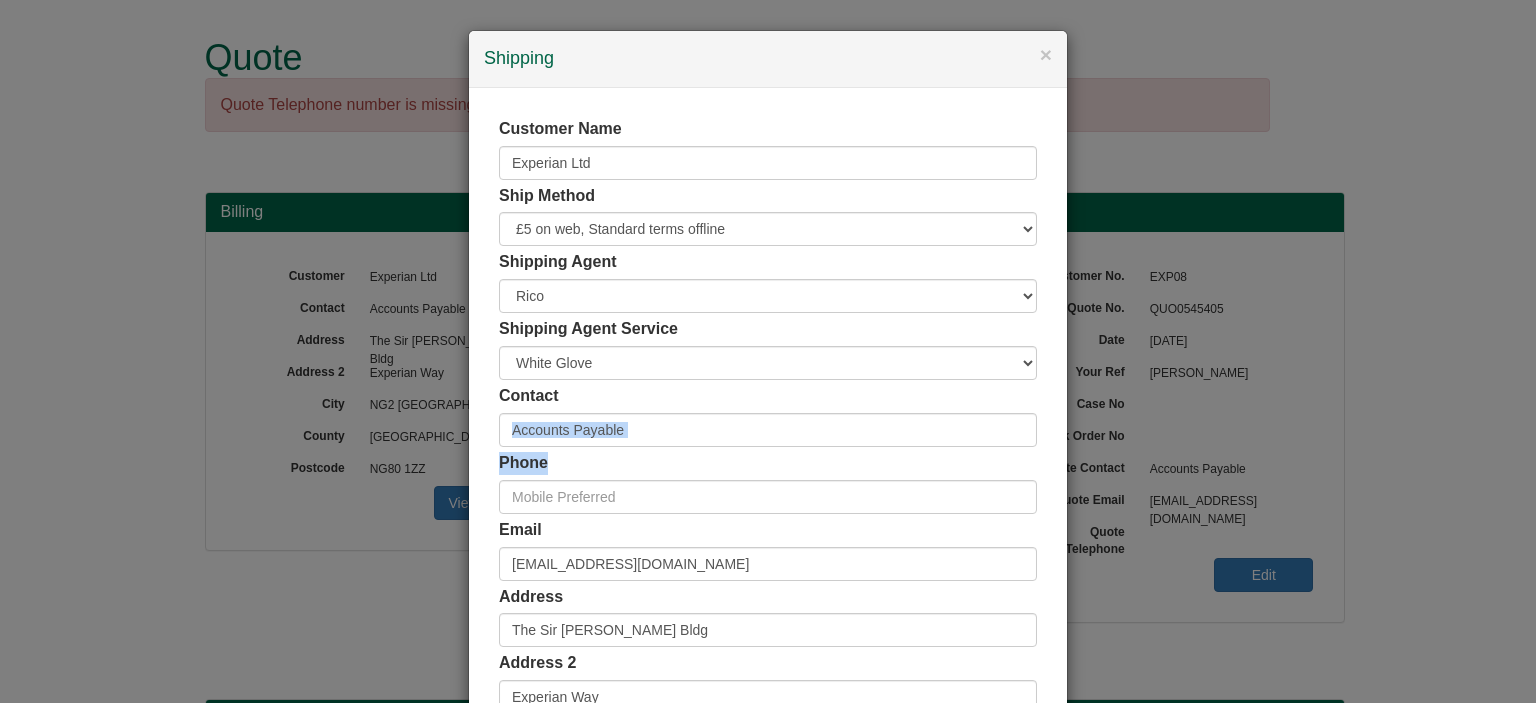drag, startPoint x: 738, startPoint y: 447, endPoint x: 561, endPoint y: 440, distance: 177.13837 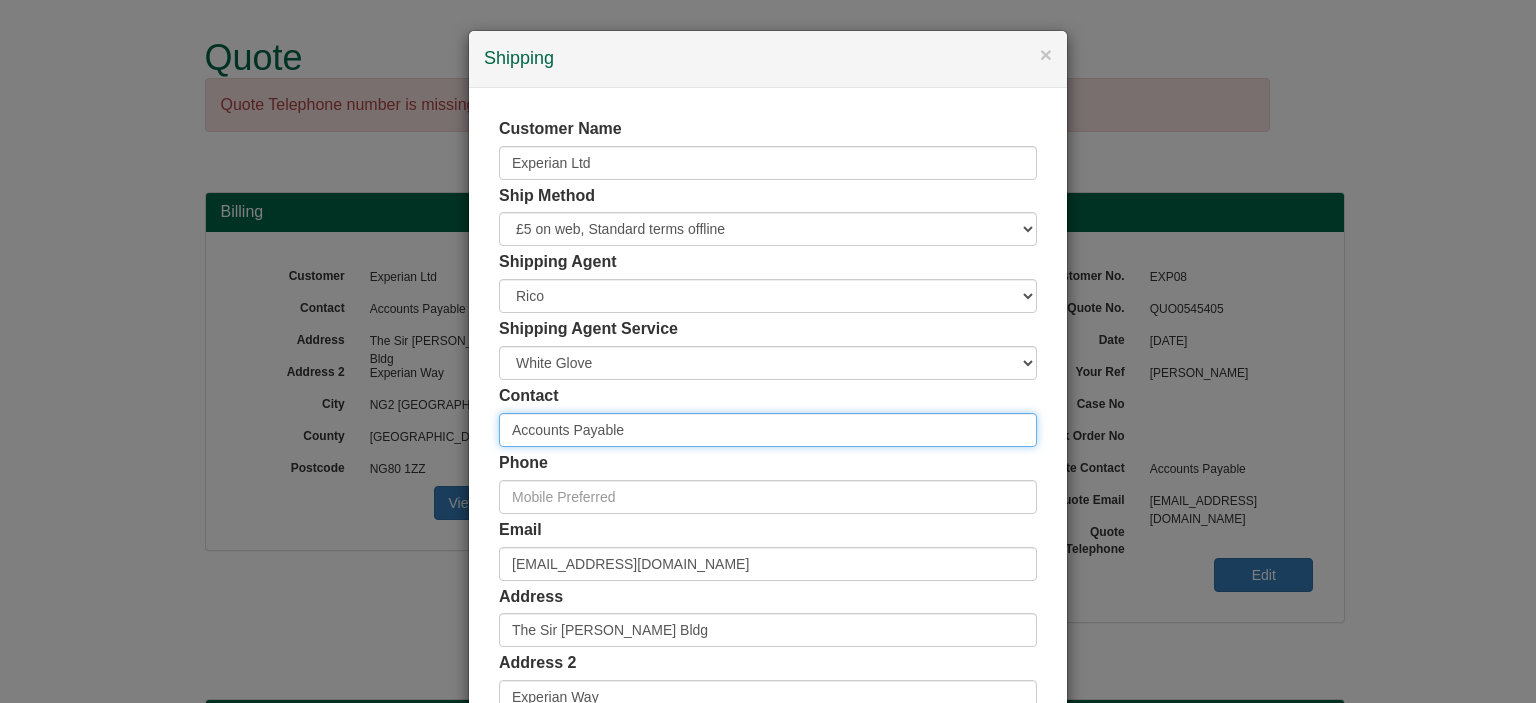 click on "Accounts Payable" at bounding box center (768, 430) 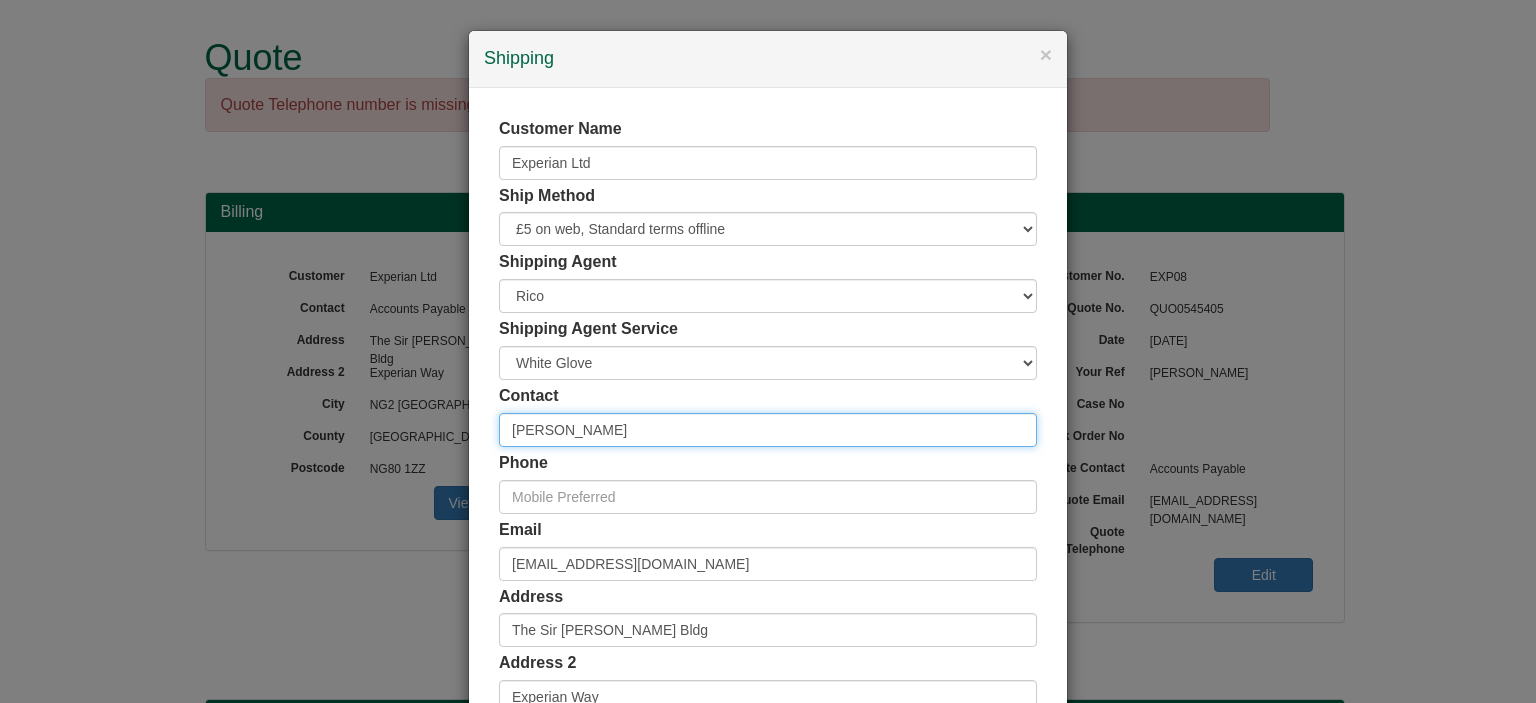 type on "[PERSON_NAME]" 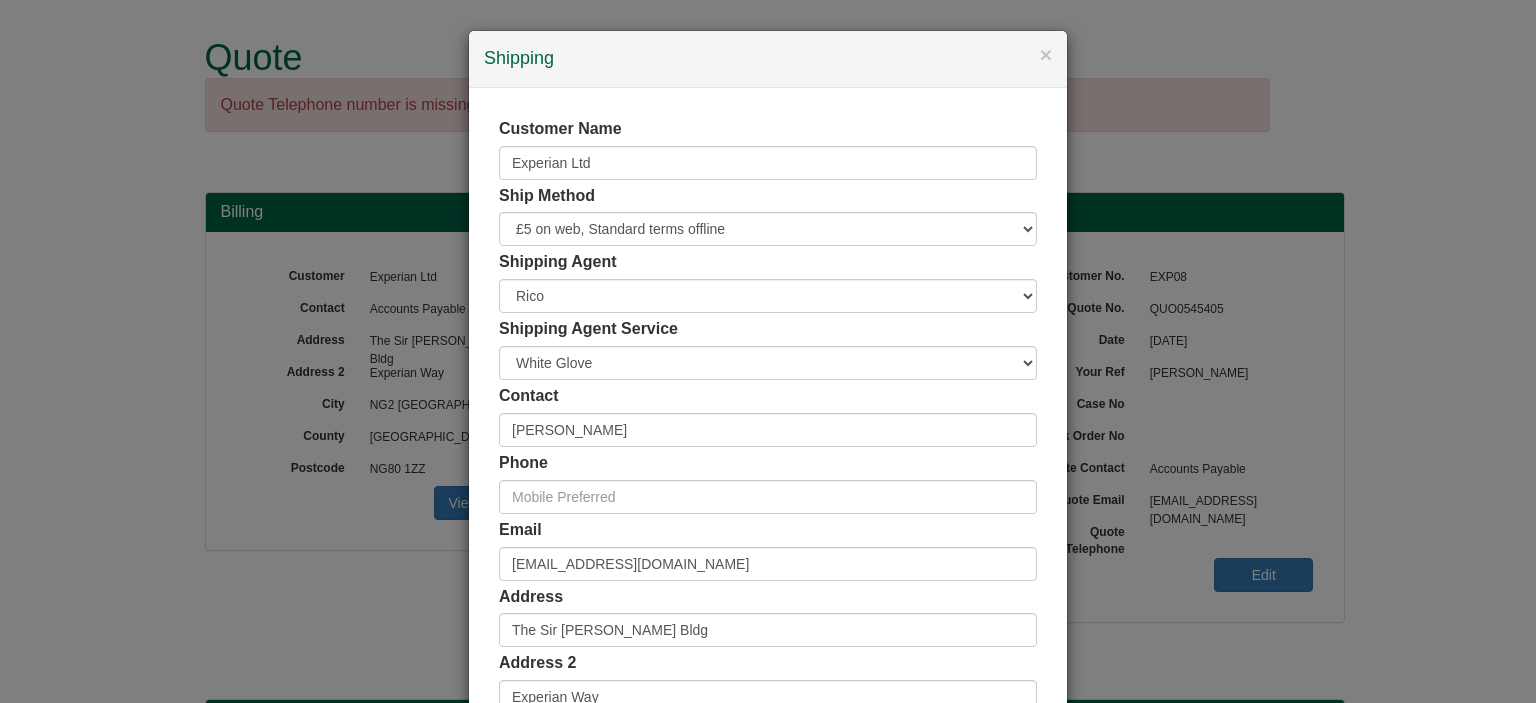 click on "Customer Name Experian Ltd
Ship Method
Free of Charge
£5 Flat Rate
£7.50 Flat Rate
£10 Flat Rate
BESPOKE2
BESPOKE3
BESPOKE4
BESPOKE5
BESPOKE6
BESPOKE7
BESPOKE8
BESPOKE9
Standard Shipping
£5 on web, Standard terms offline
Shipping Agent
Rico
Shipping Agent Service
Carrier
White Glove
Contact [PERSON_NAME]
Phone
Email GB" at bounding box center [768, 550] 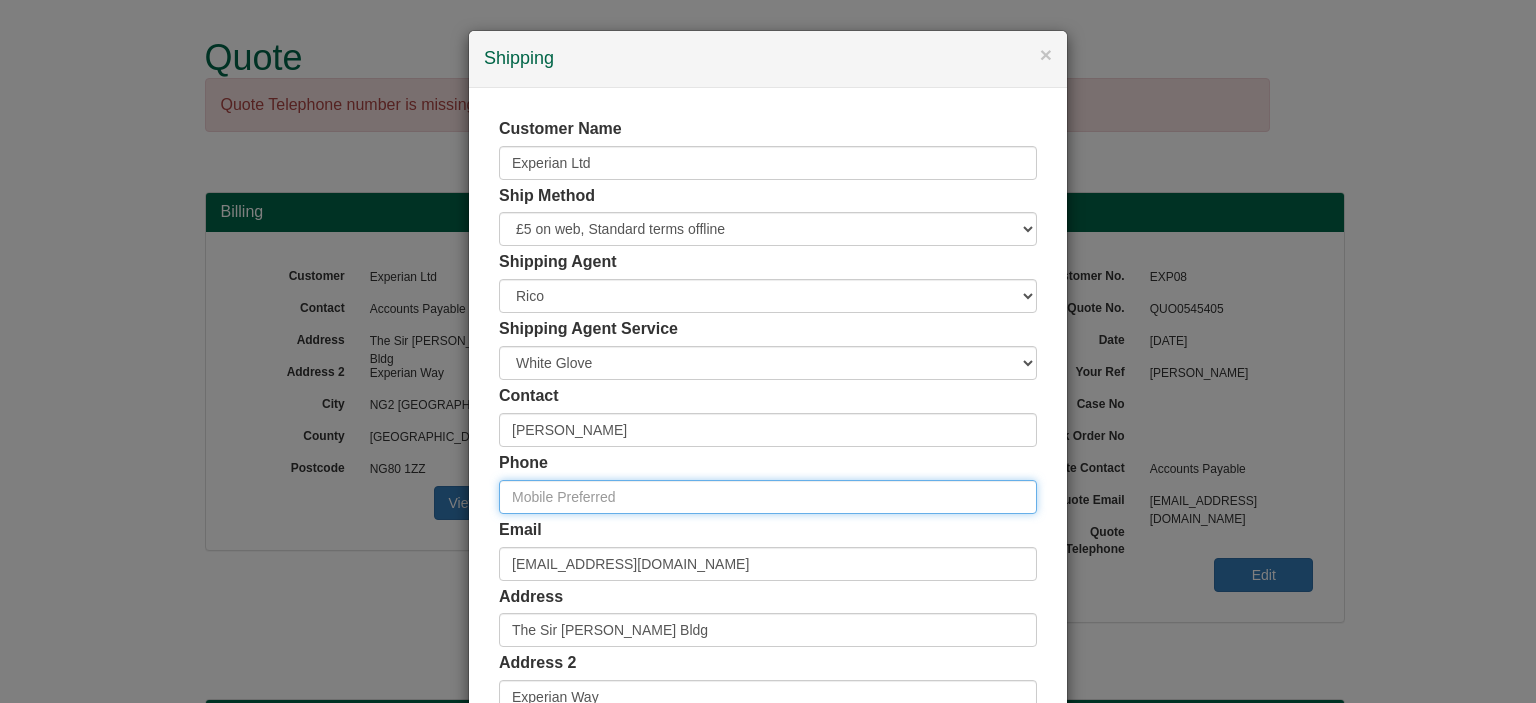 click at bounding box center (768, 497) 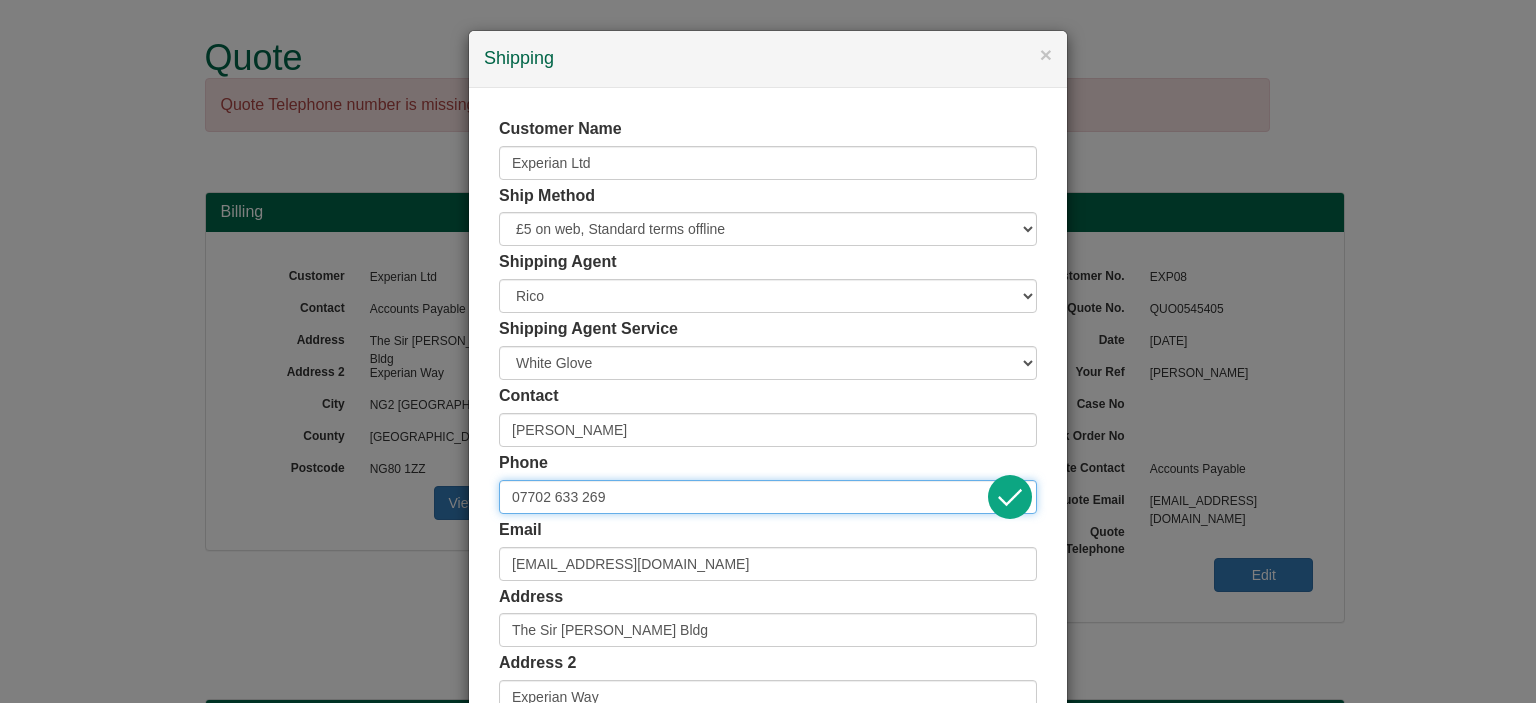 type on "07702 633 269" 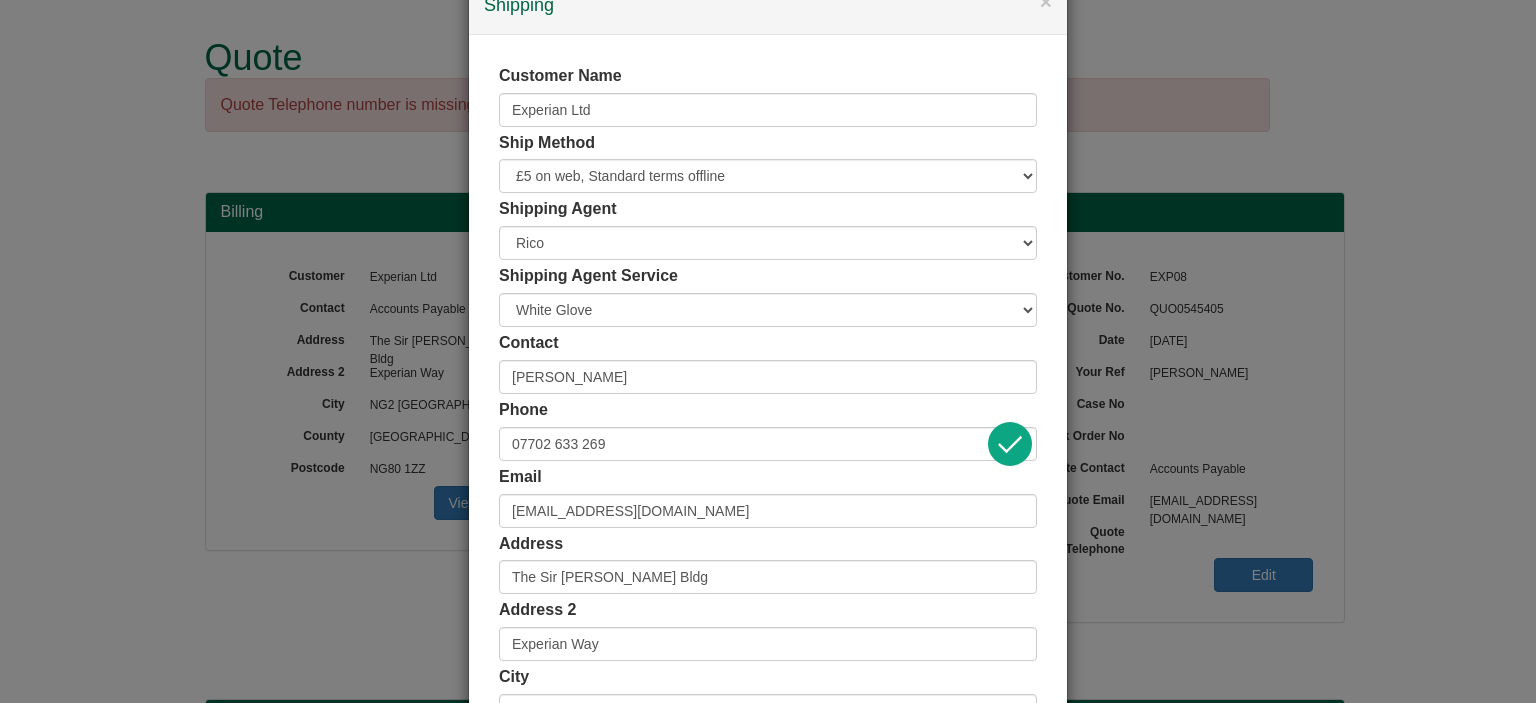 scroll, scrollTop: 66, scrollLeft: 0, axis: vertical 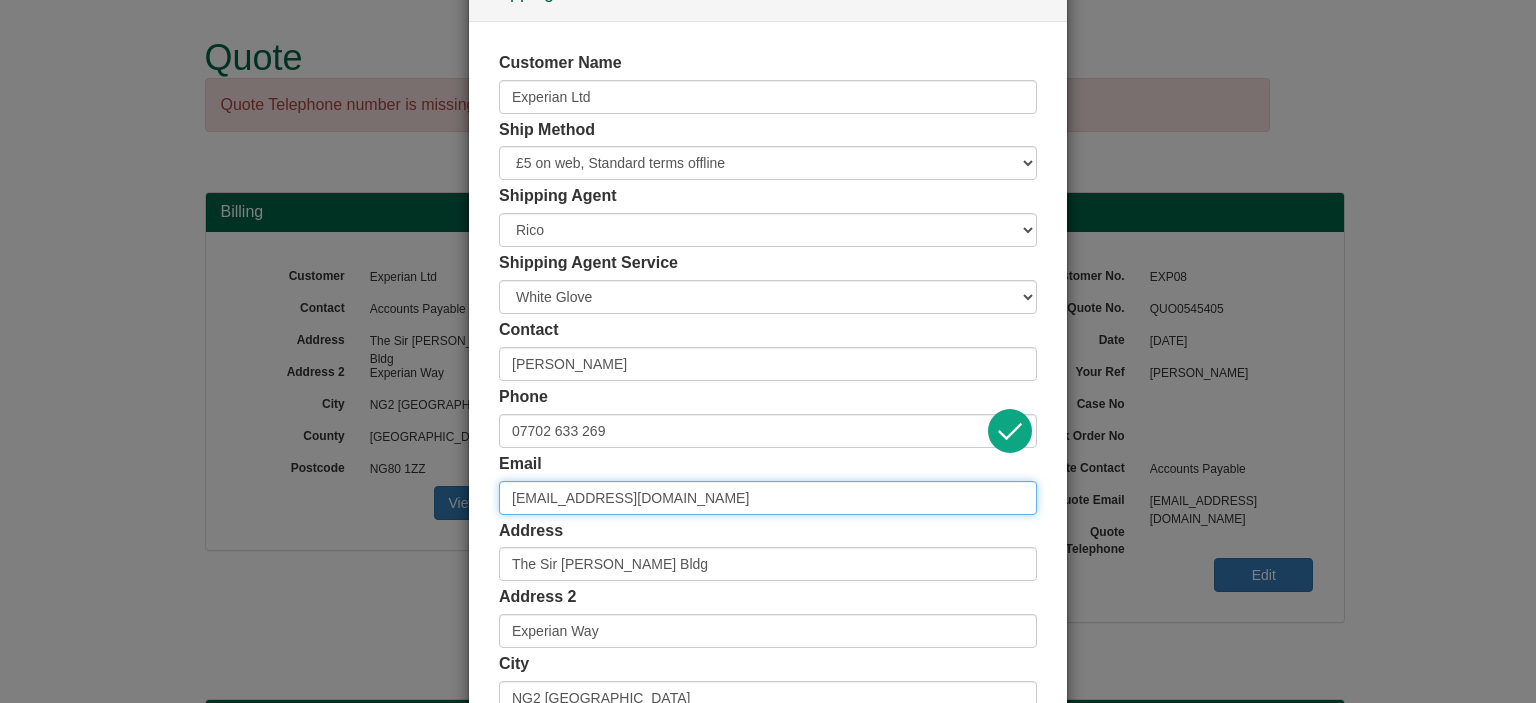 drag, startPoint x: 816, startPoint y: 491, endPoint x: 328, endPoint y: 503, distance: 488.14752 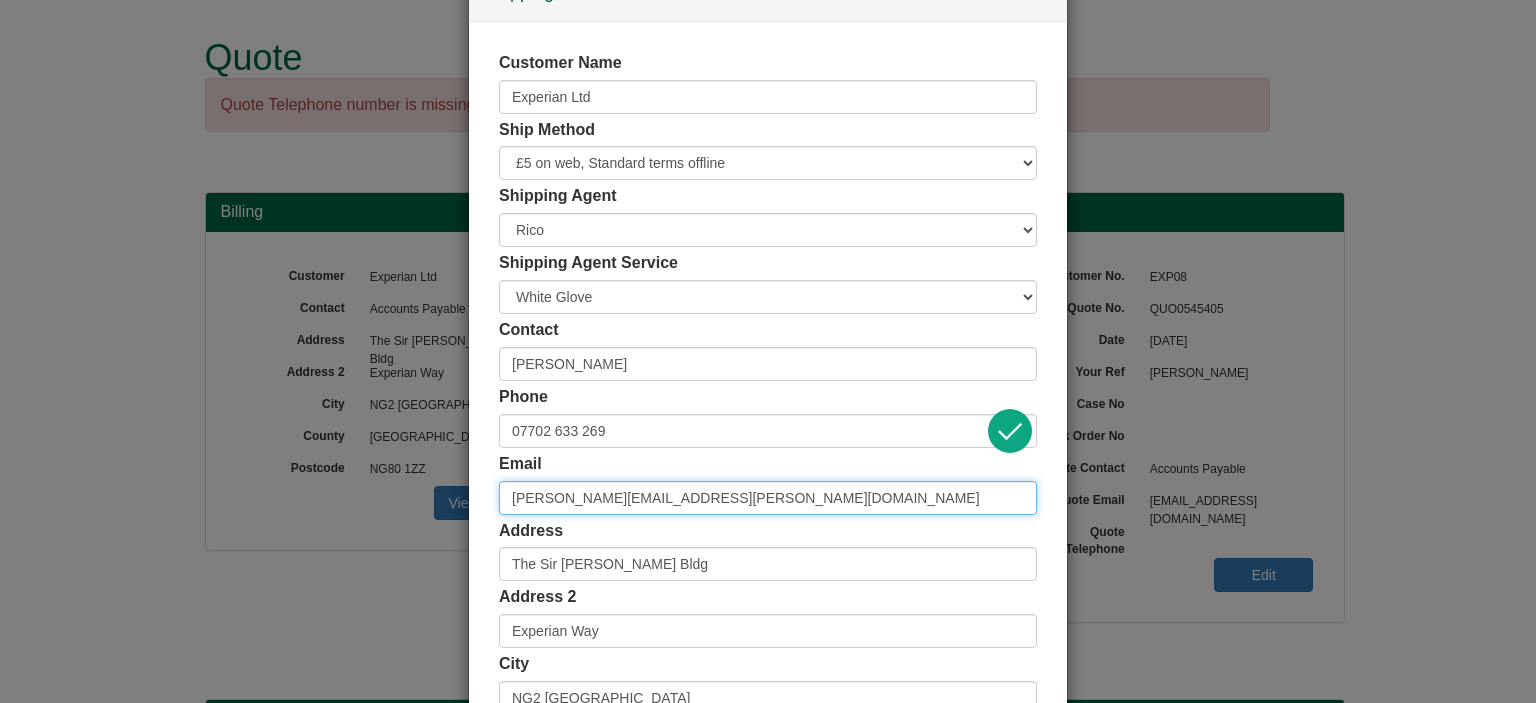 type on "[PERSON_NAME][EMAIL_ADDRESS][PERSON_NAME][DOMAIN_NAME]" 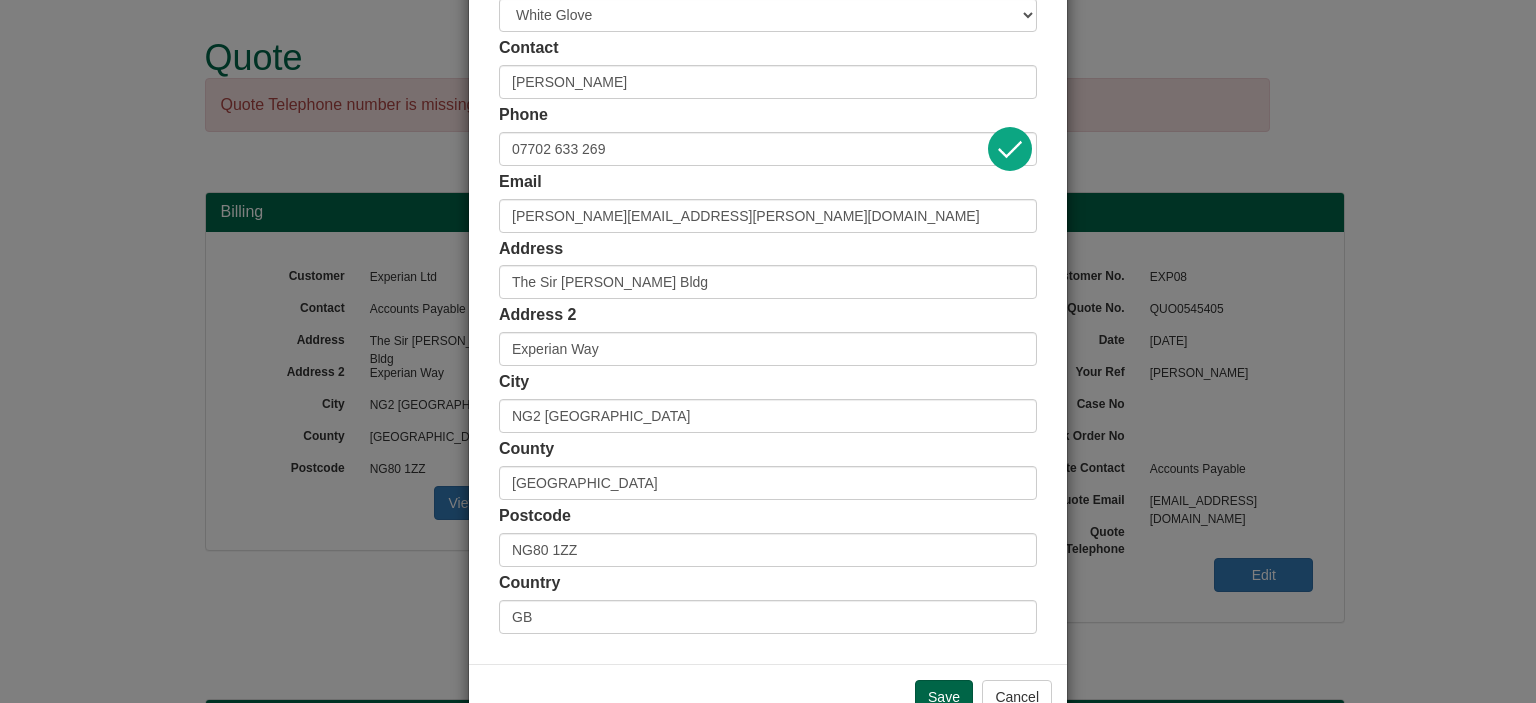 scroll, scrollTop: 403, scrollLeft: 0, axis: vertical 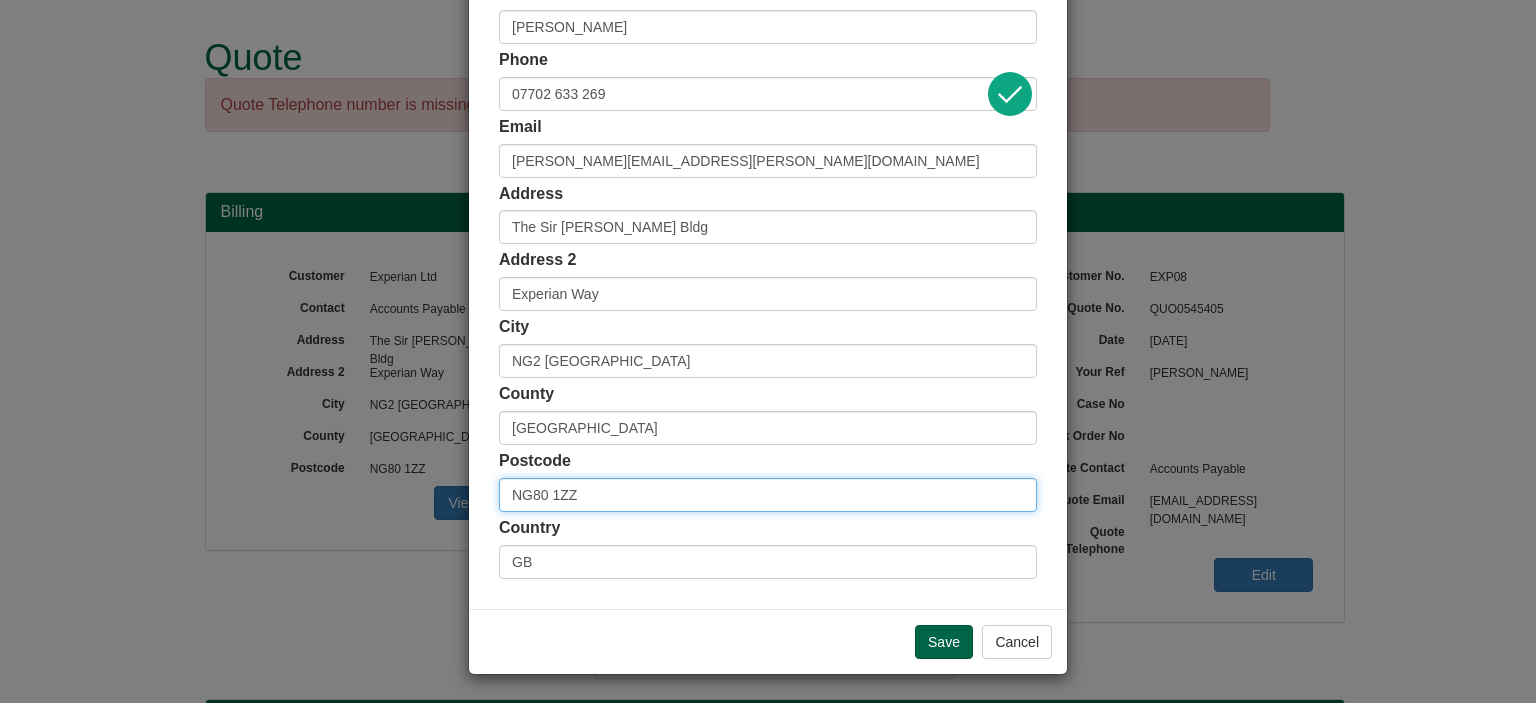 drag, startPoint x: 644, startPoint y: 493, endPoint x: 299, endPoint y: 466, distance: 346.0549 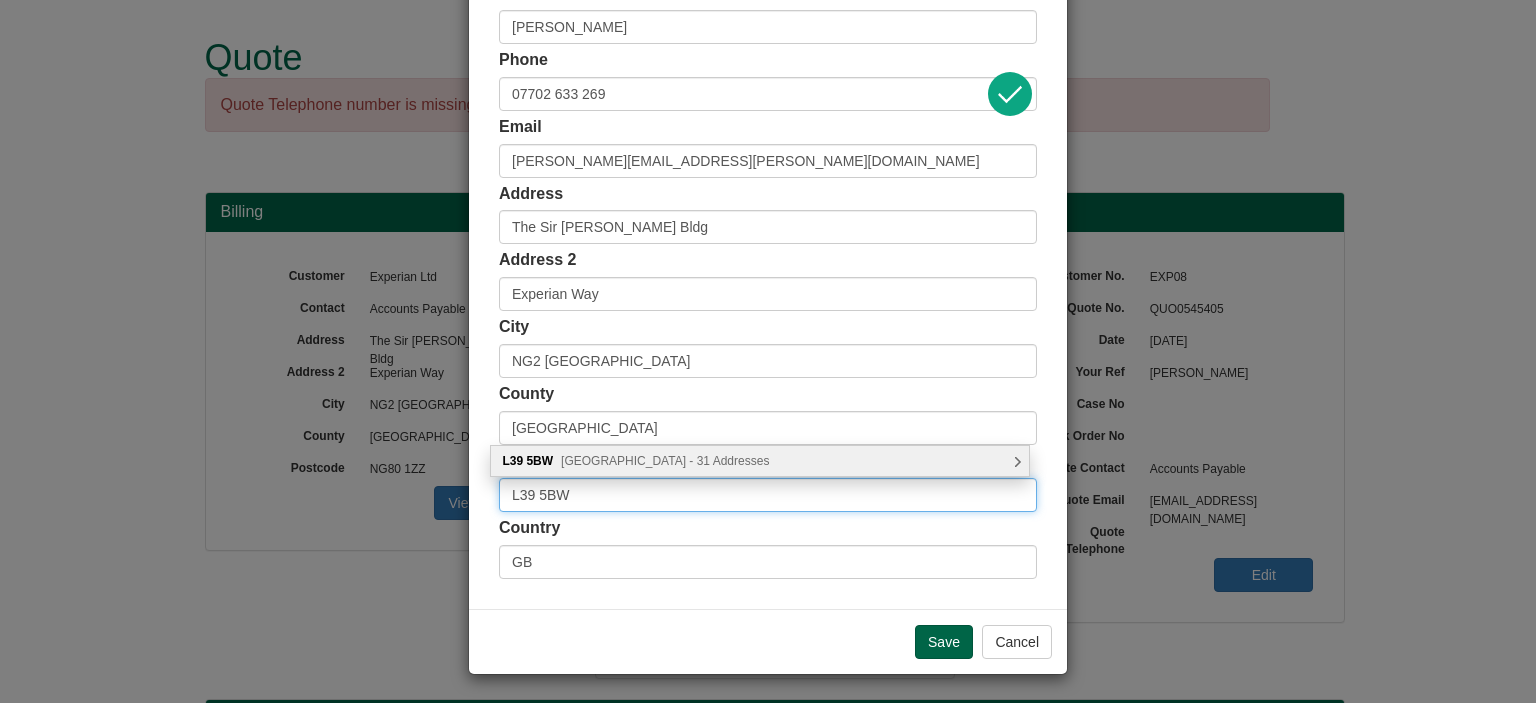 type on "L39 5BW" 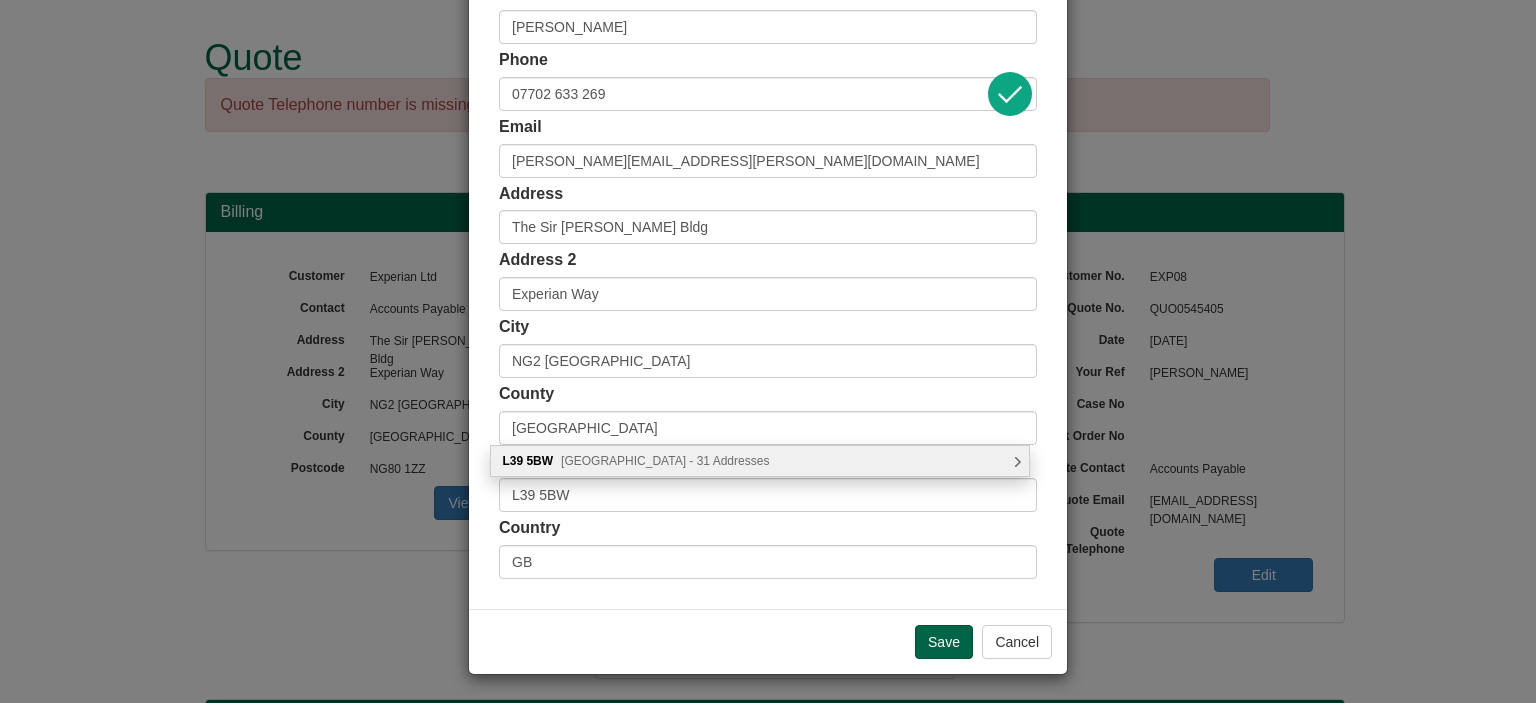 click on "L39   5BW Westhaven Crescent, Ormskirk - 31 Addresses" at bounding box center [760, 461] 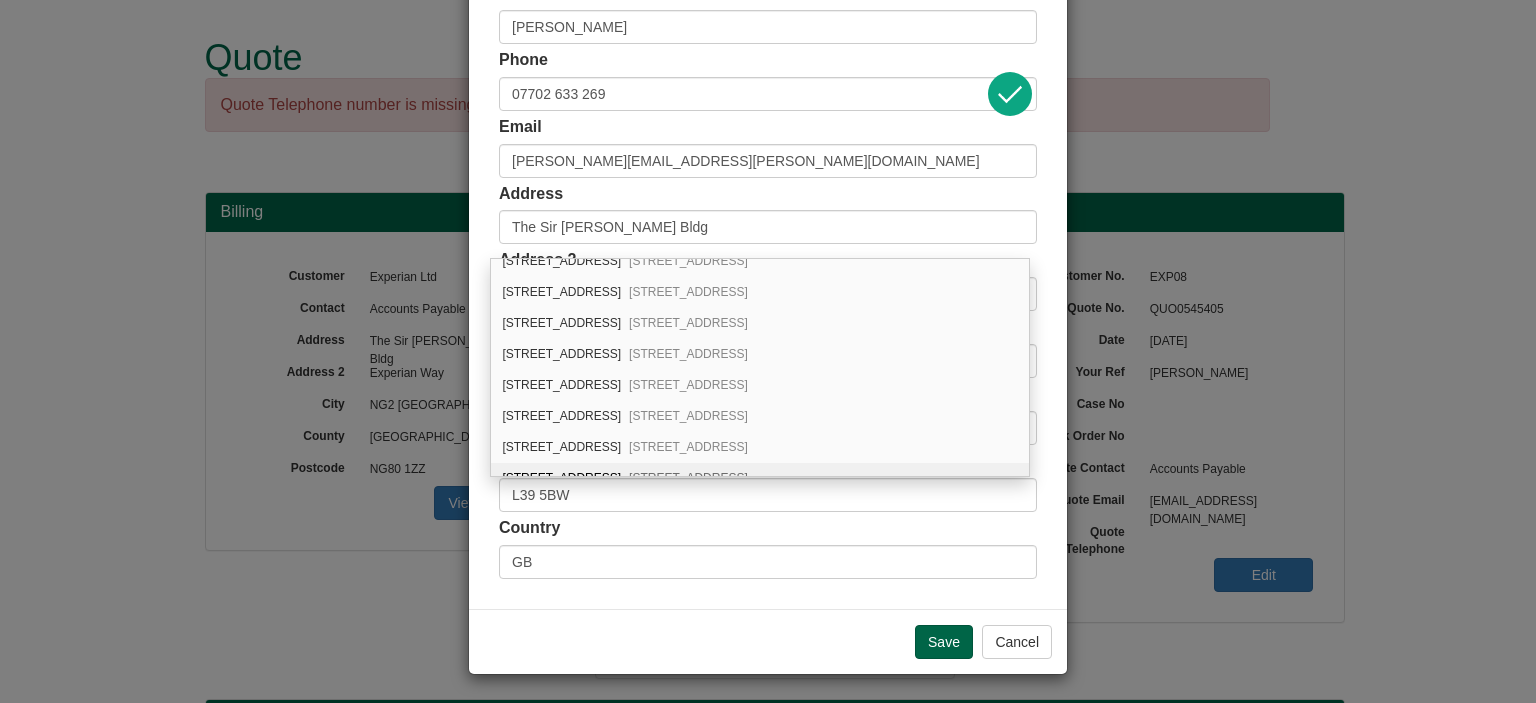scroll, scrollTop: 625, scrollLeft: 0, axis: vertical 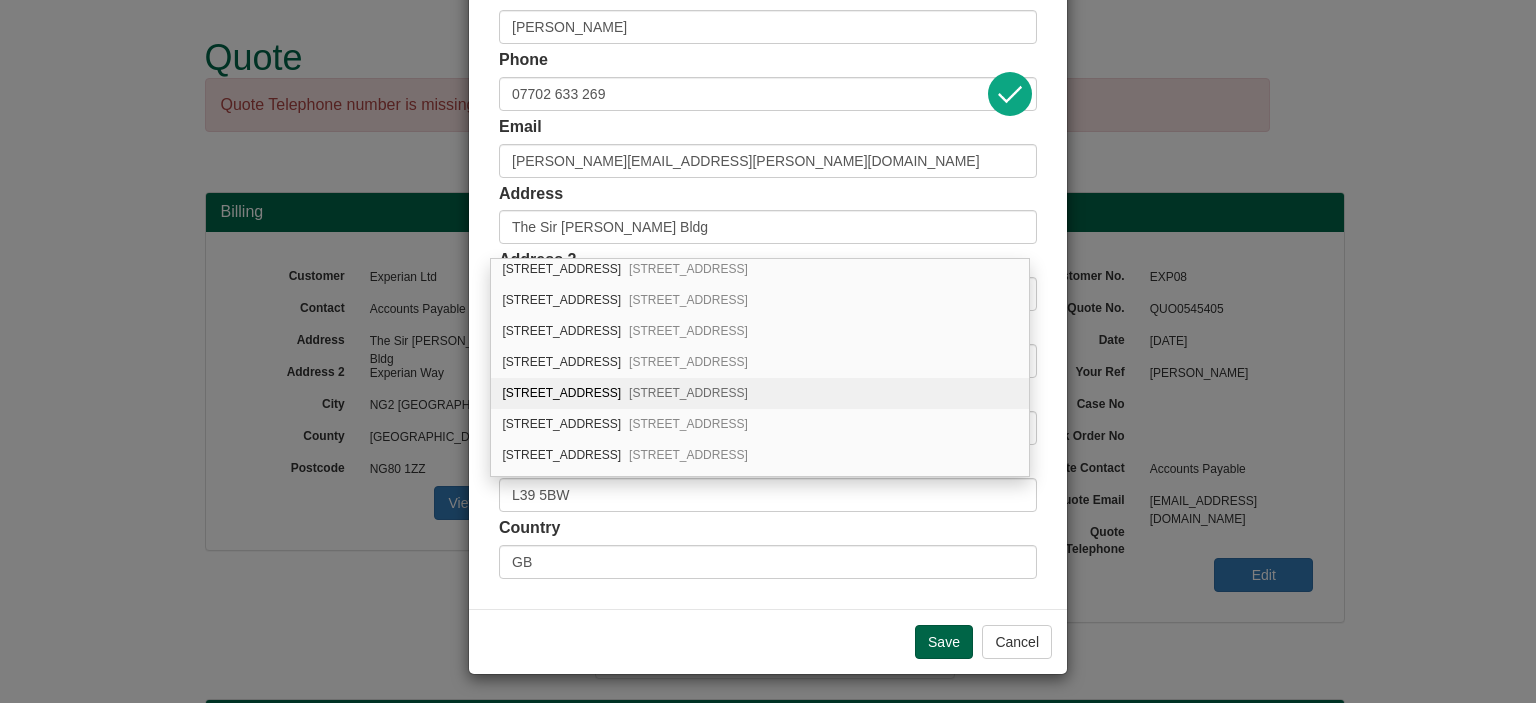 click on "46 Westhaven Crescent Aughton, Ormskirk, L39 5BW" at bounding box center [760, 393] 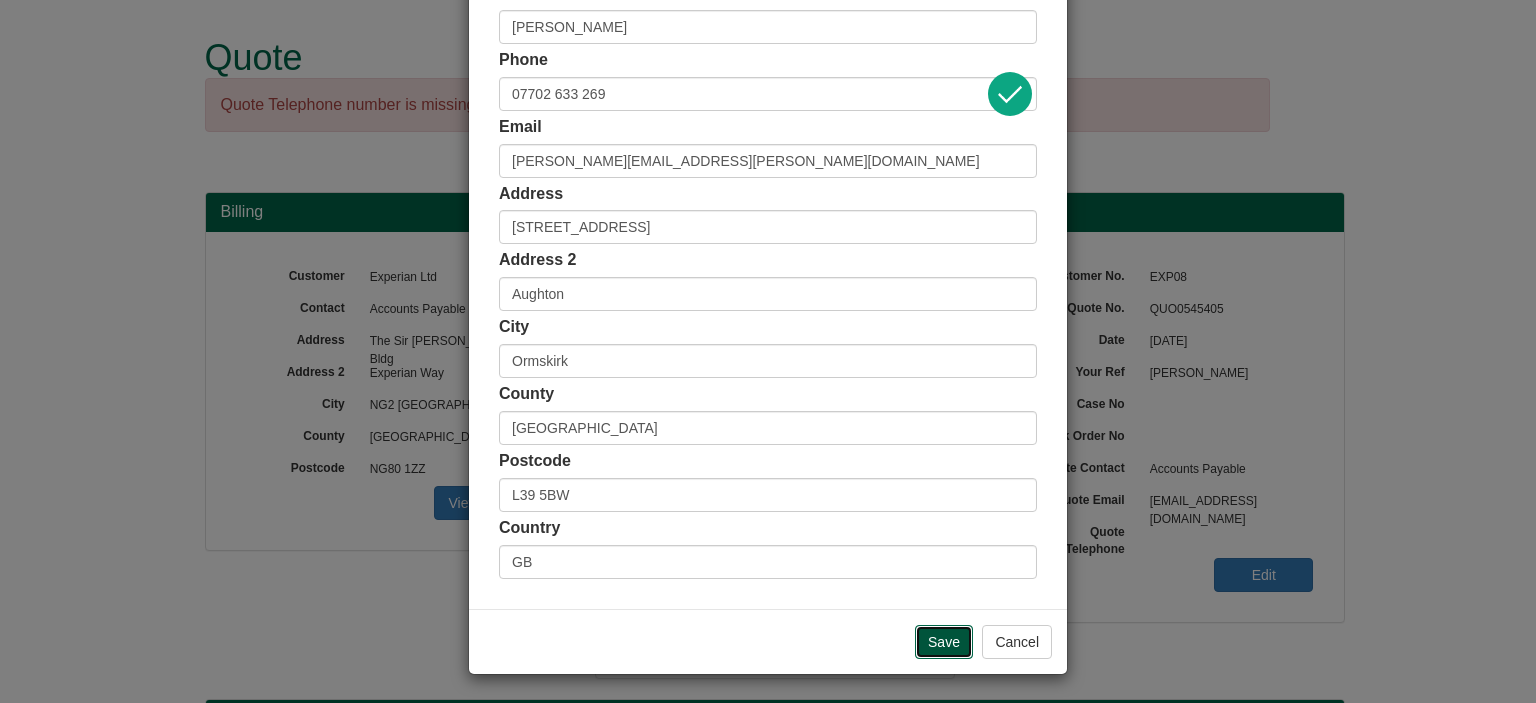 click on "Save" at bounding box center [944, 642] 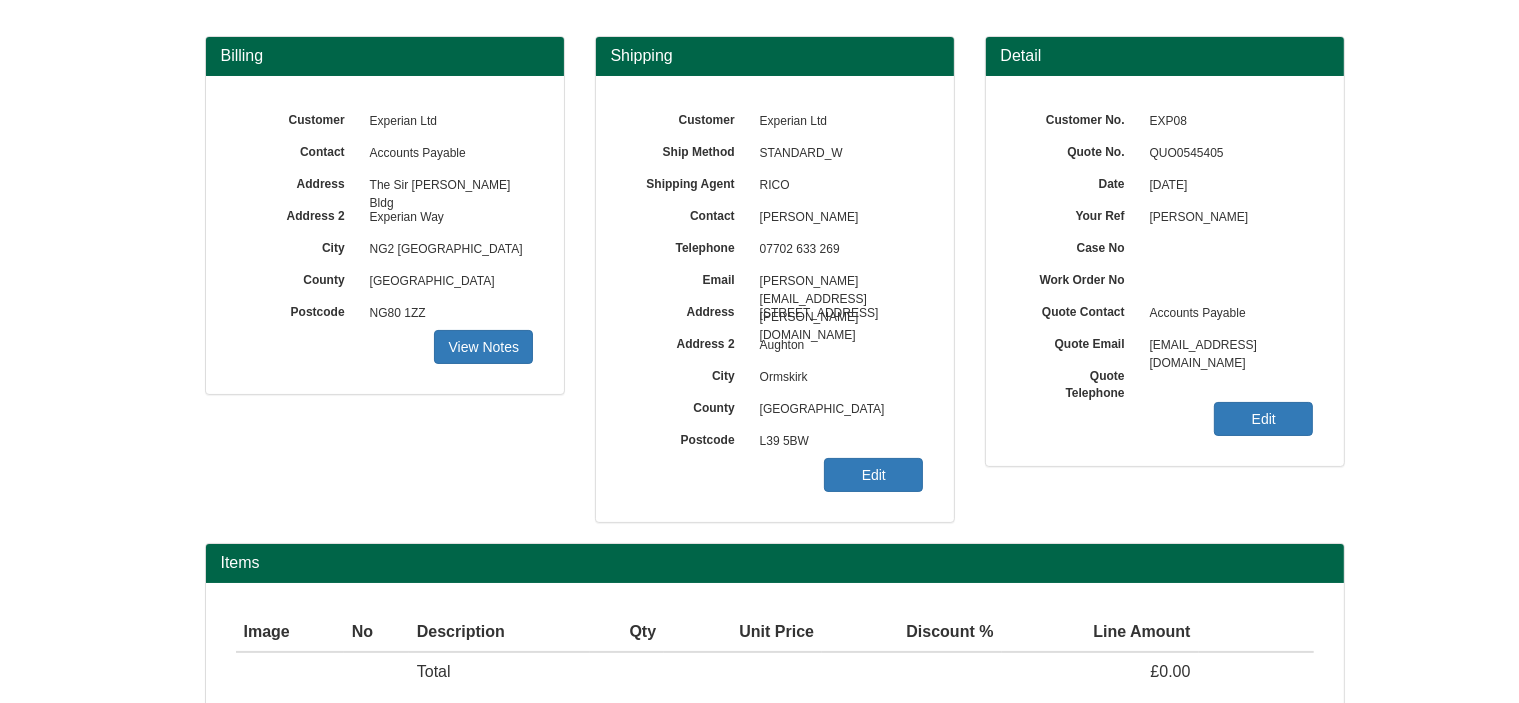 scroll, scrollTop: 268, scrollLeft: 0, axis: vertical 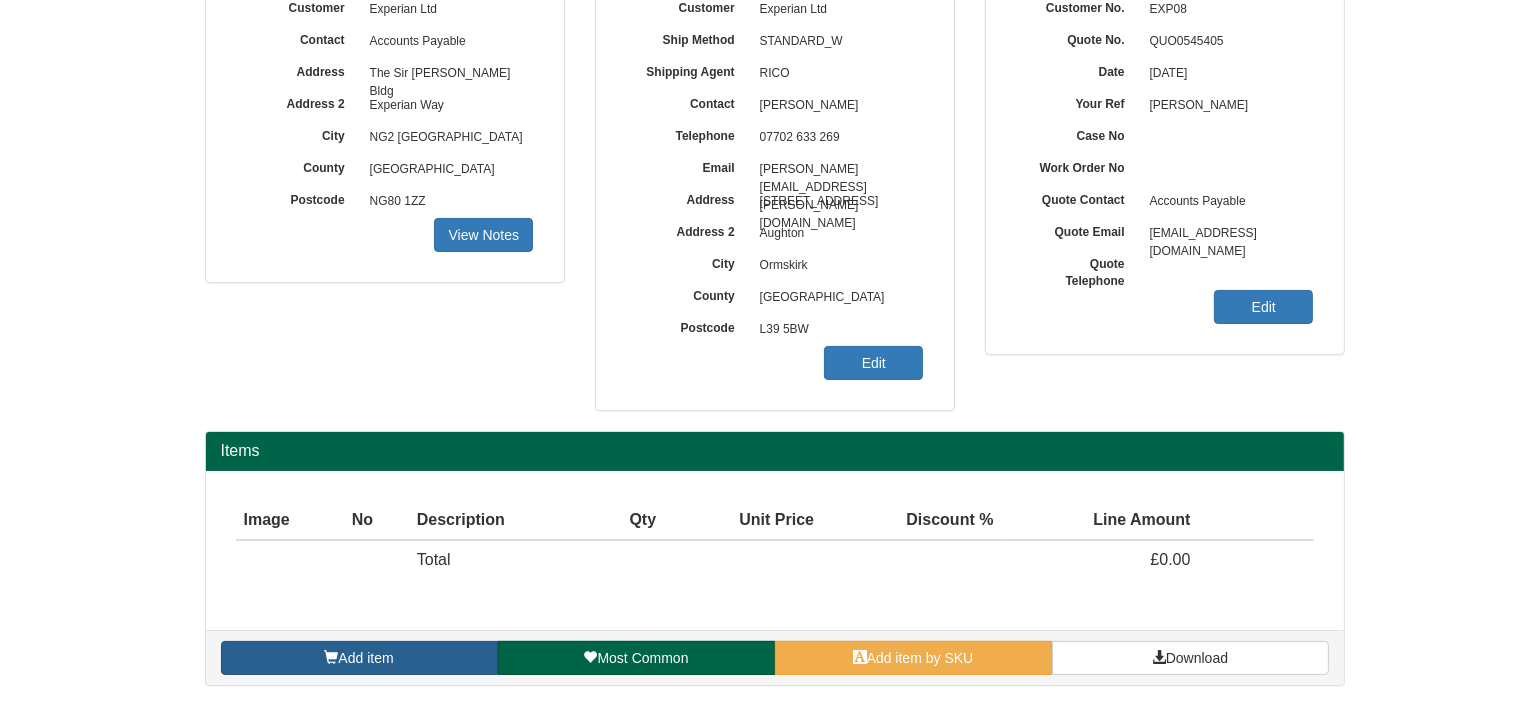 click on "Add item" at bounding box center [359, 658] 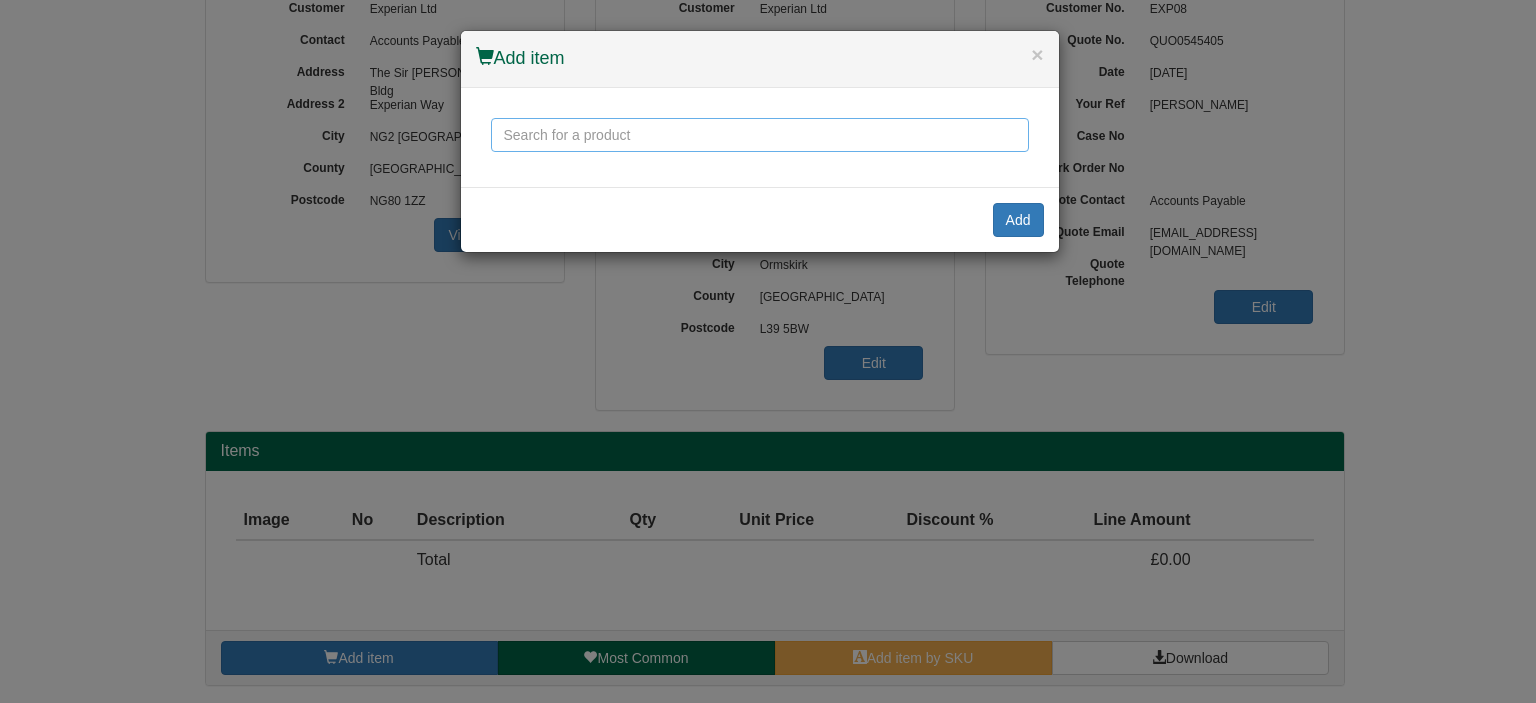 click at bounding box center (760, 135) 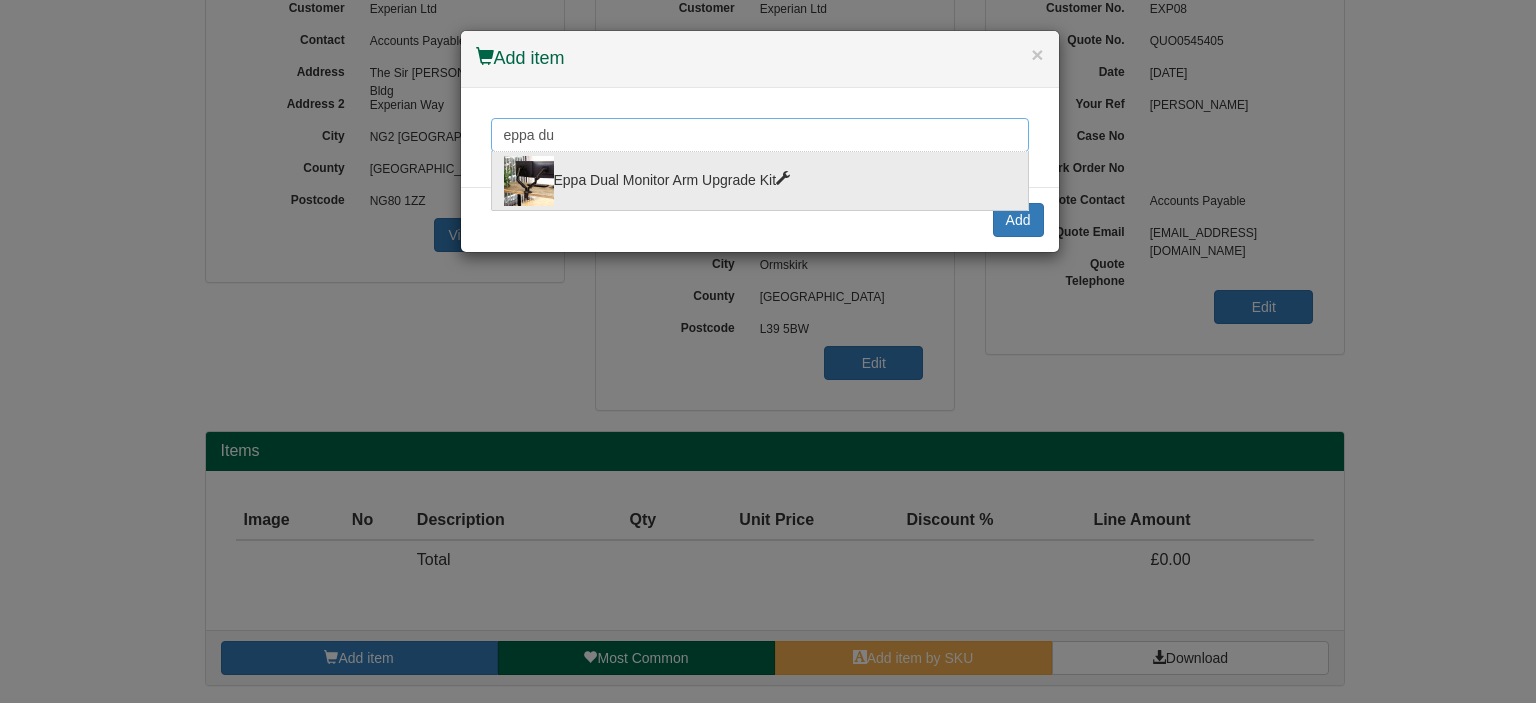 click on "eppa du" at bounding box center (760, 135) 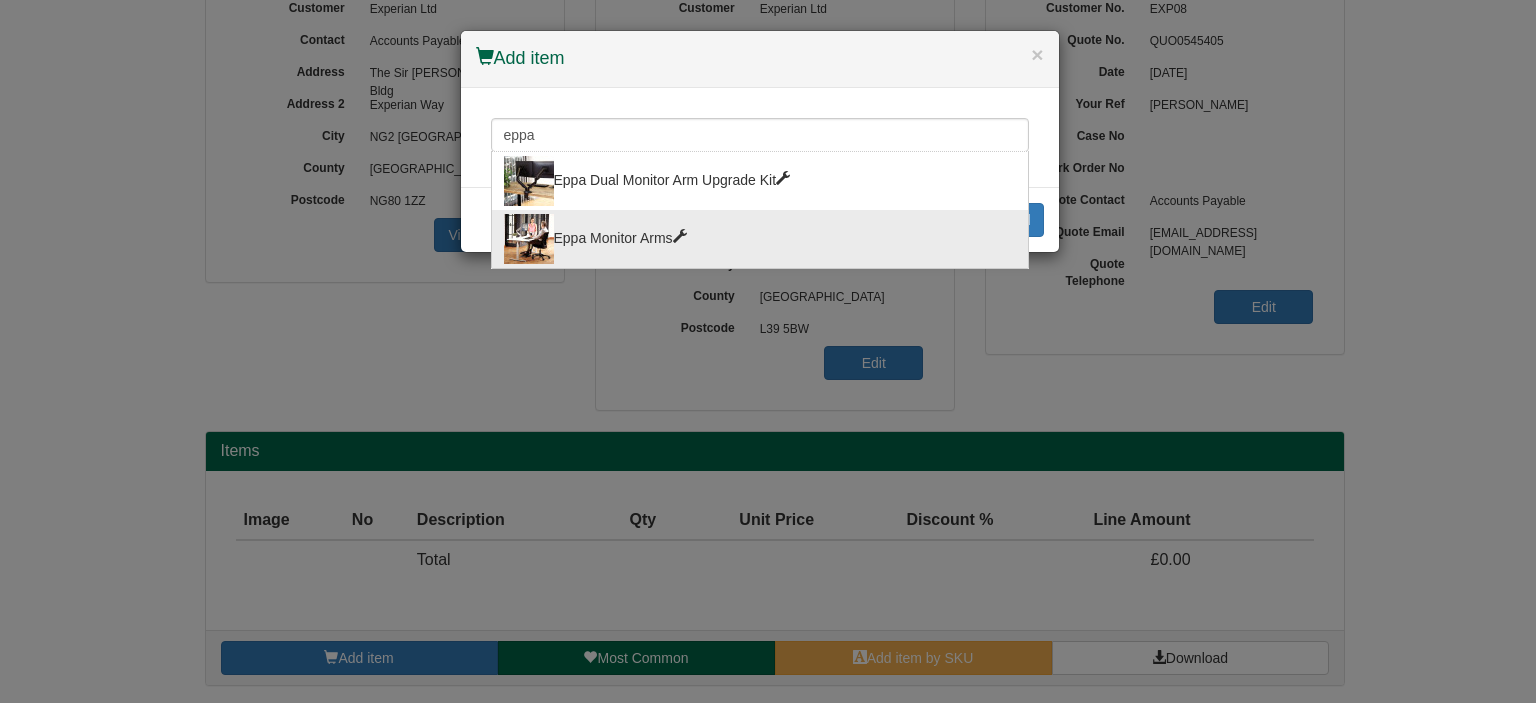 click on "Eppa Monitor Arms" at bounding box center [760, 239] 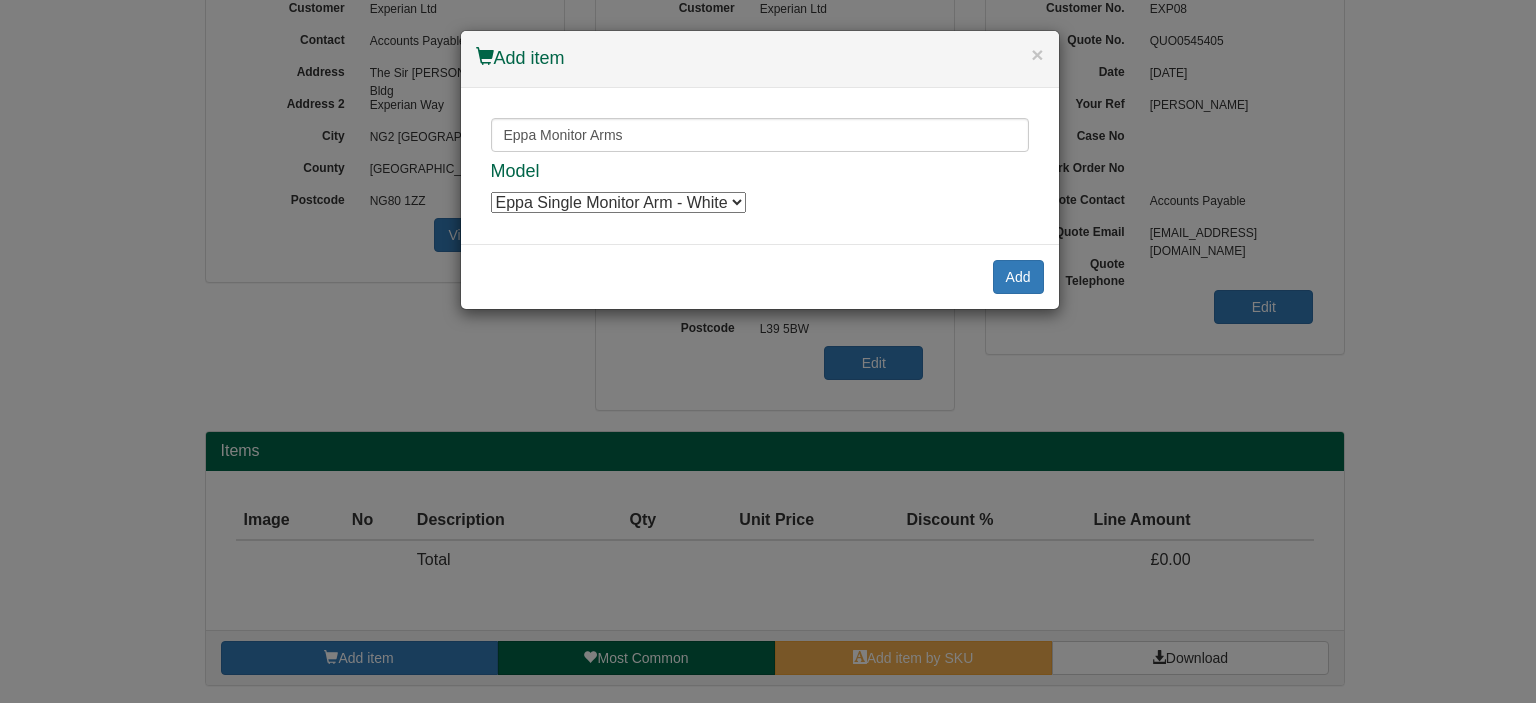 click on "Eppa Single Monitor Arm - [PERSON_NAME] Single Monitor Arm - [PERSON_NAME] Single Monitor Arm - Black Eppa Single Monitor Arm - Black Eppa Single Monitor Arm - Grey Eppa Single Monitor Arm - Grey Eppa Dual Monitor Arm - [PERSON_NAME] Dual Monitor Arm - [PERSON_NAME] Dual Monitor Arm - Black Eppa Dual Monitor Arm - Black Eppa Dual Monitor Arm - Grey Eppa Dual Monitor Arm - Grey" at bounding box center (618, 202) 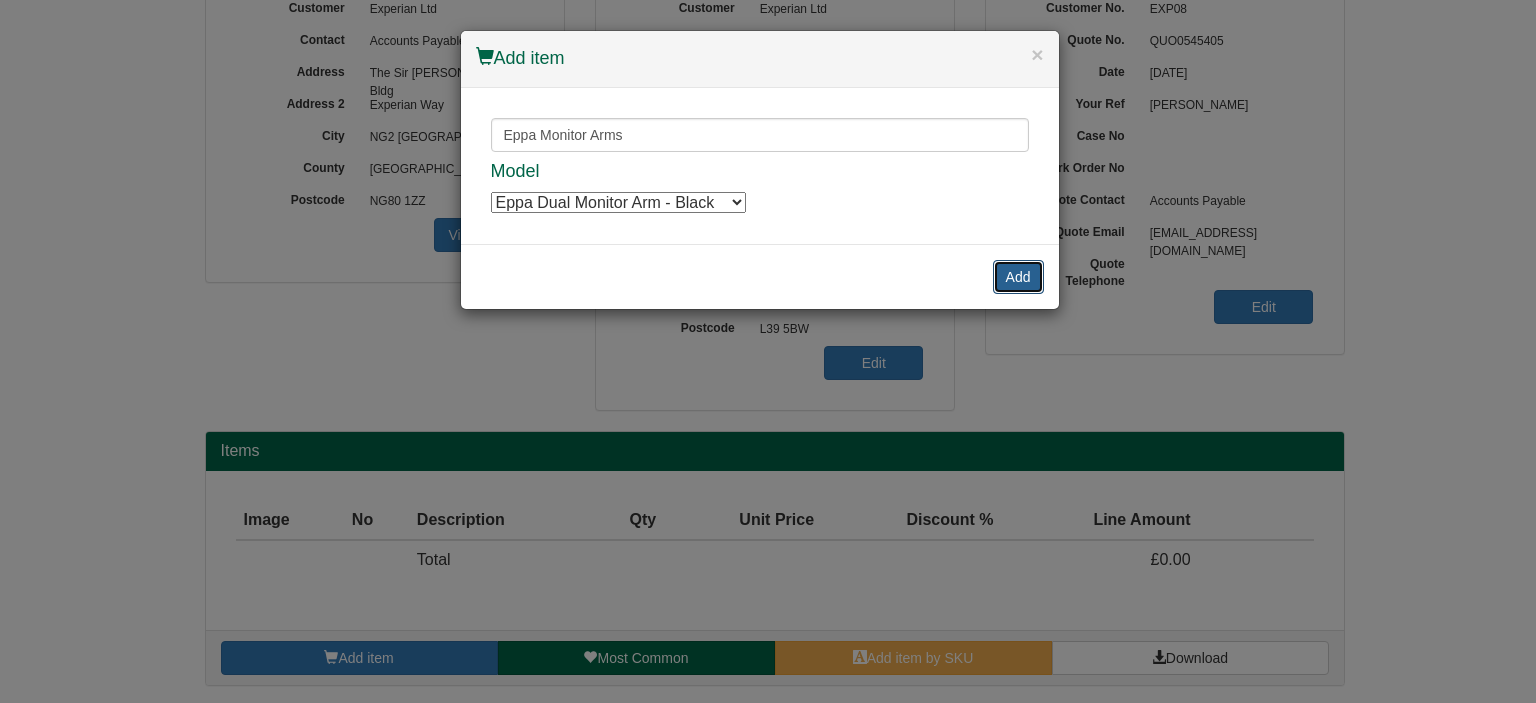 click on "Add" at bounding box center (1018, 277) 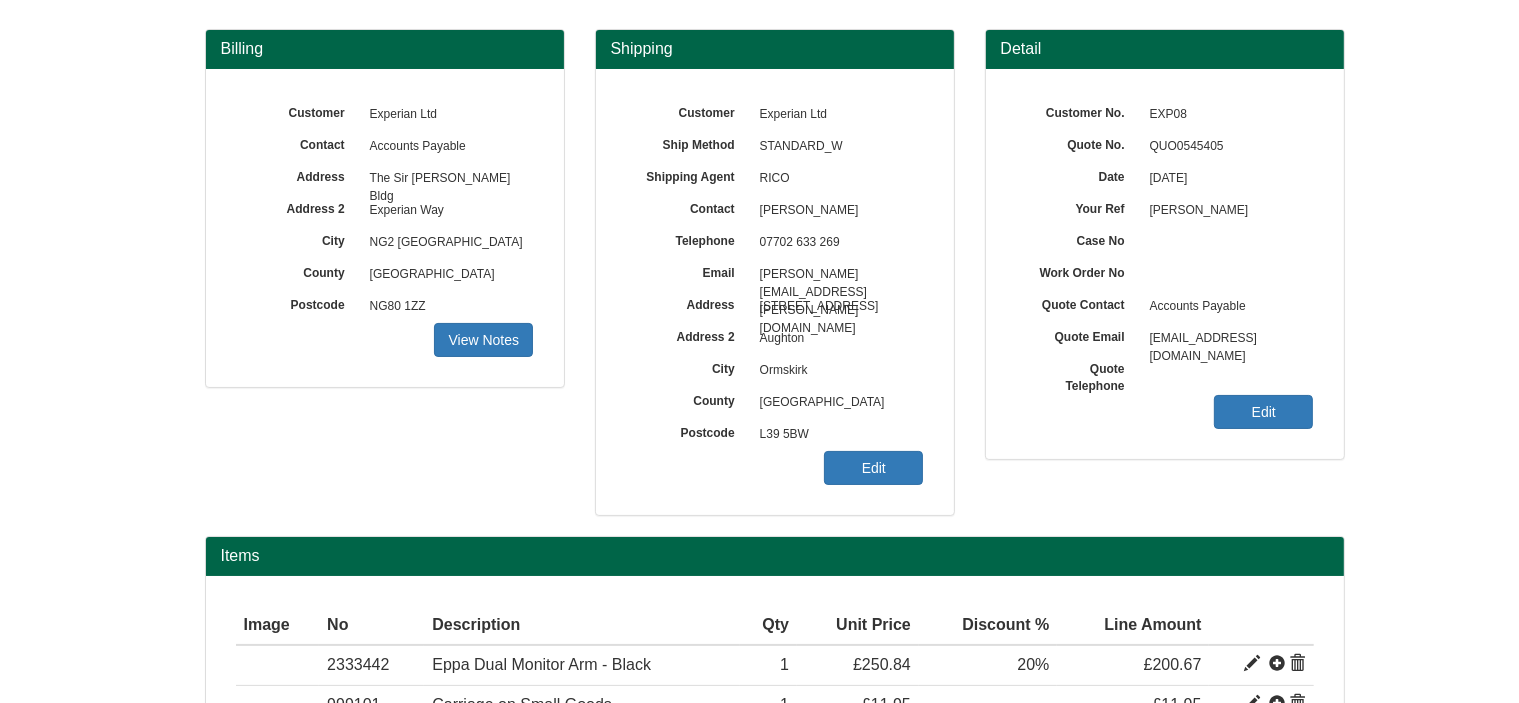 scroll, scrollTop: 13, scrollLeft: 0, axis: vertical 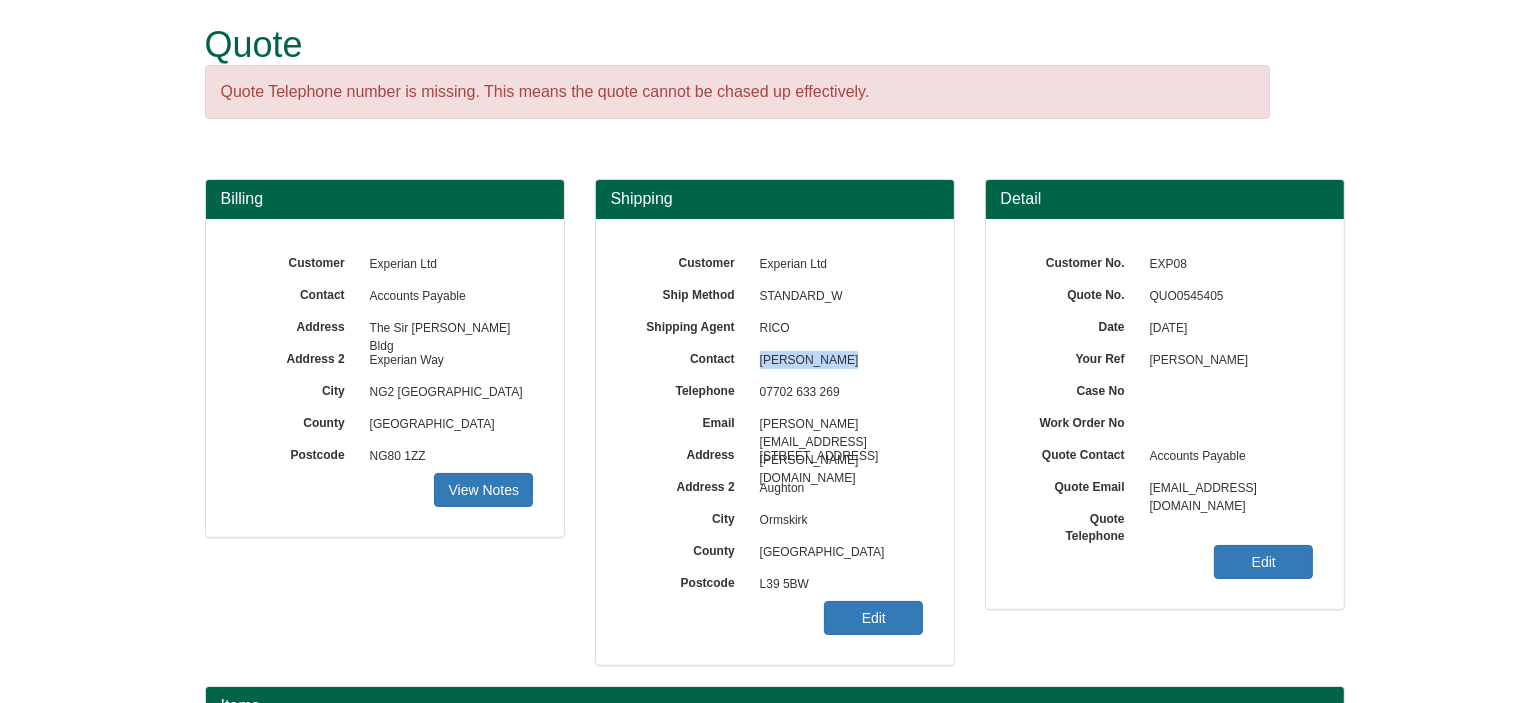 drag, startPoint x: 863, startPoint y: 349, endPoint x: 744, endPoint y: 354, distance: 119.104996 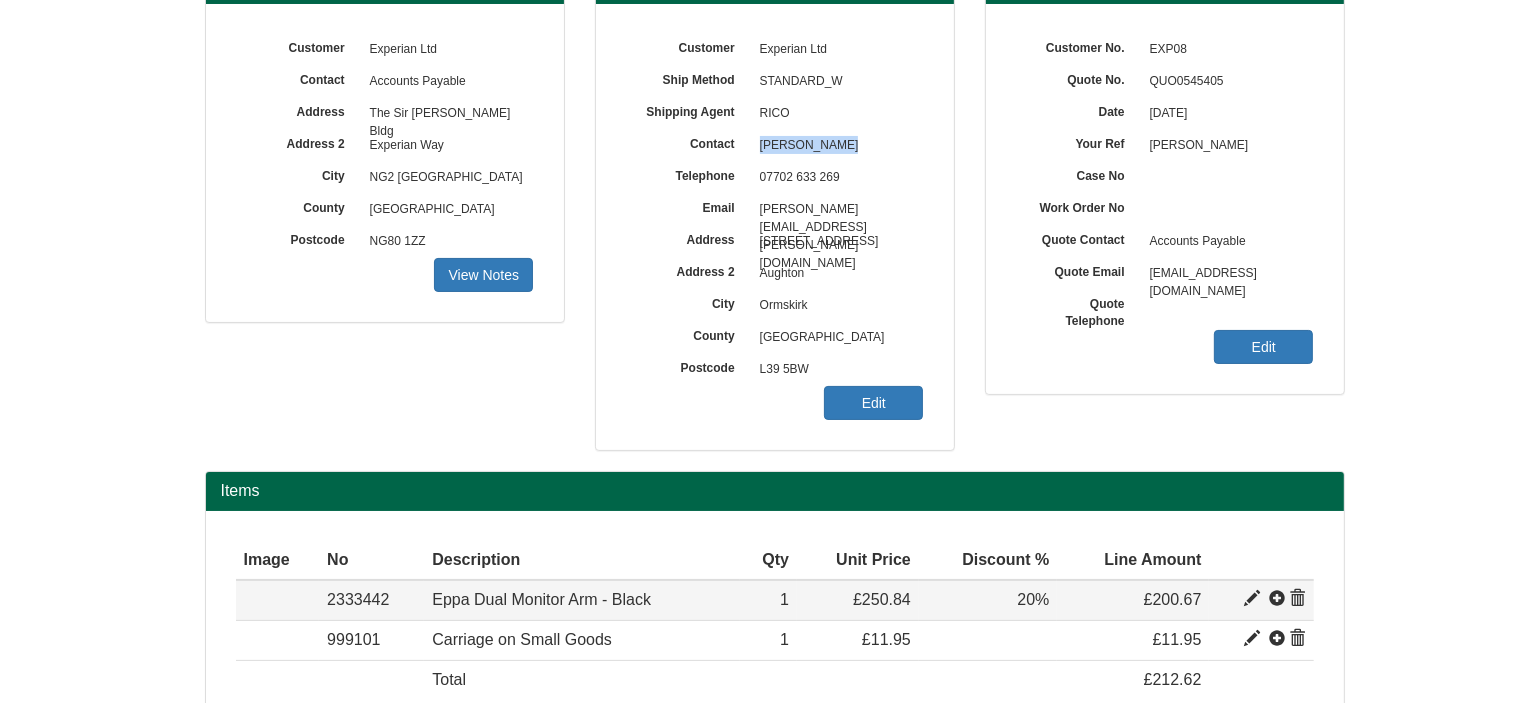 scroll, scrollTop: 347, scrollLeft: 0, axis: vertical 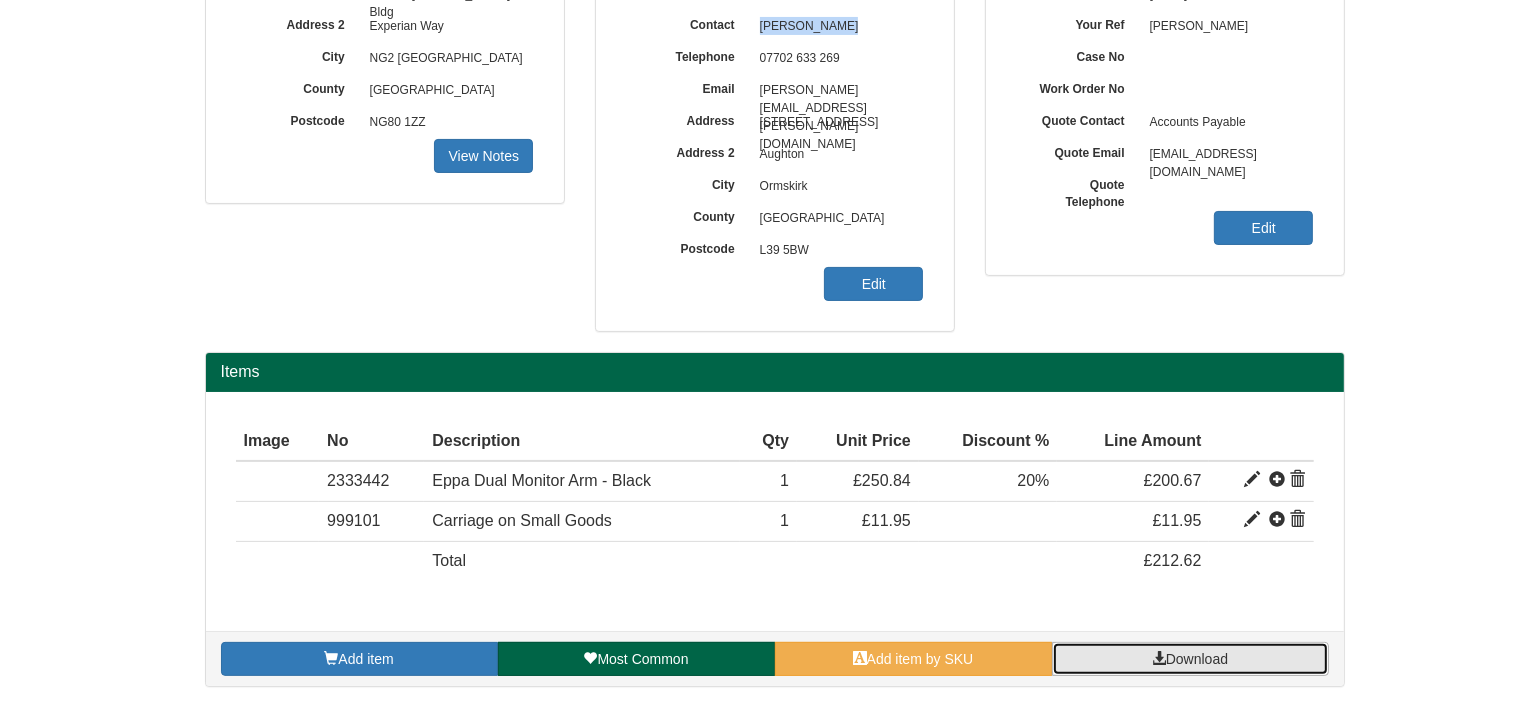 click on "Download" at bounding box center [1190, 659] 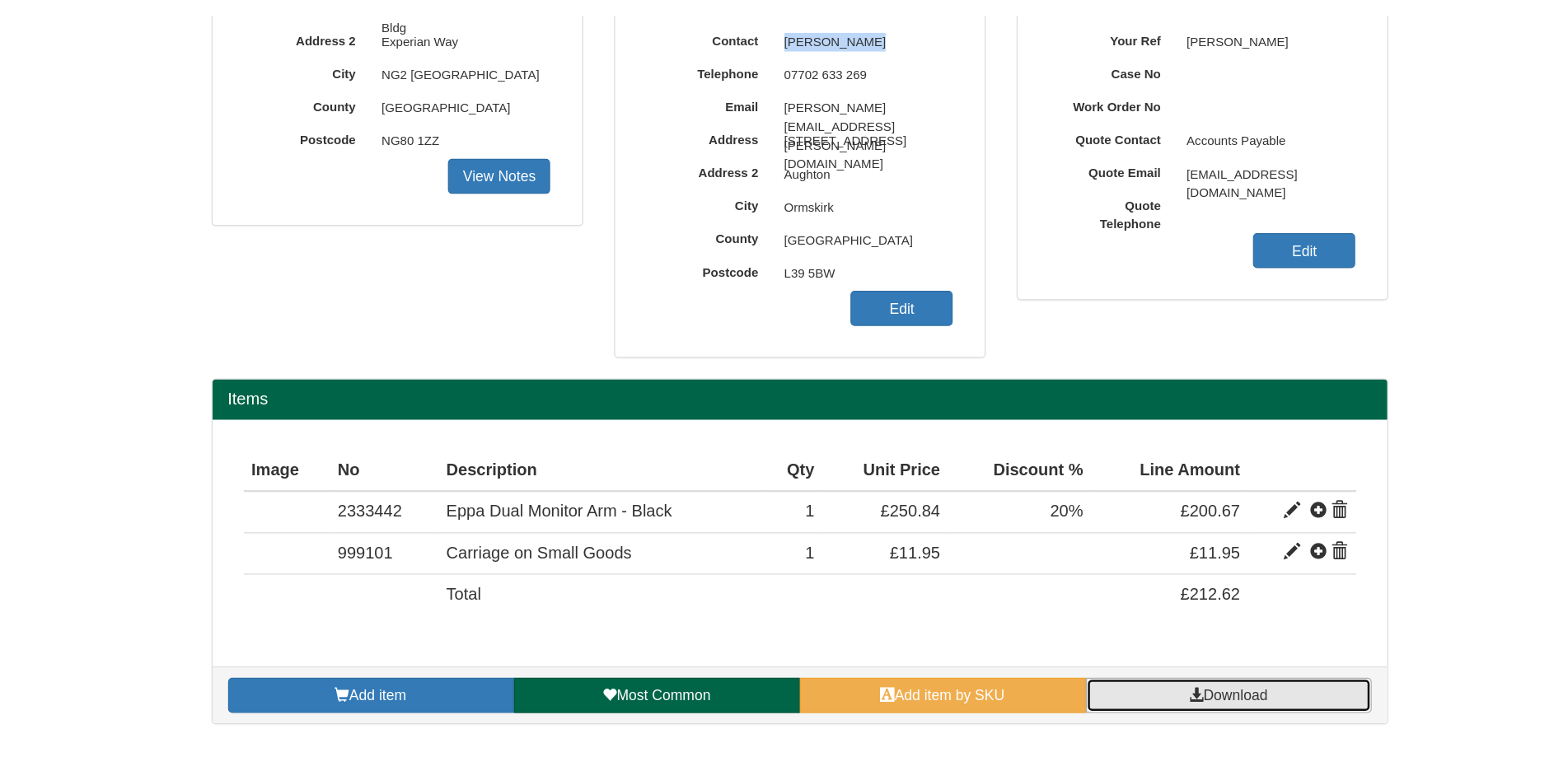 scroll, scrollTop: 111, scrollLeft: 0, axis: vertical 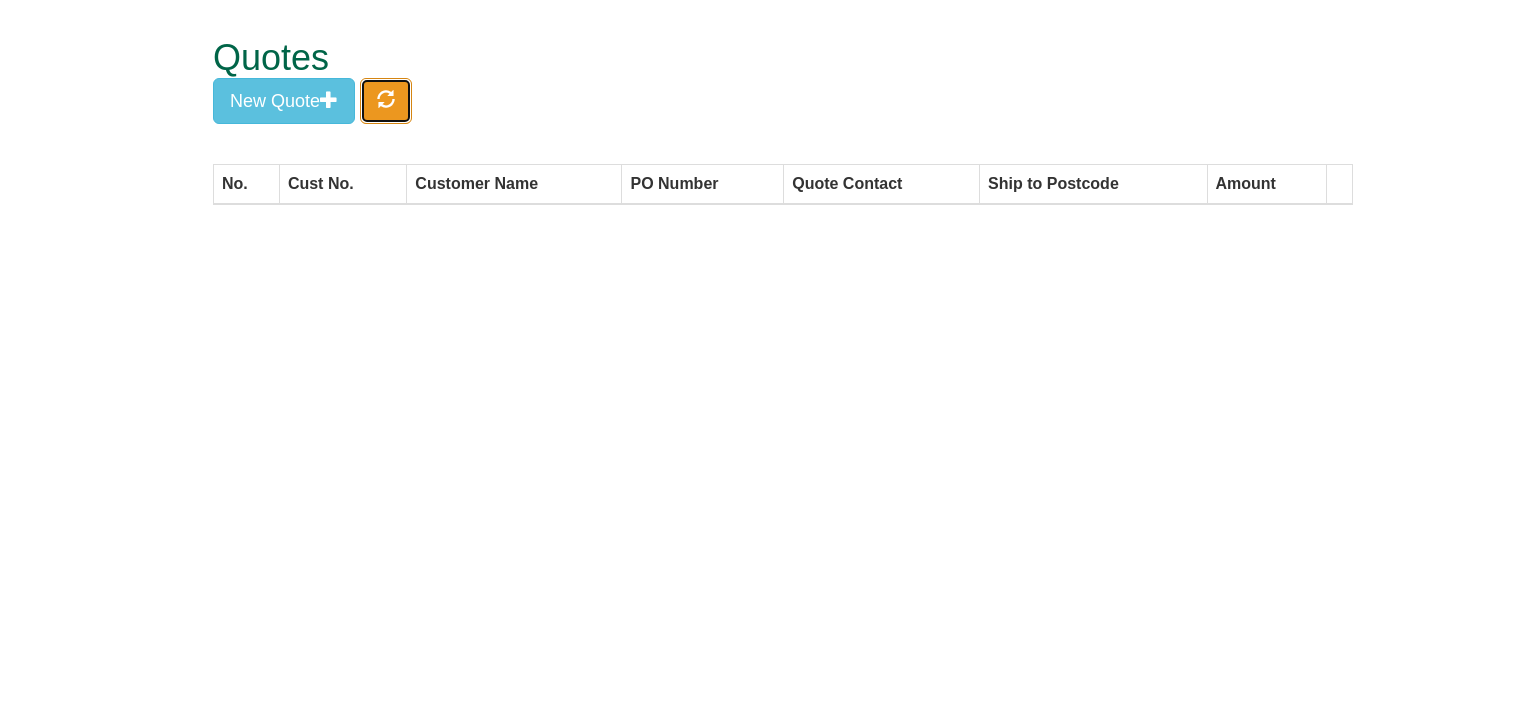 click at bounding box center [386, 101] 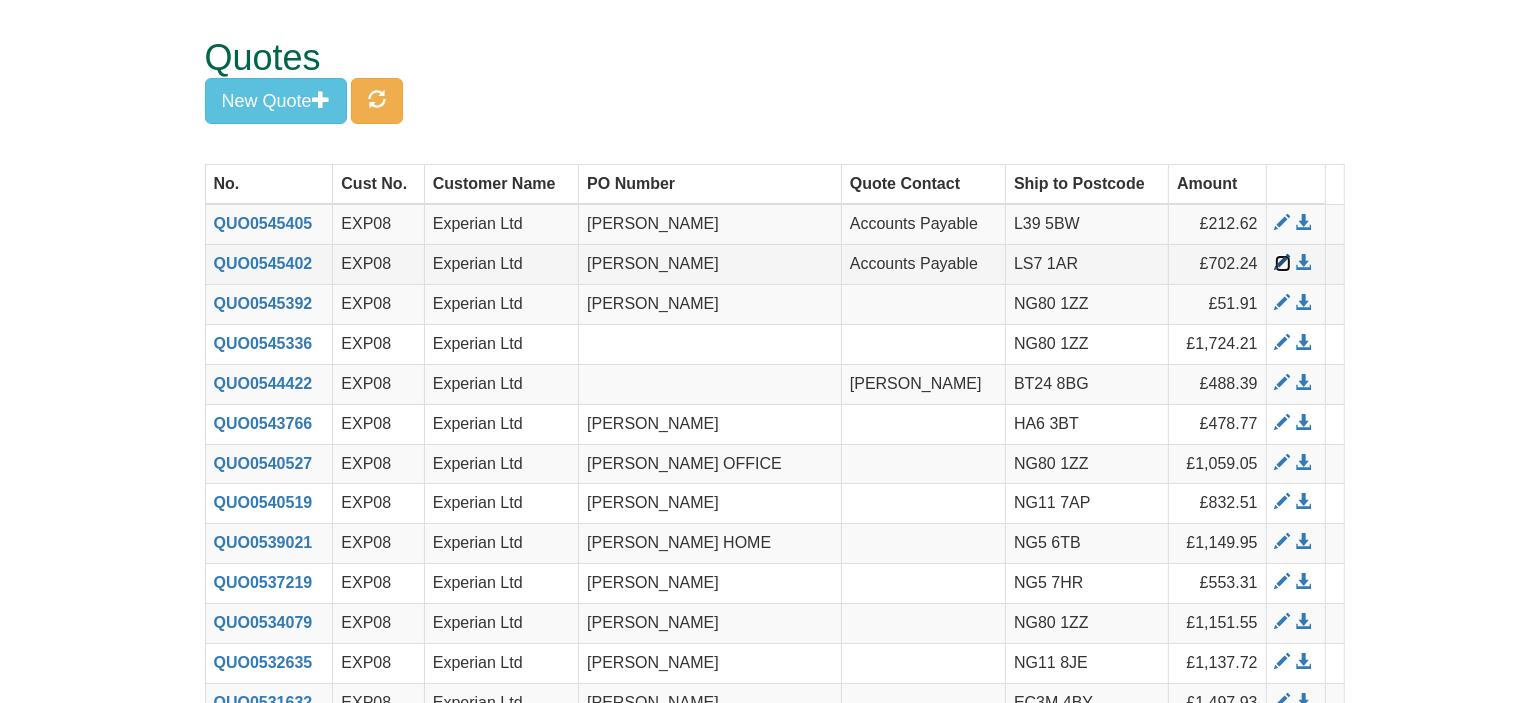 click at bounding box center (1283, 263) 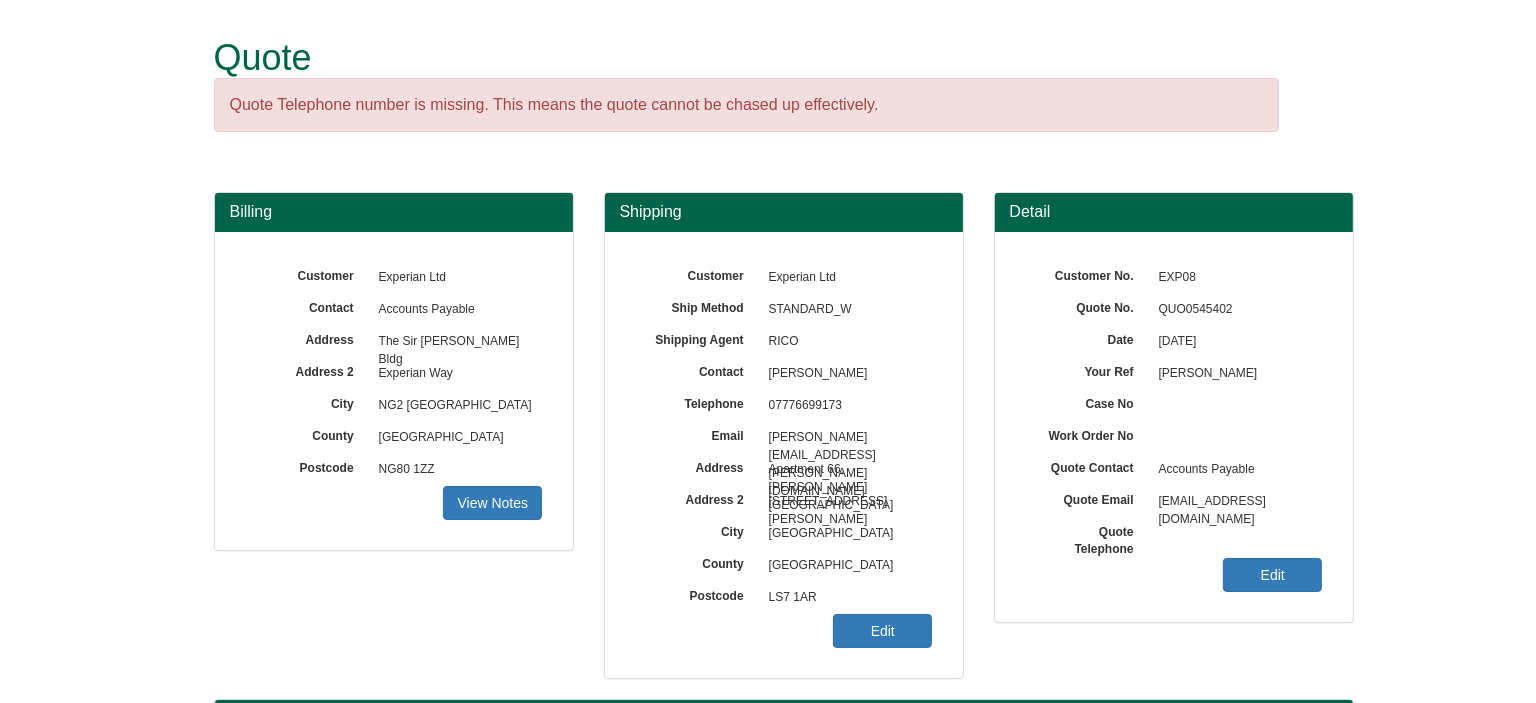 scroll, scrollTop: 466, scrollLeft: 0, axis: vertical 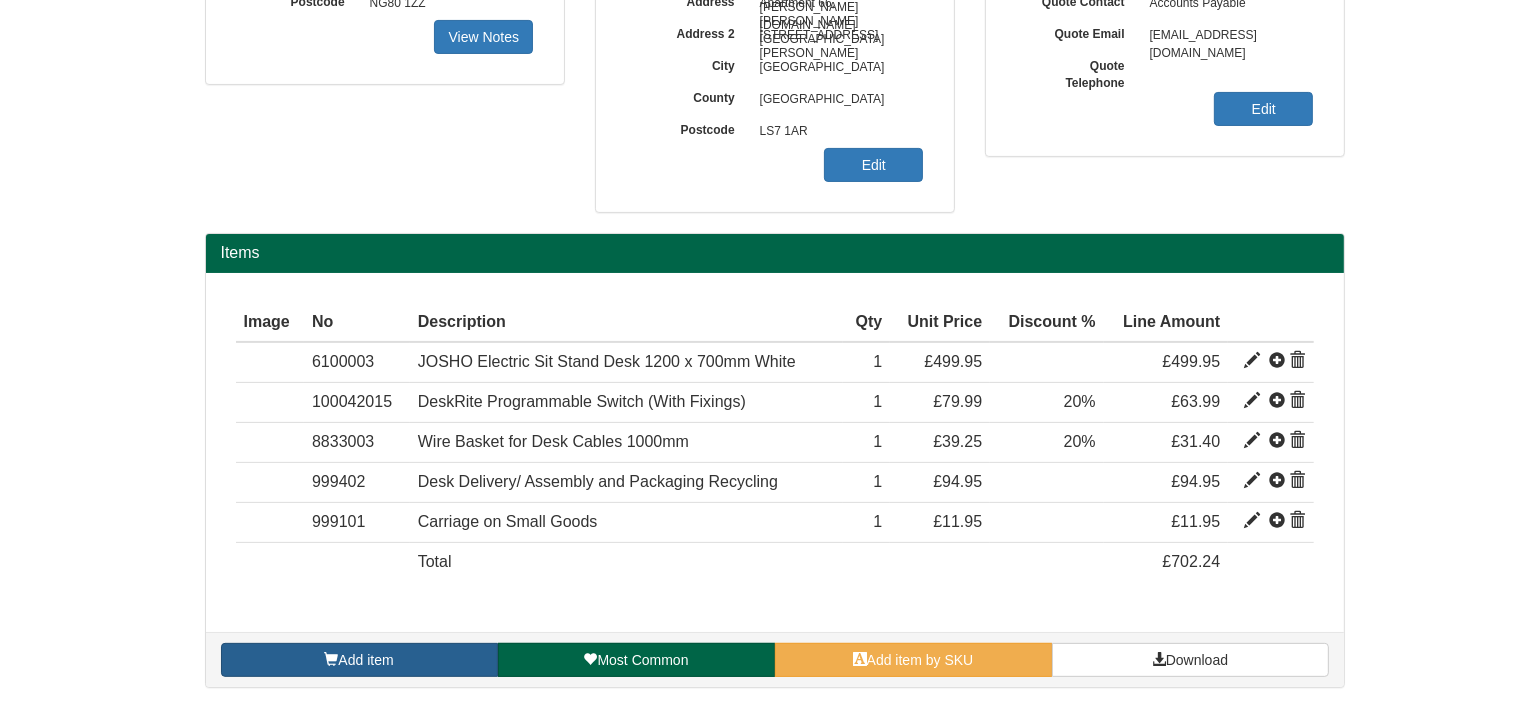 click on "Add item" at bounding box center (359, 660) 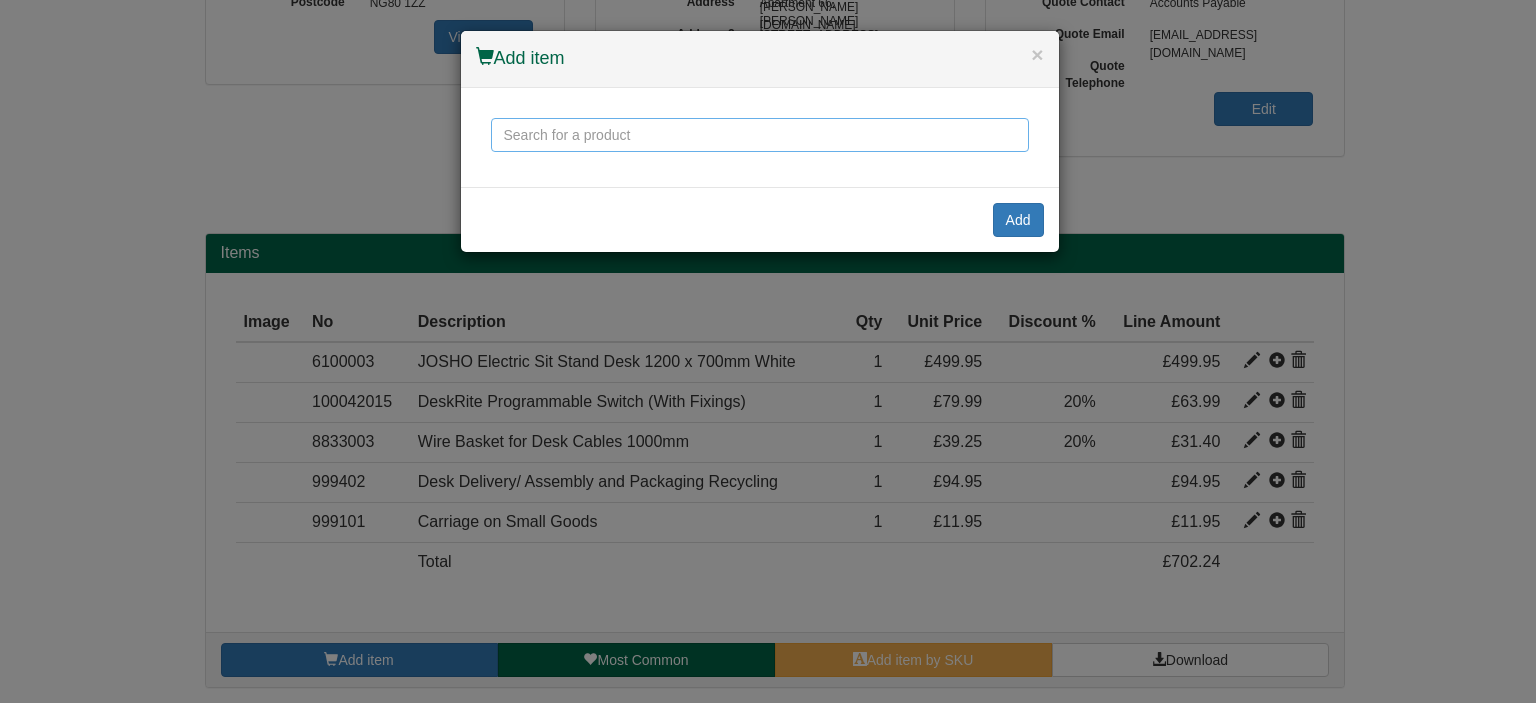 click at bounding box center [760, 135] 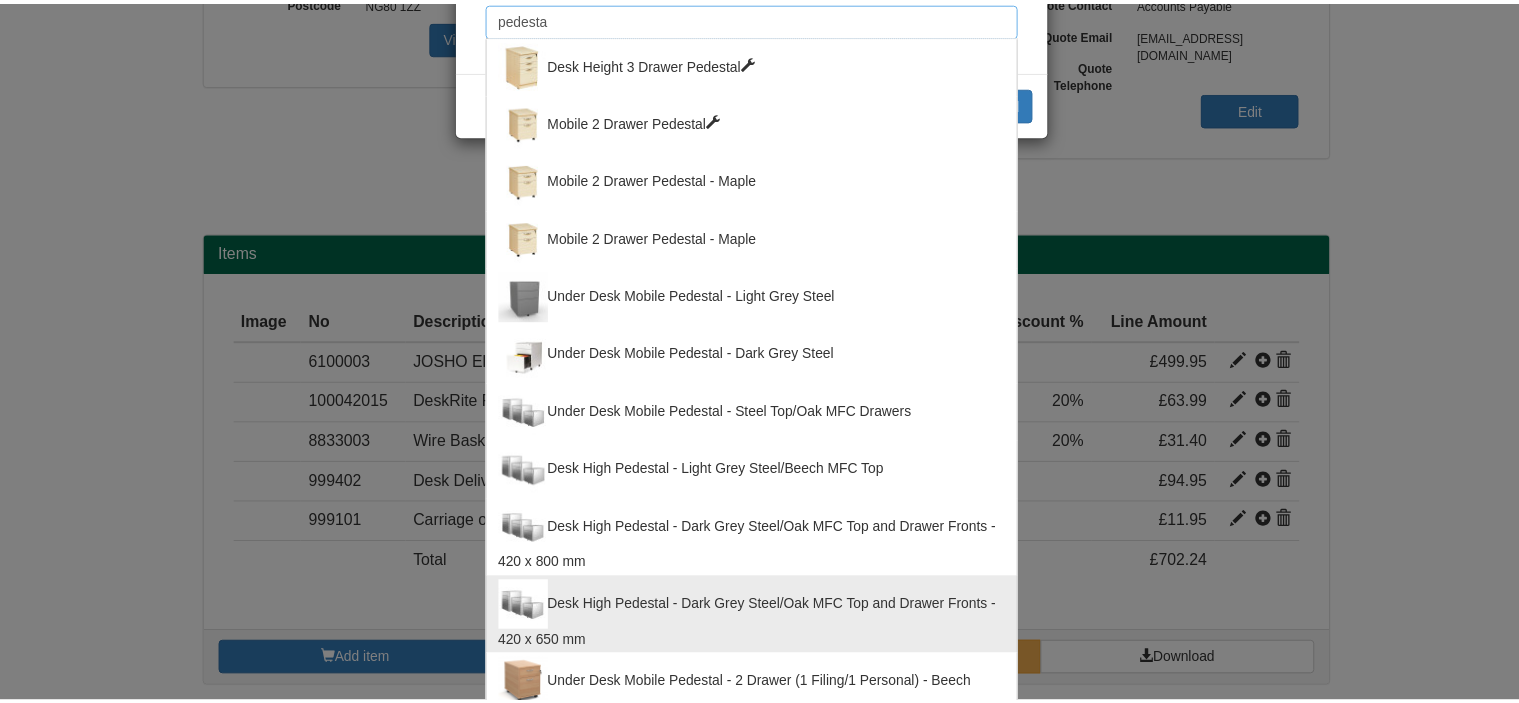 scroll, scrollTop: 0, scrollLeft: 0, axis: both 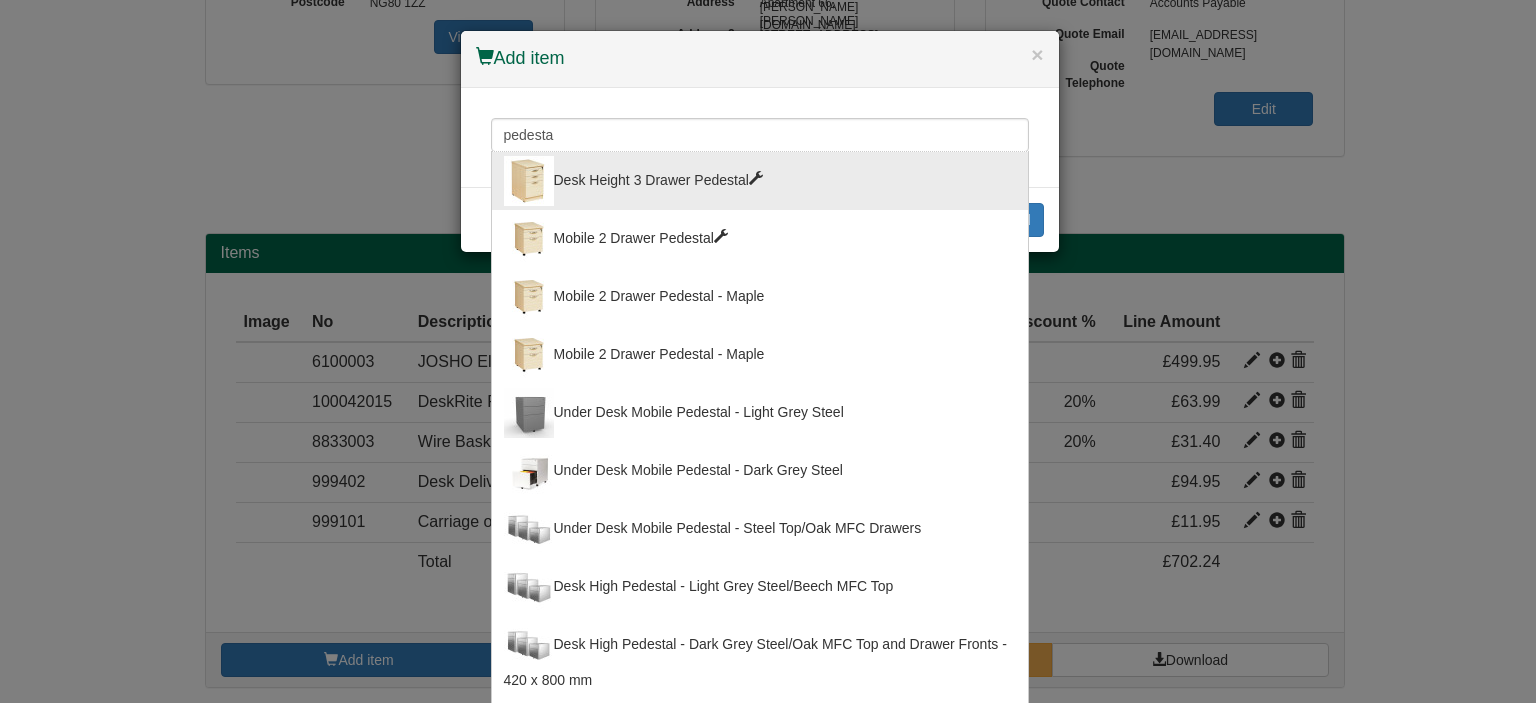 click on "Desk Height 3 Drawer Pedestal" at bounding box center (760, 181) 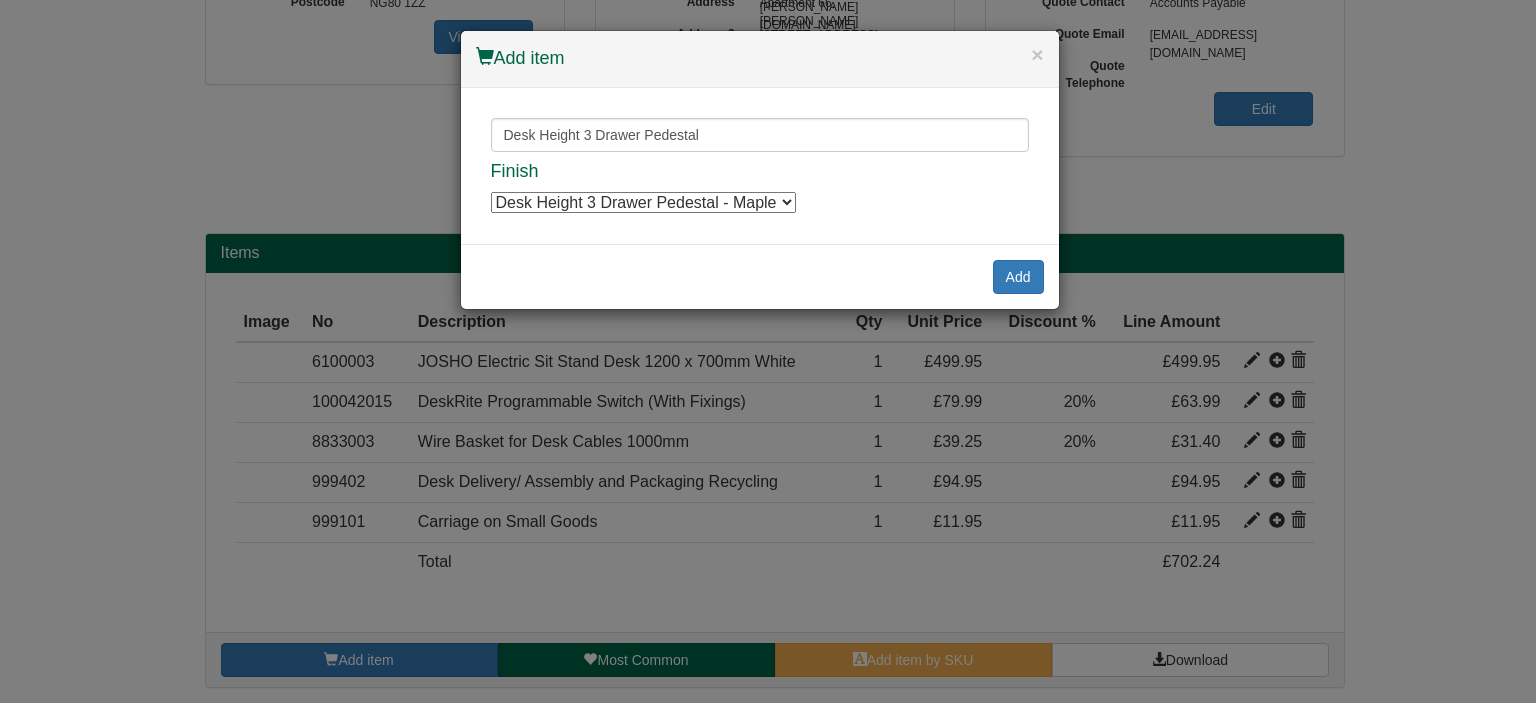 click on "Desk Height 3 Drawer Pedestal - Maple Desk Height 3 Drawer Pedestal - White Desk Height 3 Drawer Pedestal - Beech Desk Height 3 Drawer Pedestal - Oak" at bounding box center [643, 202] 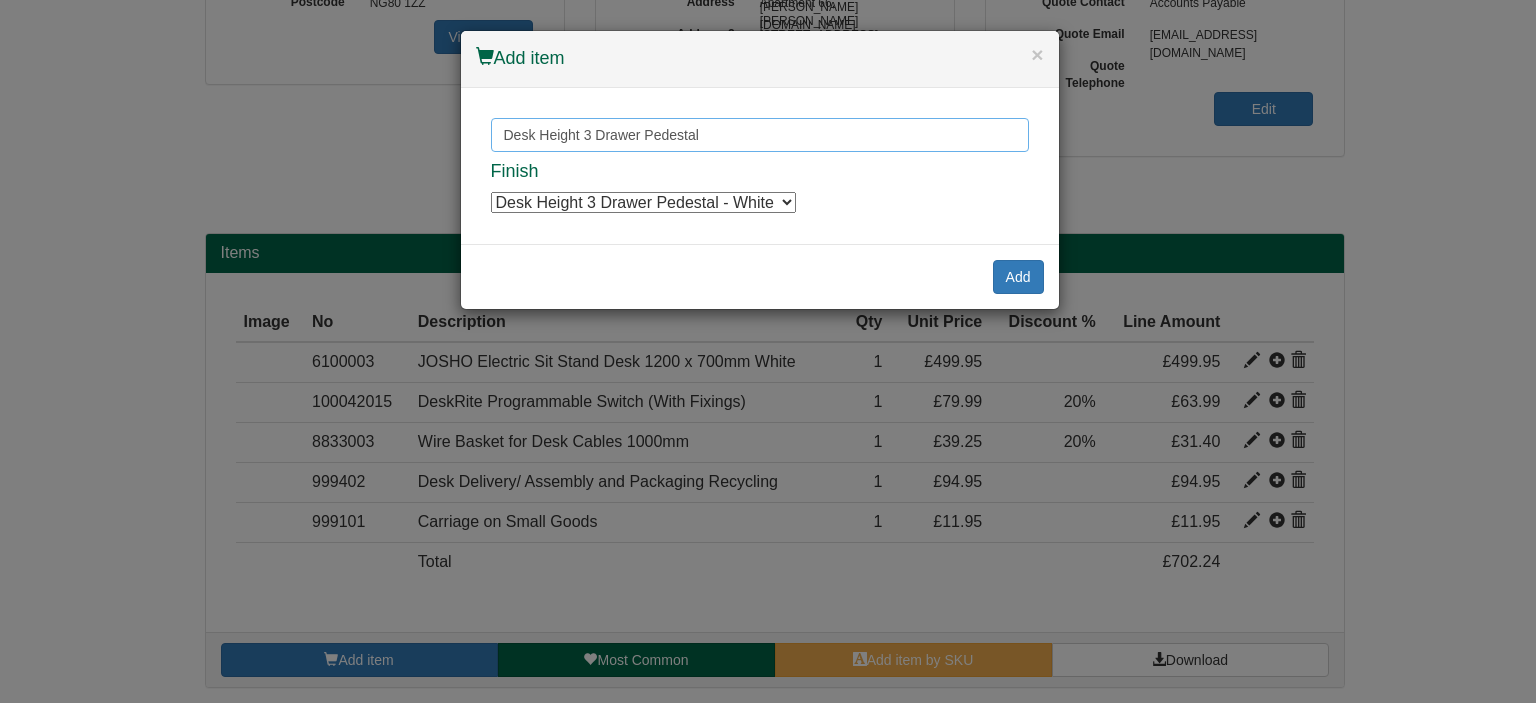 click on "Desk Height 3 Drawer Pedestal" at bounding box center (760, 135) 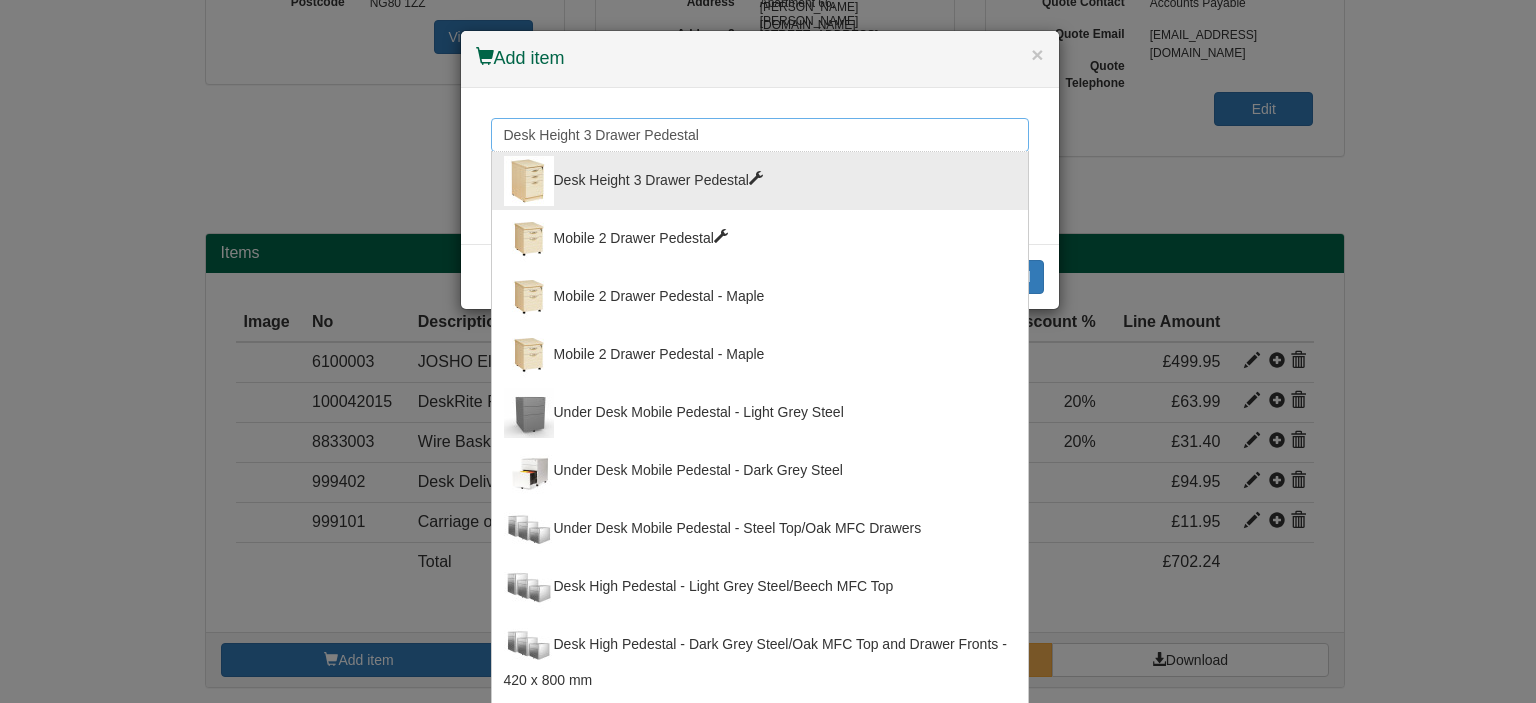 drag, startPoint x: 784, startPoint y: 129, endPoint x: 338, endPoint y: 135, distance: 446.04034 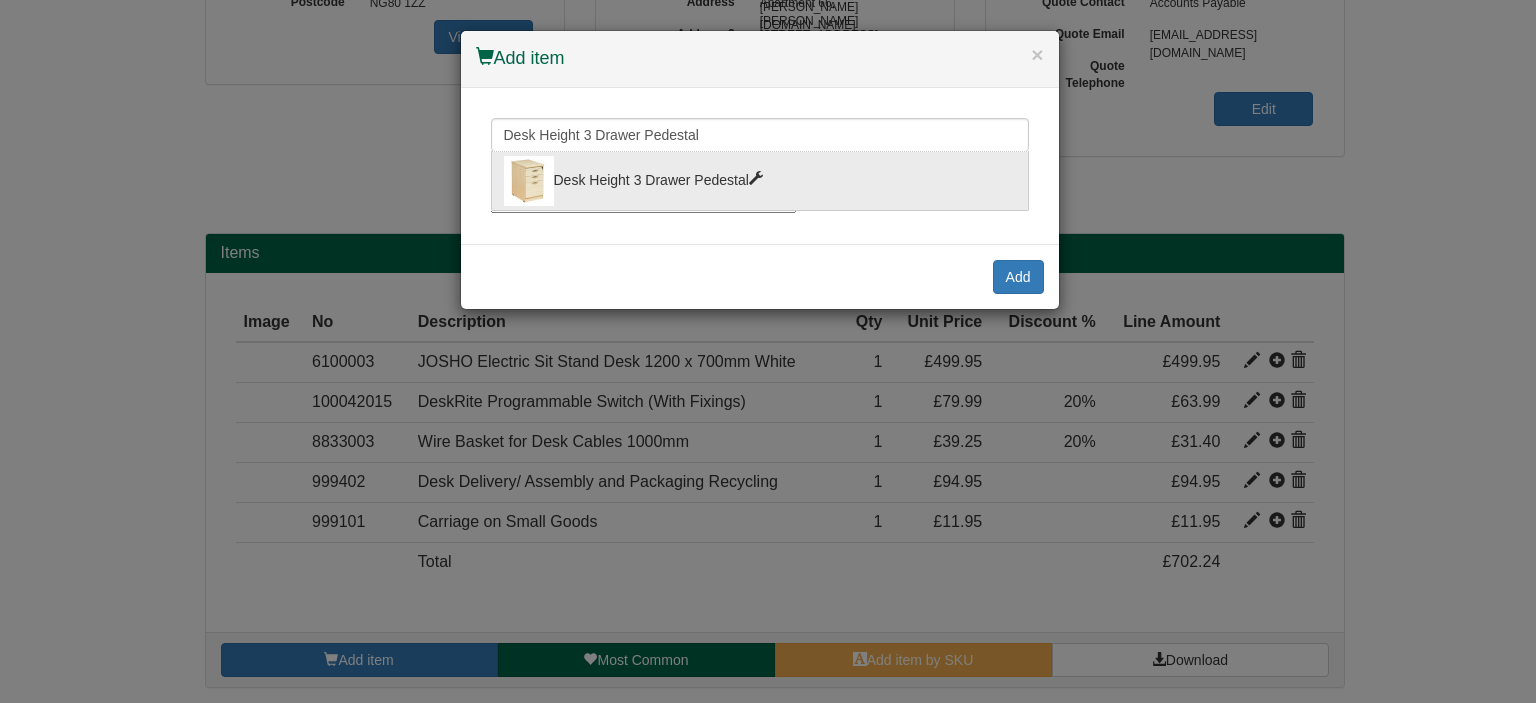click on "Desk Height 3 Drawer Pedestal" at bounding box center [760, 181] 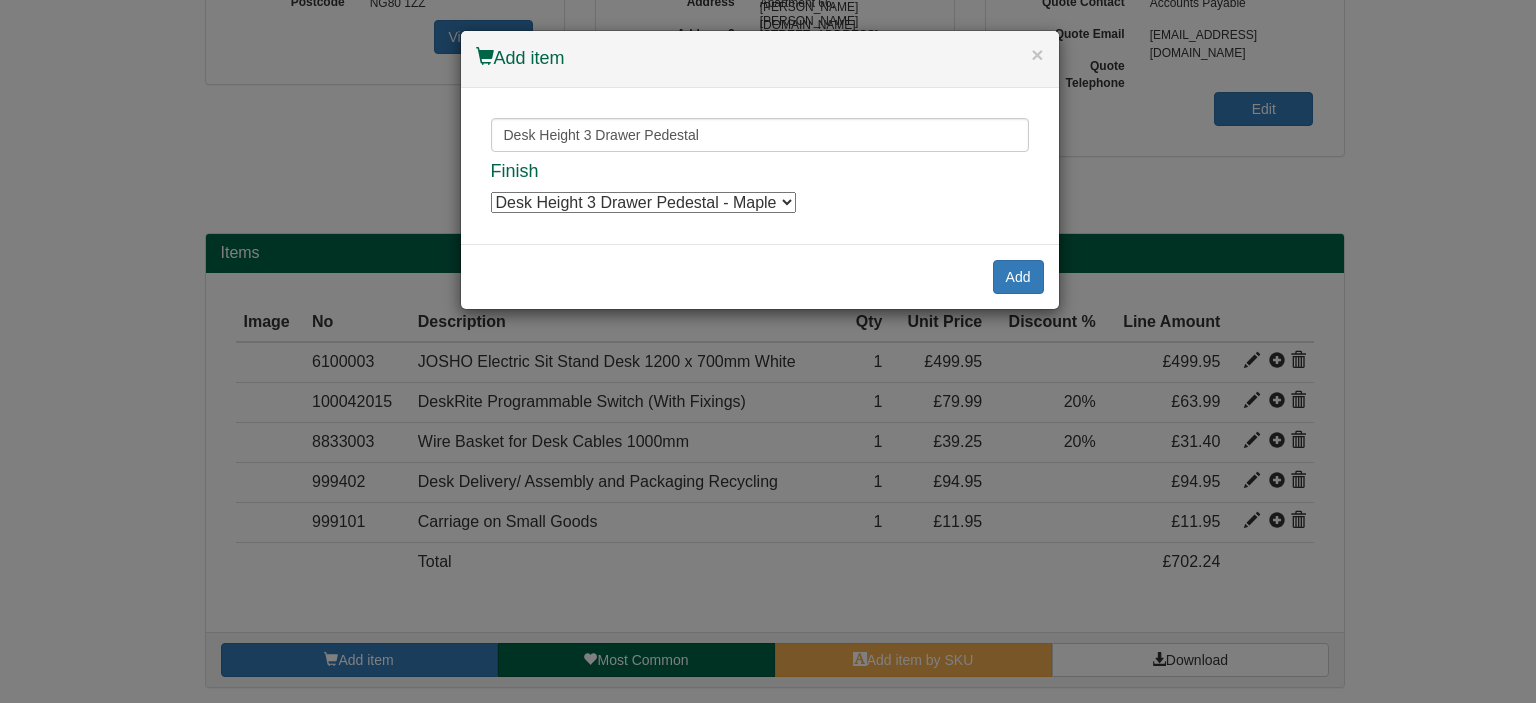 click on "Desk Height 3 Drawer Pedestal  Desk Height 3 Drawer Pedestal
Finish Desk Height 3 Drawer Pedestal - Maple Desk Height 3 Drawer Pedestal - White Desk Height 3 Drawer Pedestal - Beech Desk Height 3 Drawer Pedestal - Oak" at bounding box center [760, 166] 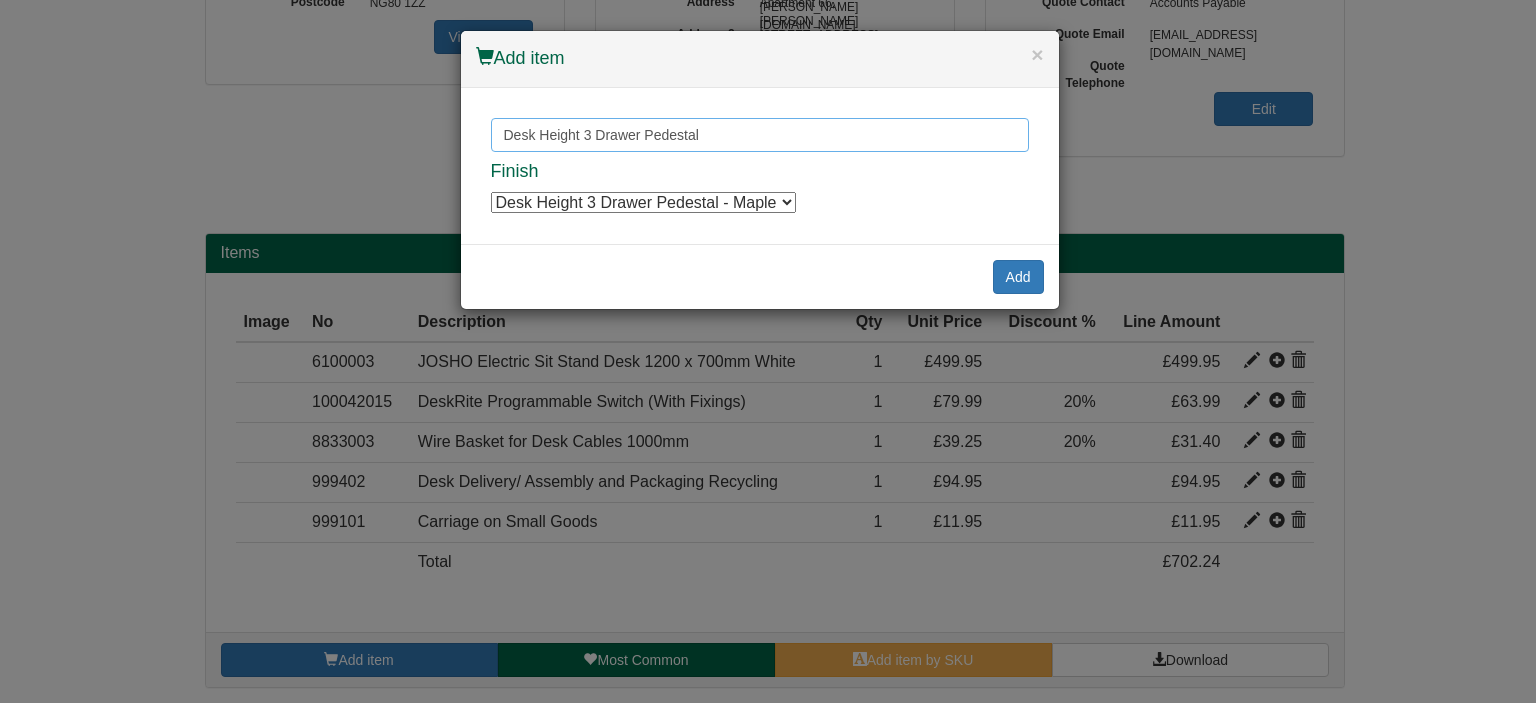 click on "Desk Height 3 Drawer Pedestal" at bounding box center [760, 135] 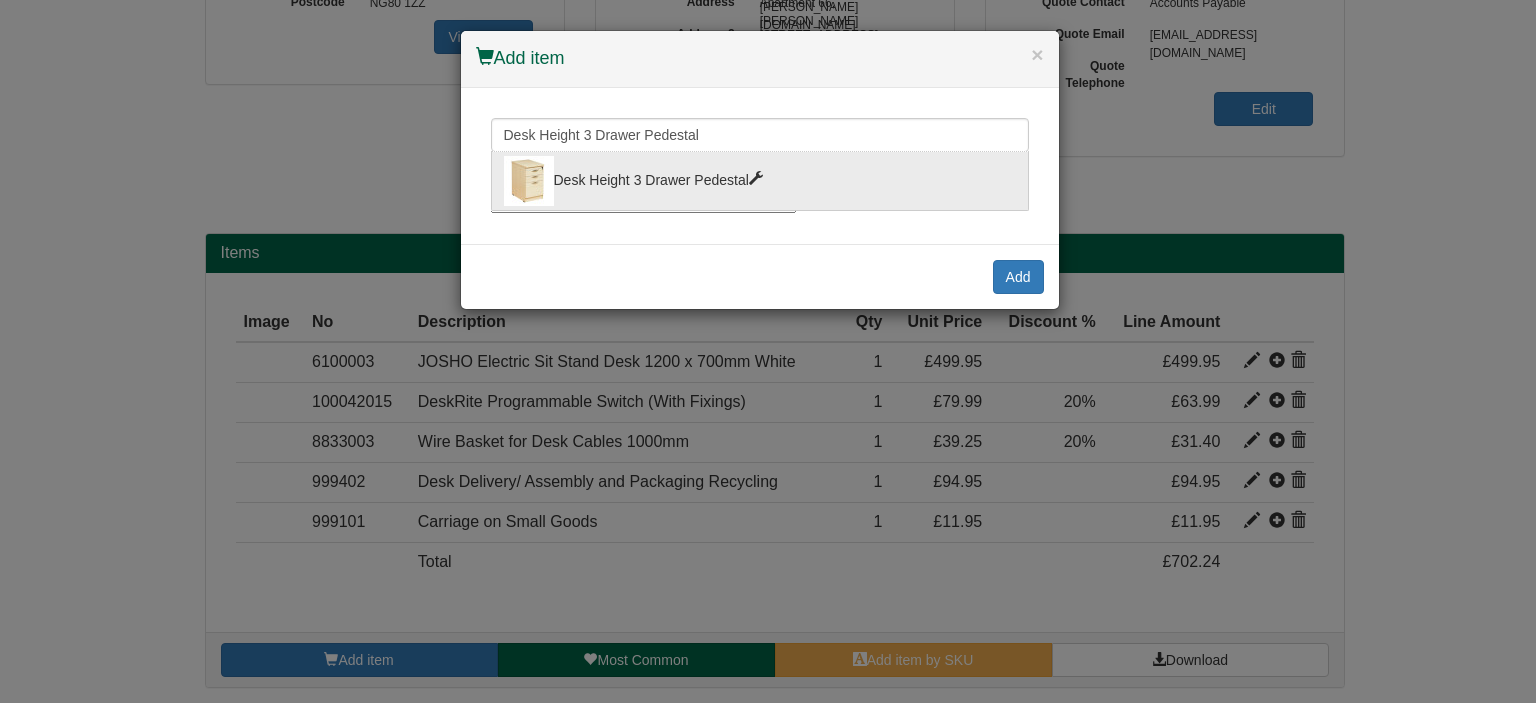 click on "Desk Height 3 Drawer Pedestal  Desk Height 3 Drawer Pedestal
Finish Desk Height 3 Drawer Pedestal - Maple Desk Height 3 Drawer Pedestal - White Desk Height 3 Drawer Pedestal - Beech Desk Height 3 Drawer Pedestal - Oak" at bounding box center (760, 166) 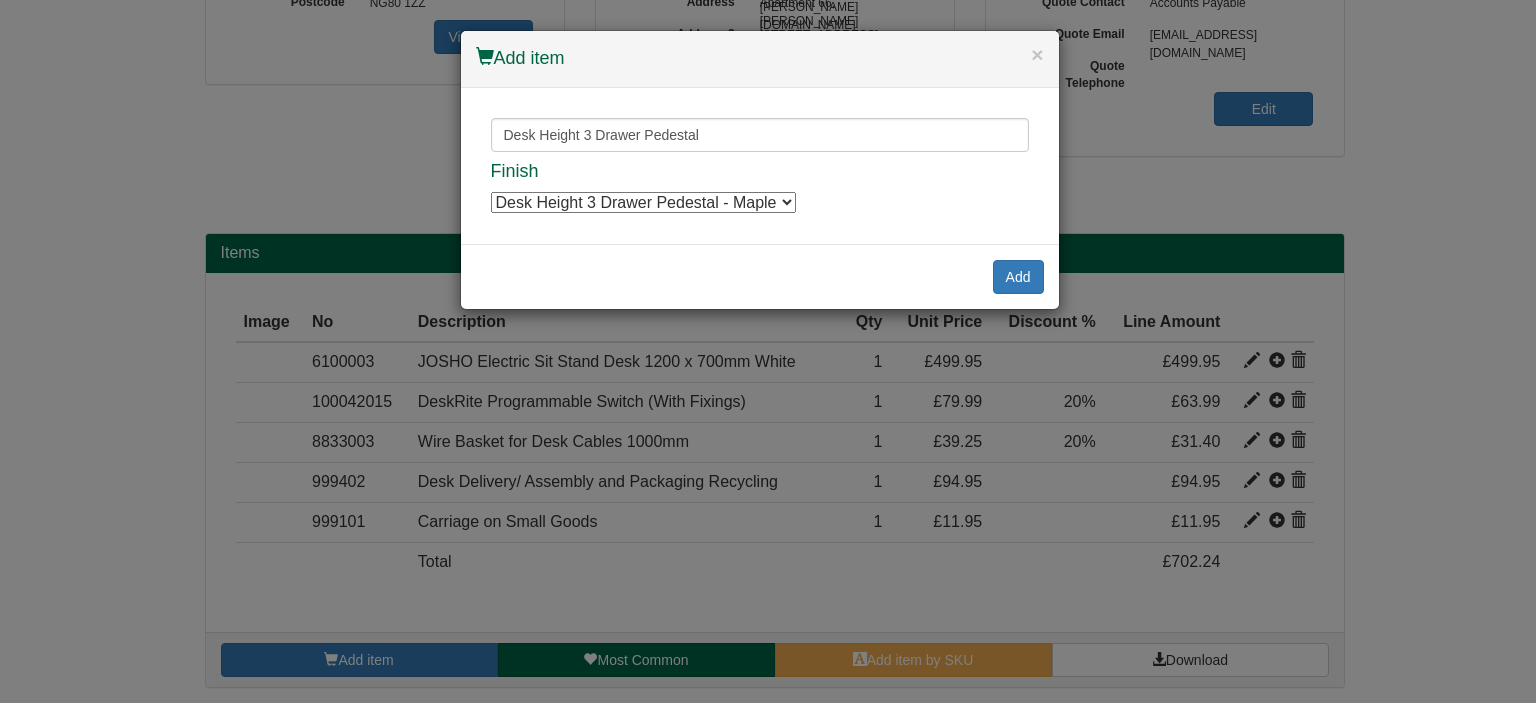 click on "Finish Desk Height 3 Drawer Pedestal - Maple Desk Height 3 Drawer Pedestal - White Desk Height 3 Drawer Pedestal - Beech Desk Height 3 Drawer Pedestal - Oak" at bounding box center (760, 188) 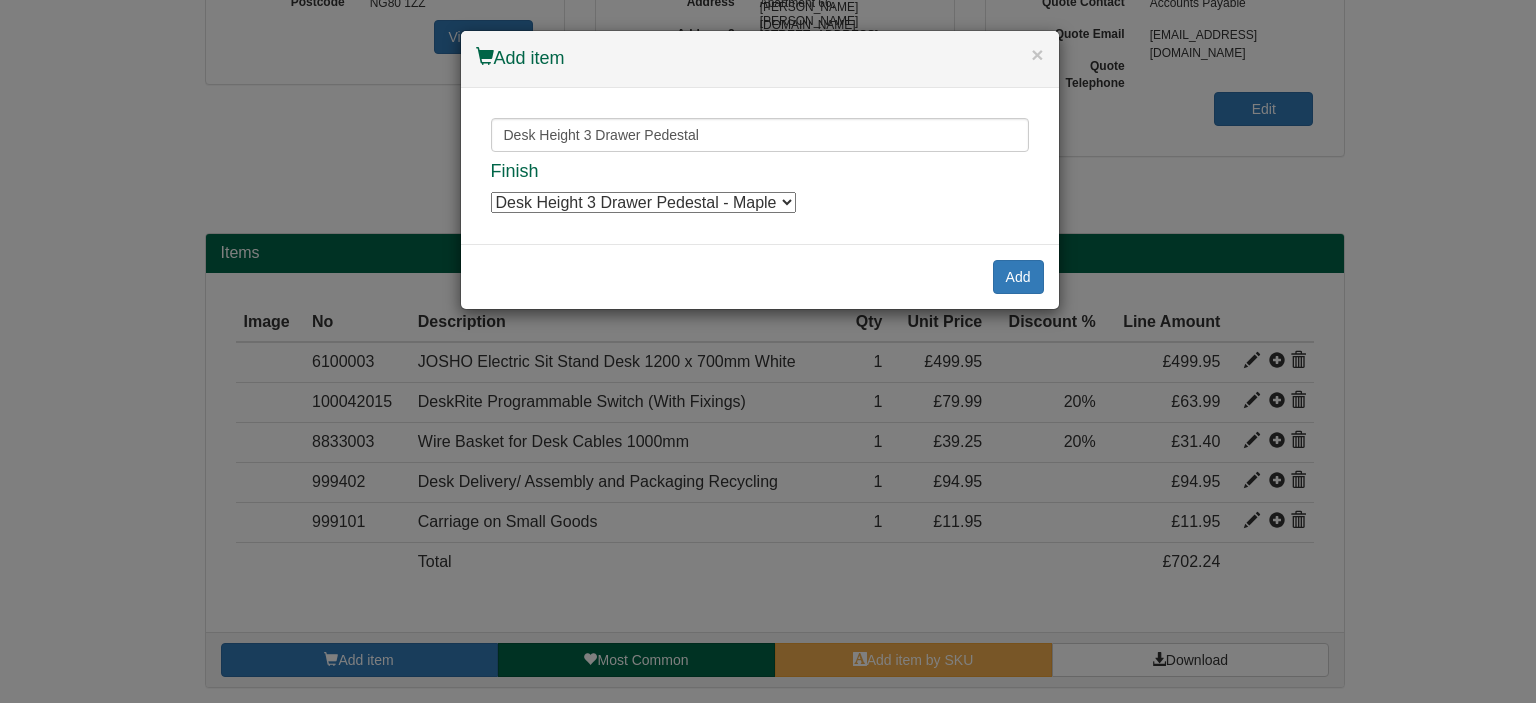 click on "Desk Height 3 Drawer Pedestal - Maple Desk Height 3 Drawer Pedestal - White Desk Height 3 Drawer Pedestal - Beech Desk Height 3 Drawer Pedestal - Oak" at bounding box center [643, 202] 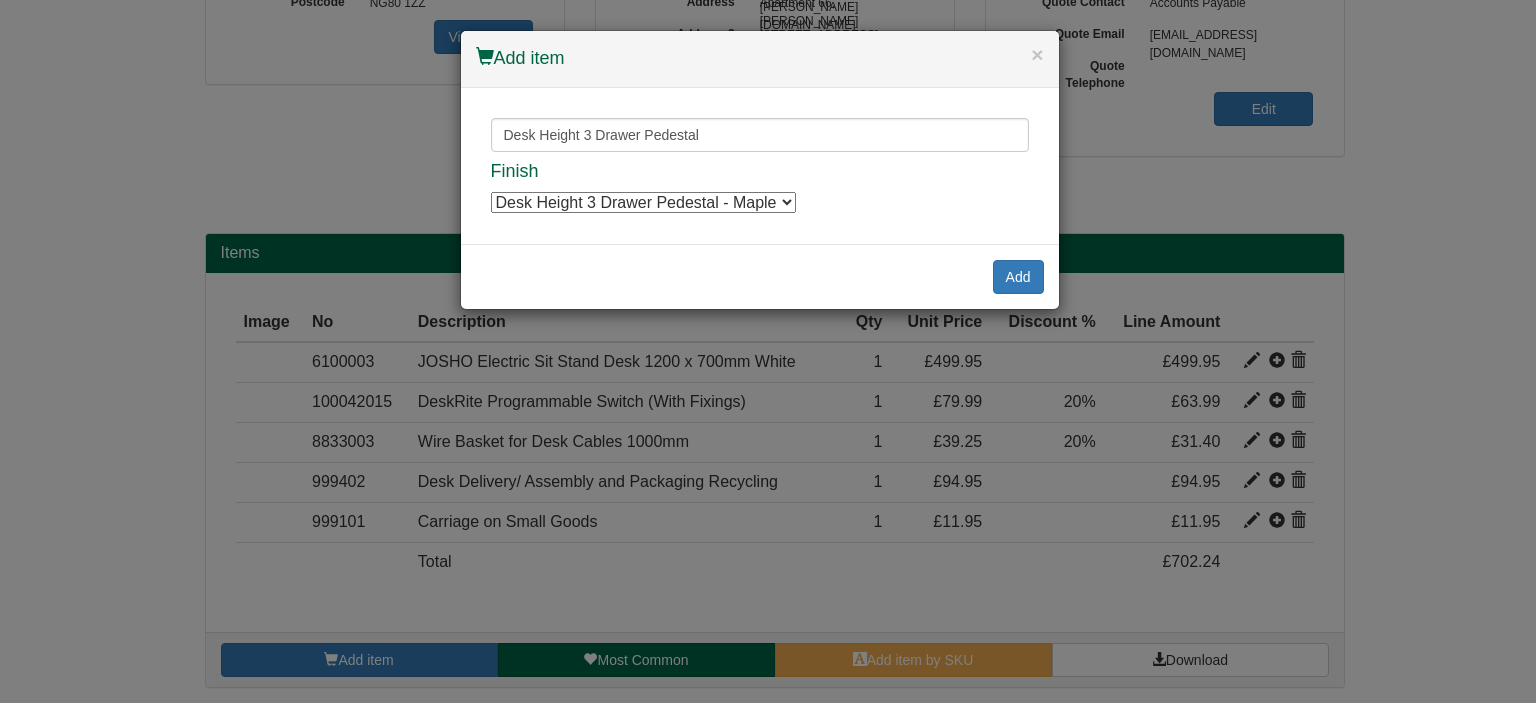 select on "1416011" 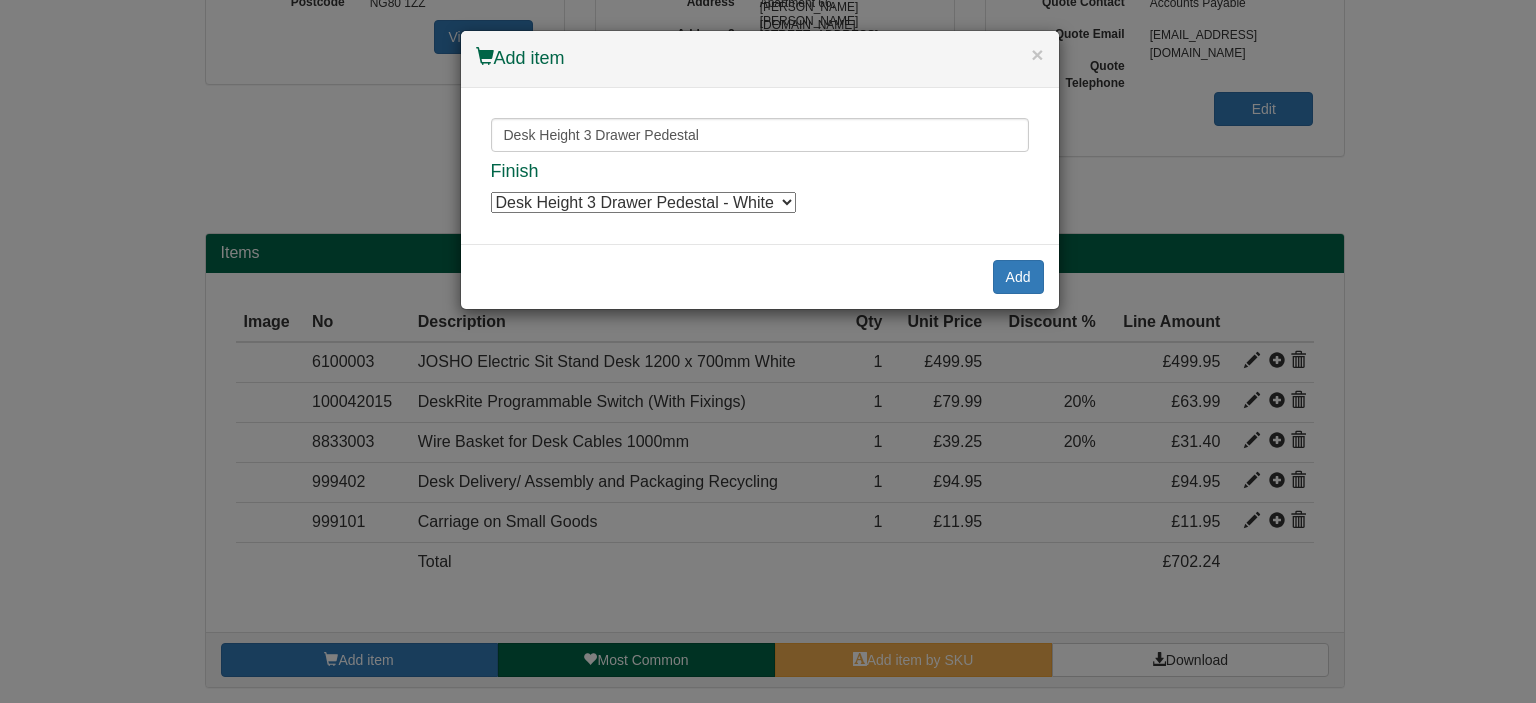click on "Desk Height 3 Drawer Pedestal - Maple Desk Height 3 Drawer Pedestal - White Desk Height 3 Drawer Pedestal - Beech Desk Height 3 Drawer Pedestal - Oak" at bounding box center [643, 202] 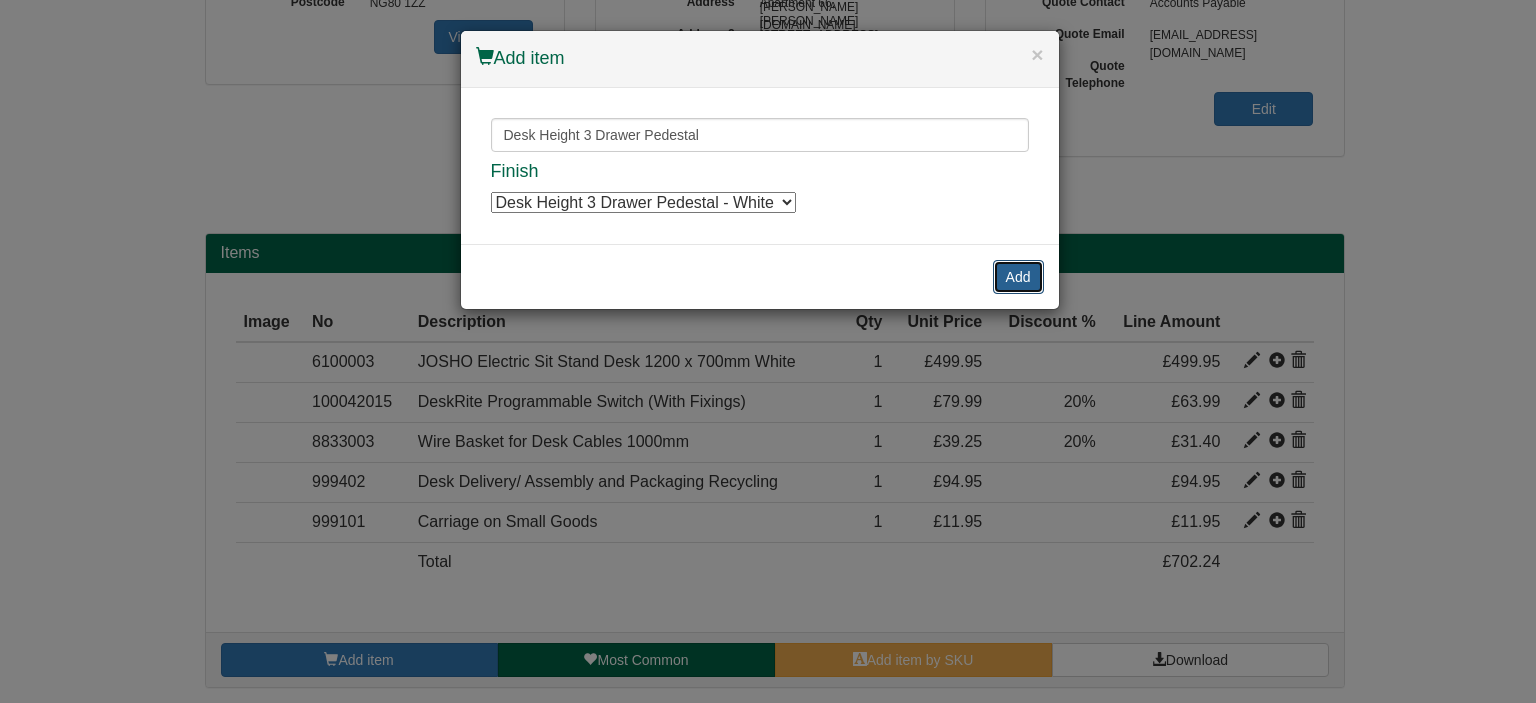 click on "Add" at bounding box center (1018, 277) 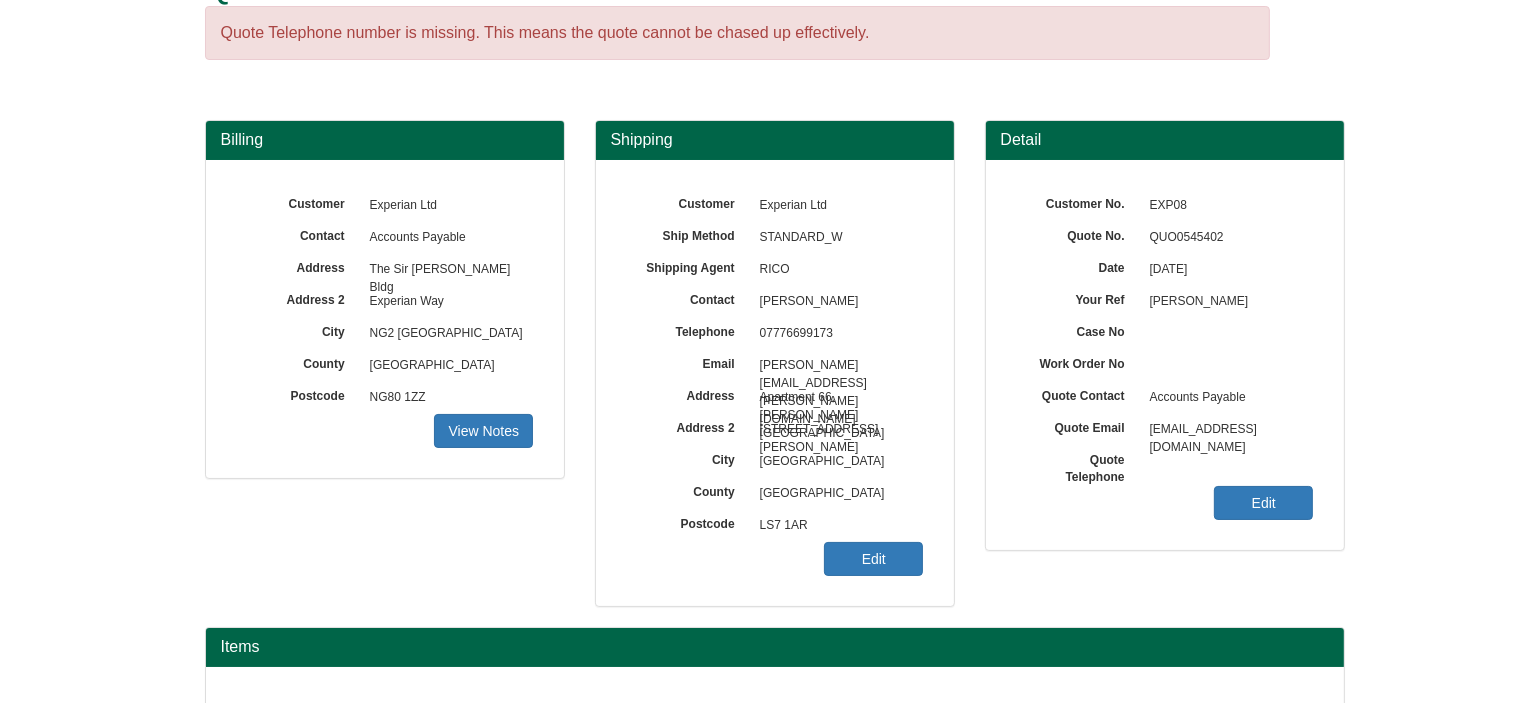 scroll, scrollTop: 66, scrollLeft: 0, axis: vertical 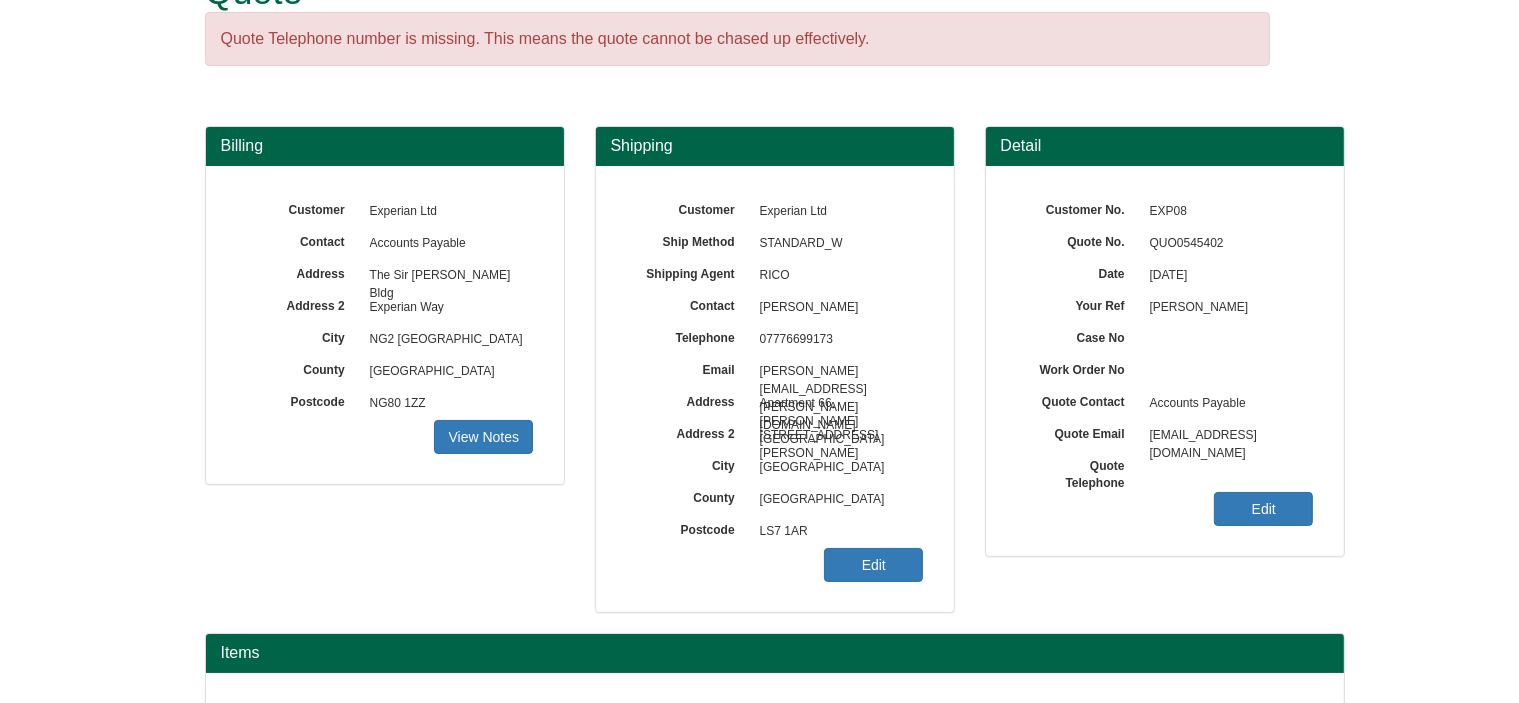 drag, startPoint x: 906, startPoint y: 302, endPoint x: 744, endPoint y: 311, distance: 162.2498 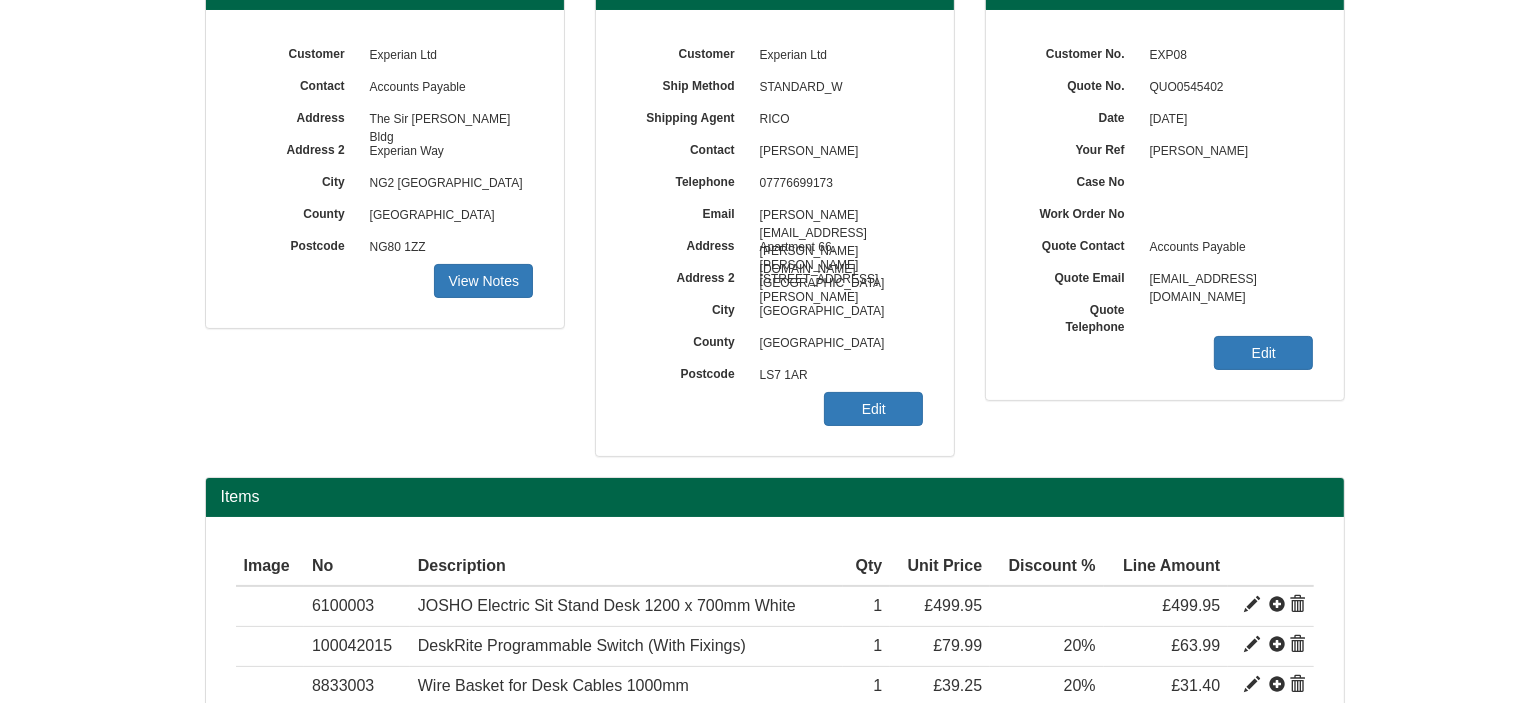 scroll, scrollTop: 506, scrollLeft: 0, axis: vertical 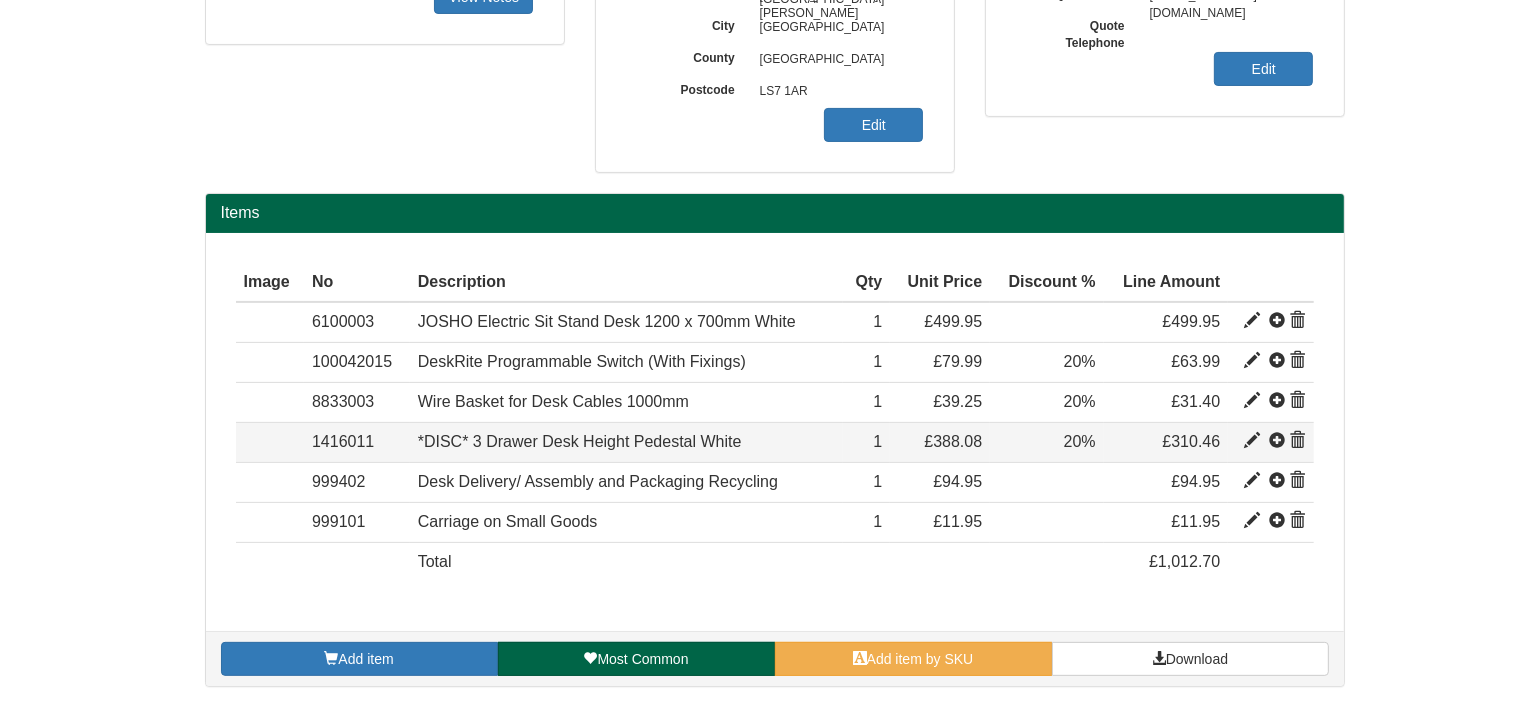 click at bounding box center (1298, 441) 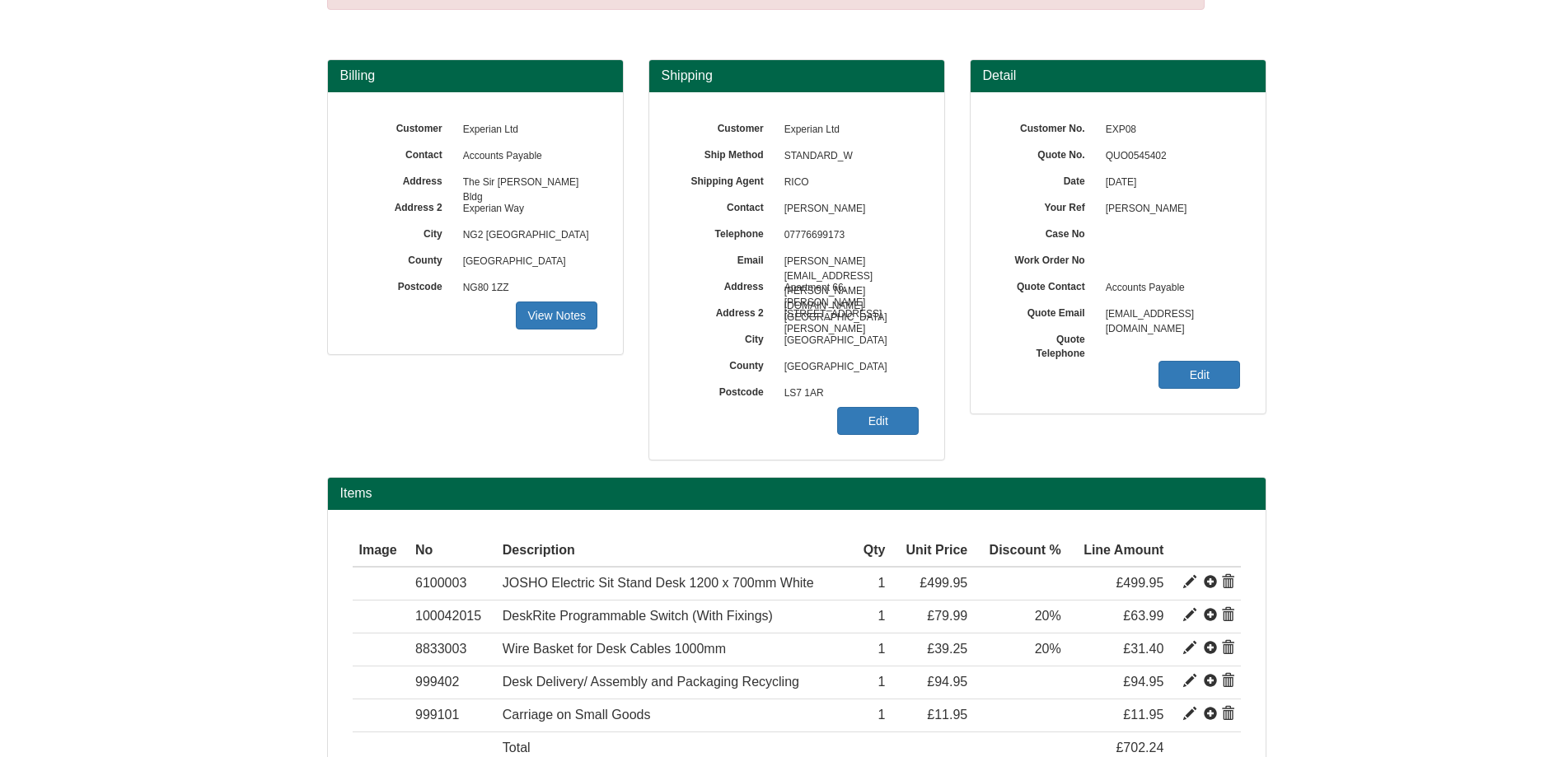 scroll, scrollTop: 0, scrollLeft: 0, axis: both 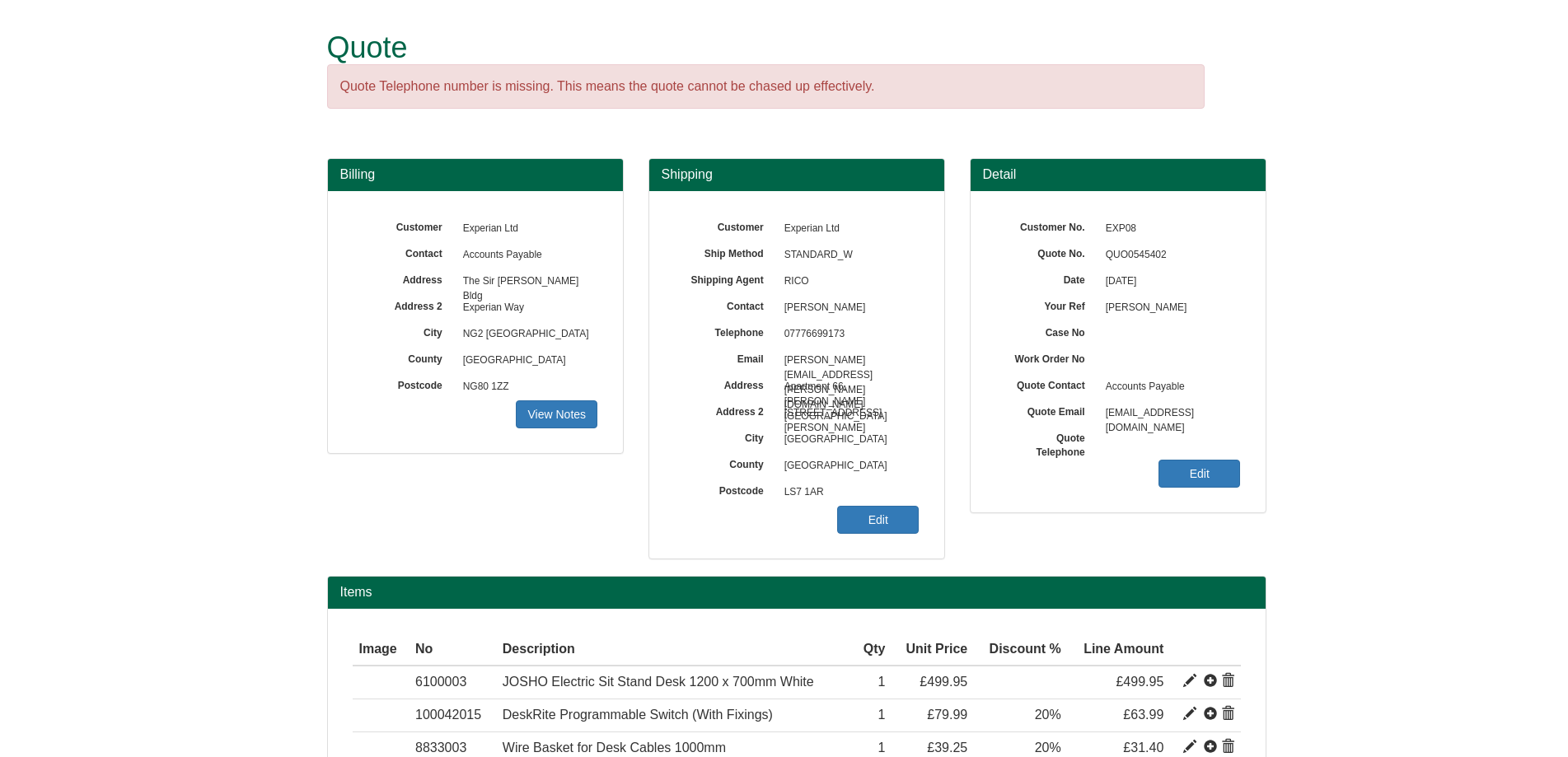 drag, startPoint x: 908, startPoint y: 306, endPoint x: 759, endPoint y: 319, distance: 149.56604 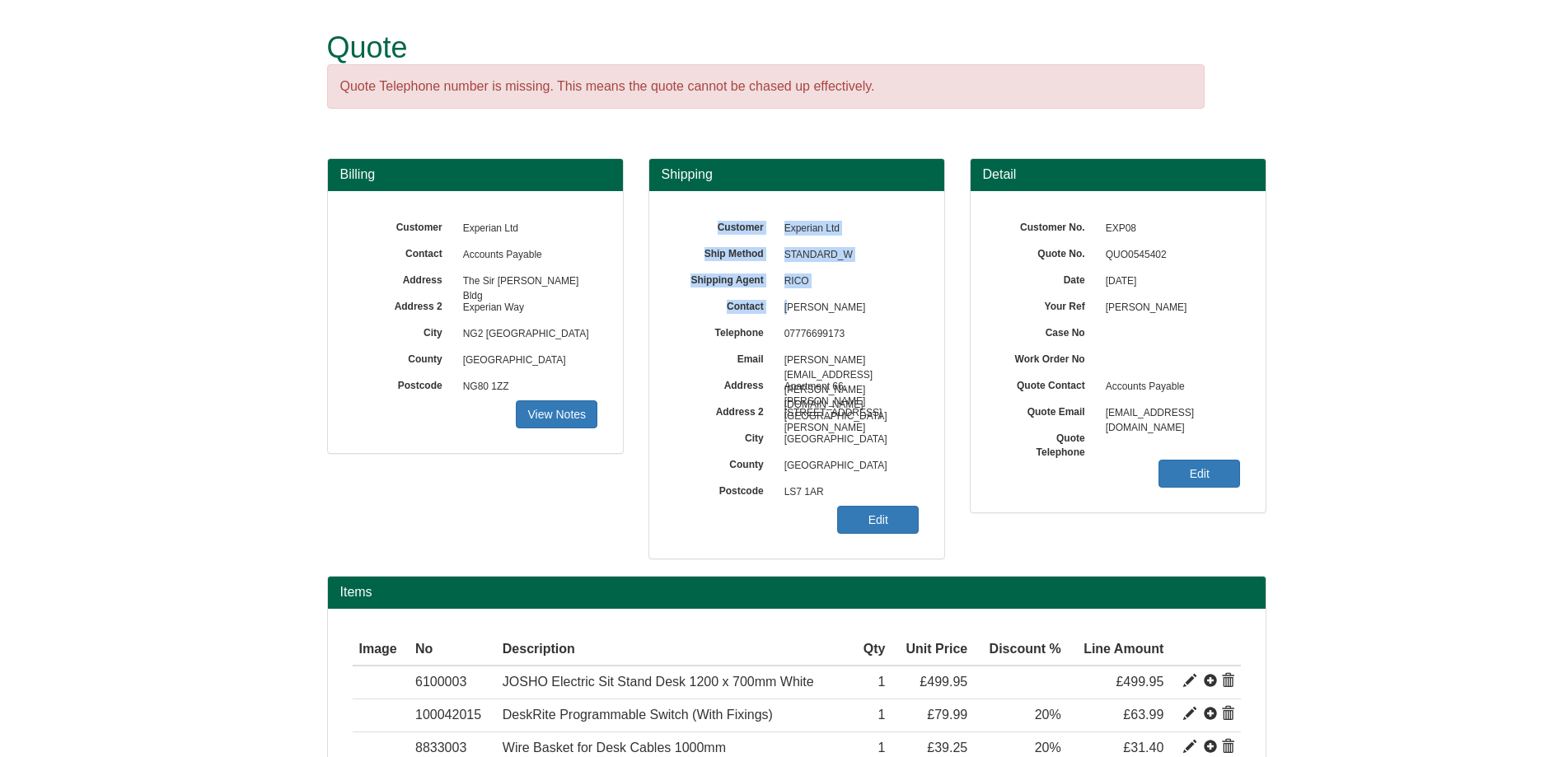 click on "Customer Experian Ltd
Ship Method STANDARD_W
Shipping Agent
RICO
Contact Karthick Subramanian
Telephone 07776699173
Email karthick.subramanian@experian.com
Address Apartment 66, Lovell House
Address 2 4 Skinner Lane City Leeds County LS7 1AR" at bounding box center (797, 375) 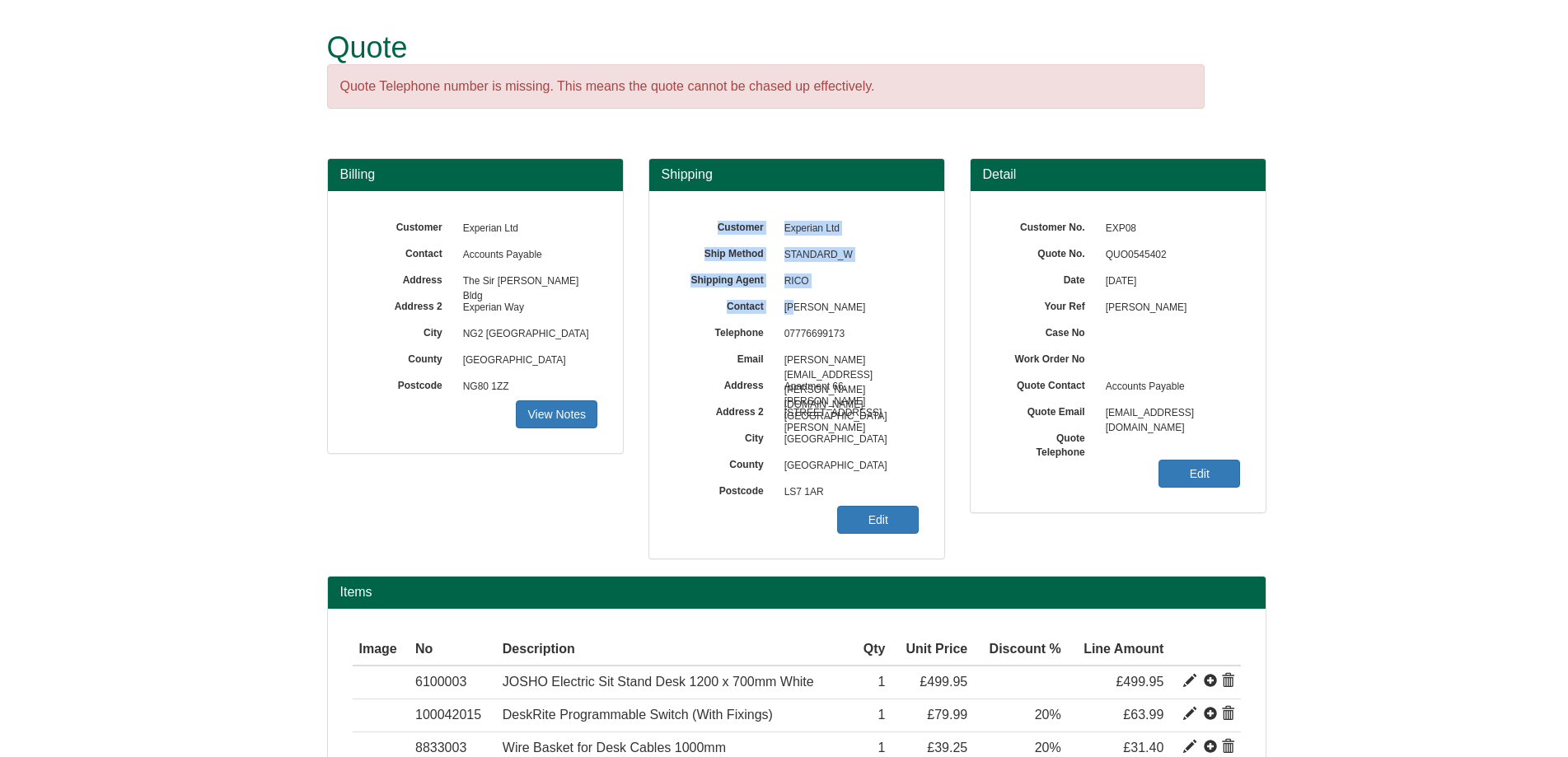 click on "Karthick Subramanian" at bounding box center [848, 308] 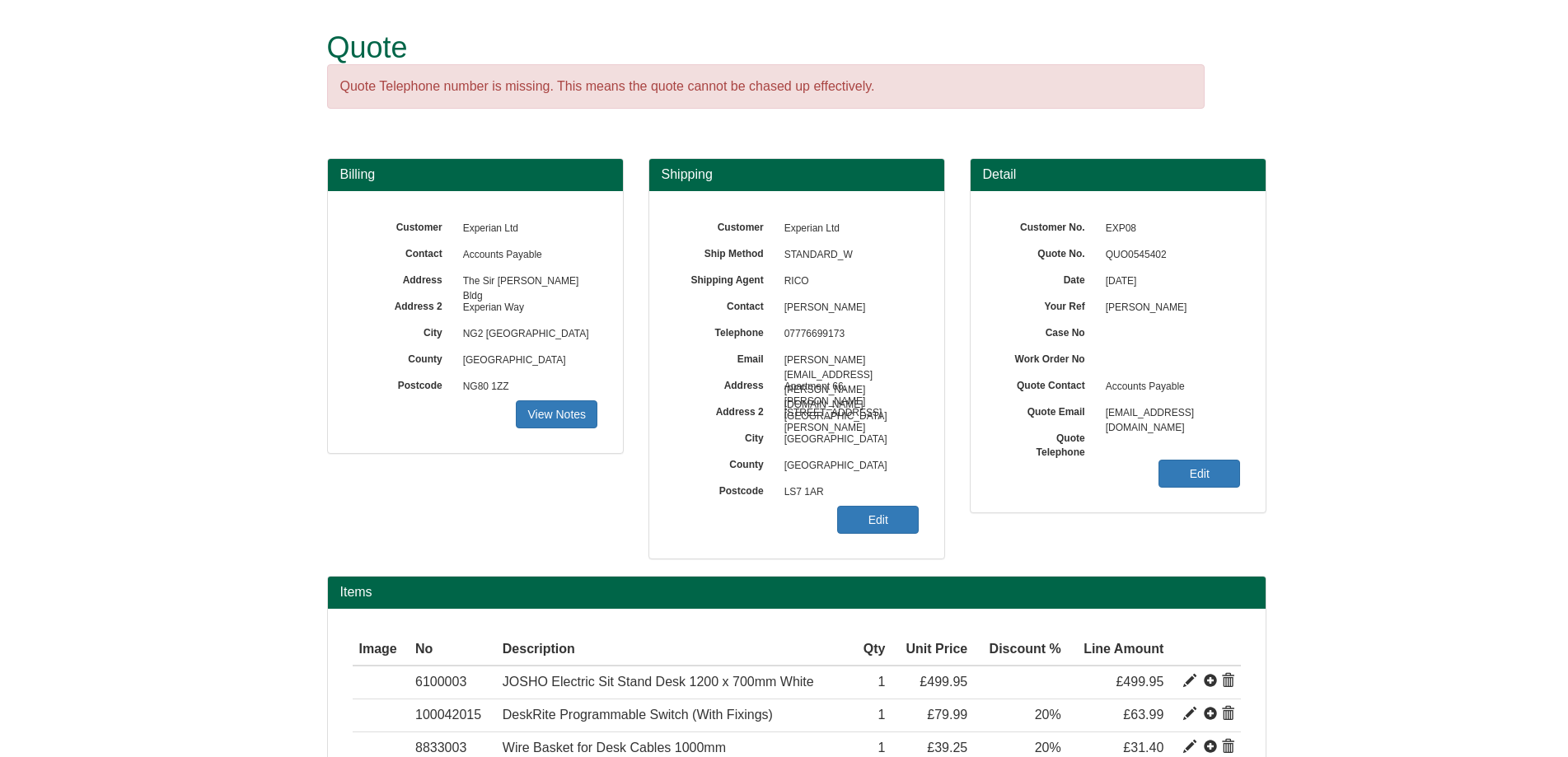 click on "Karthick Subramanian" at bounding box center (848, 308) 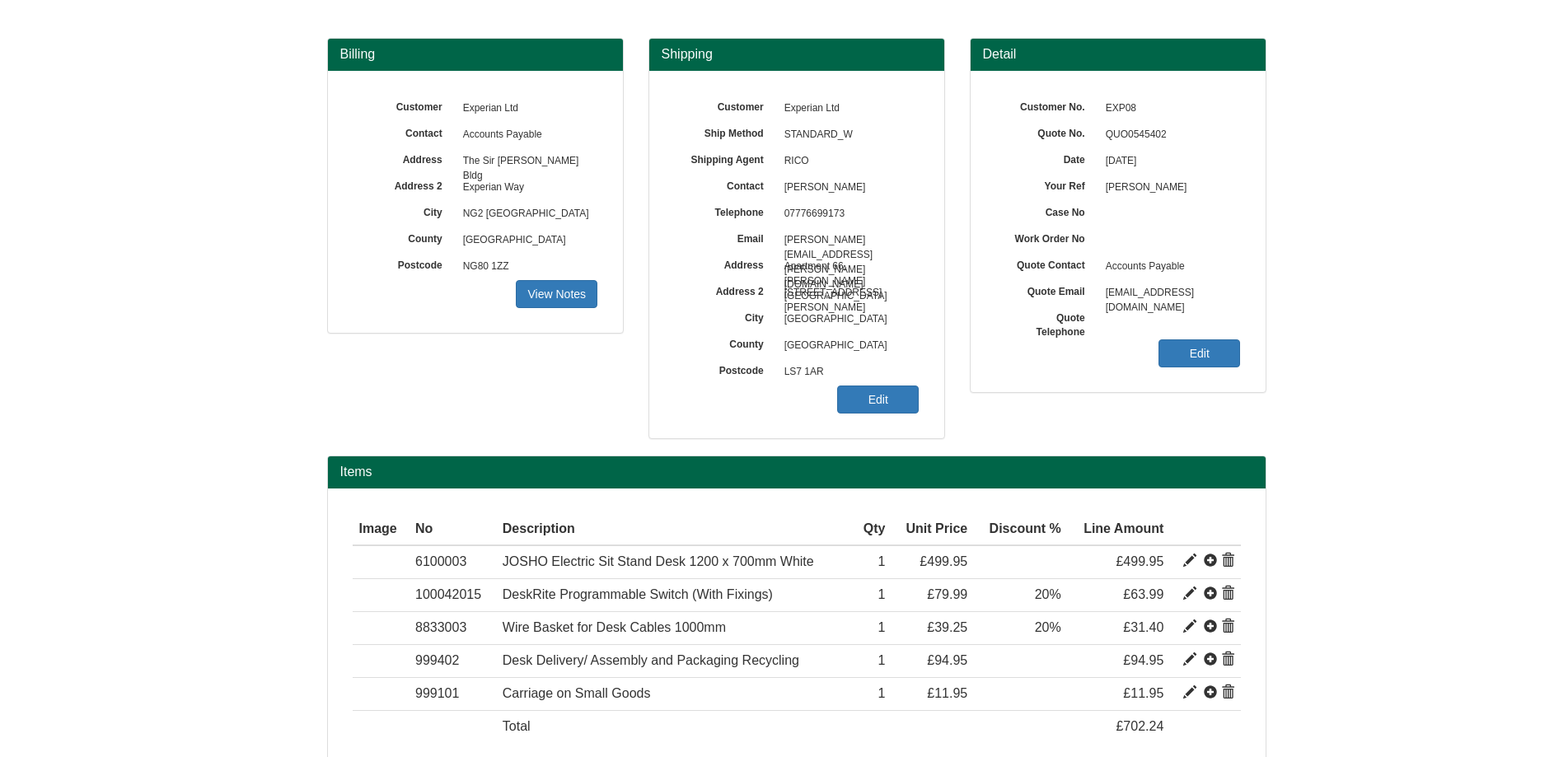 scroll, scrollTop: 210, scrollLeft: 0, axis: vertical 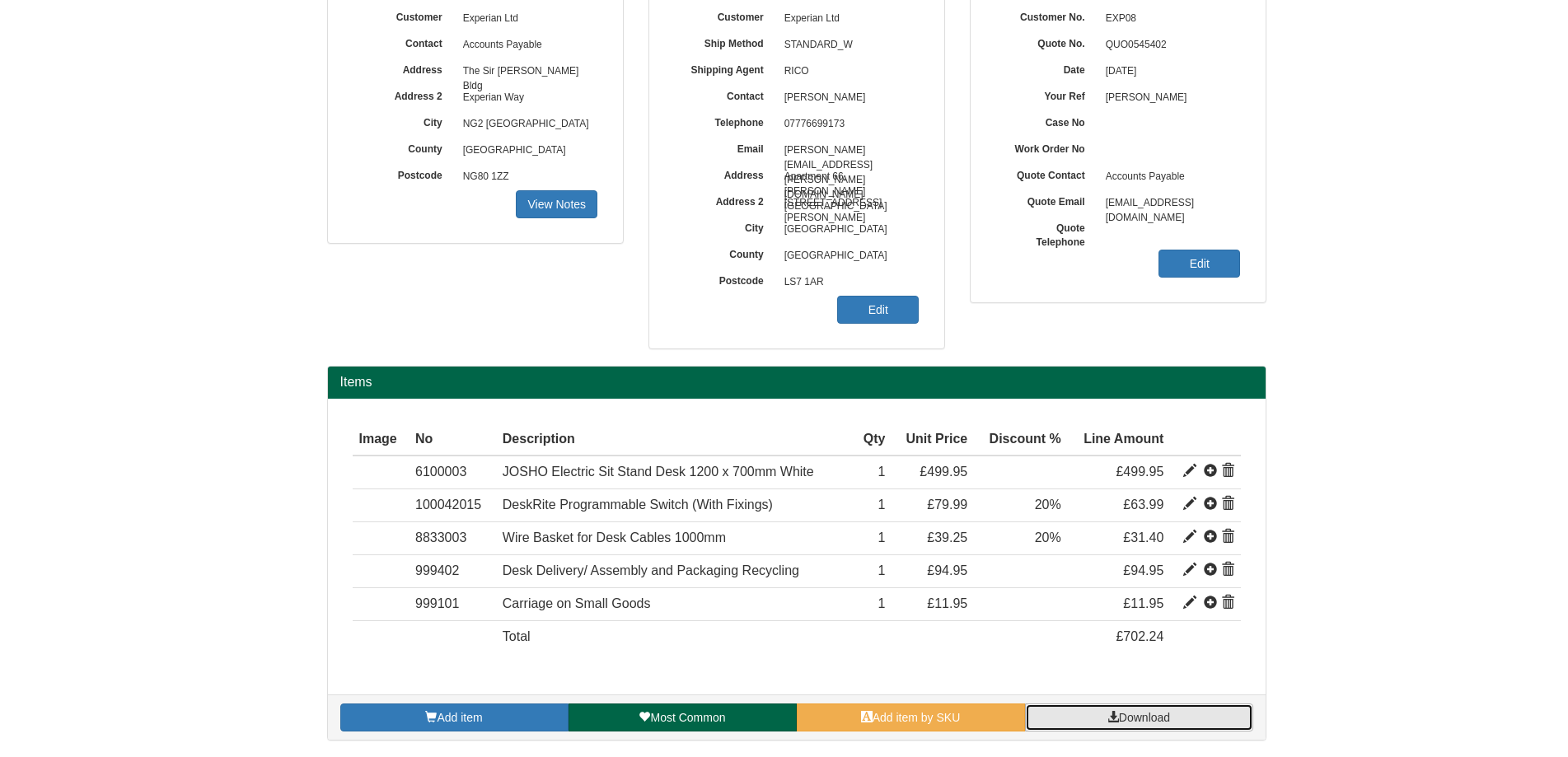 click on "Download" at bounding box center (1139, 717) 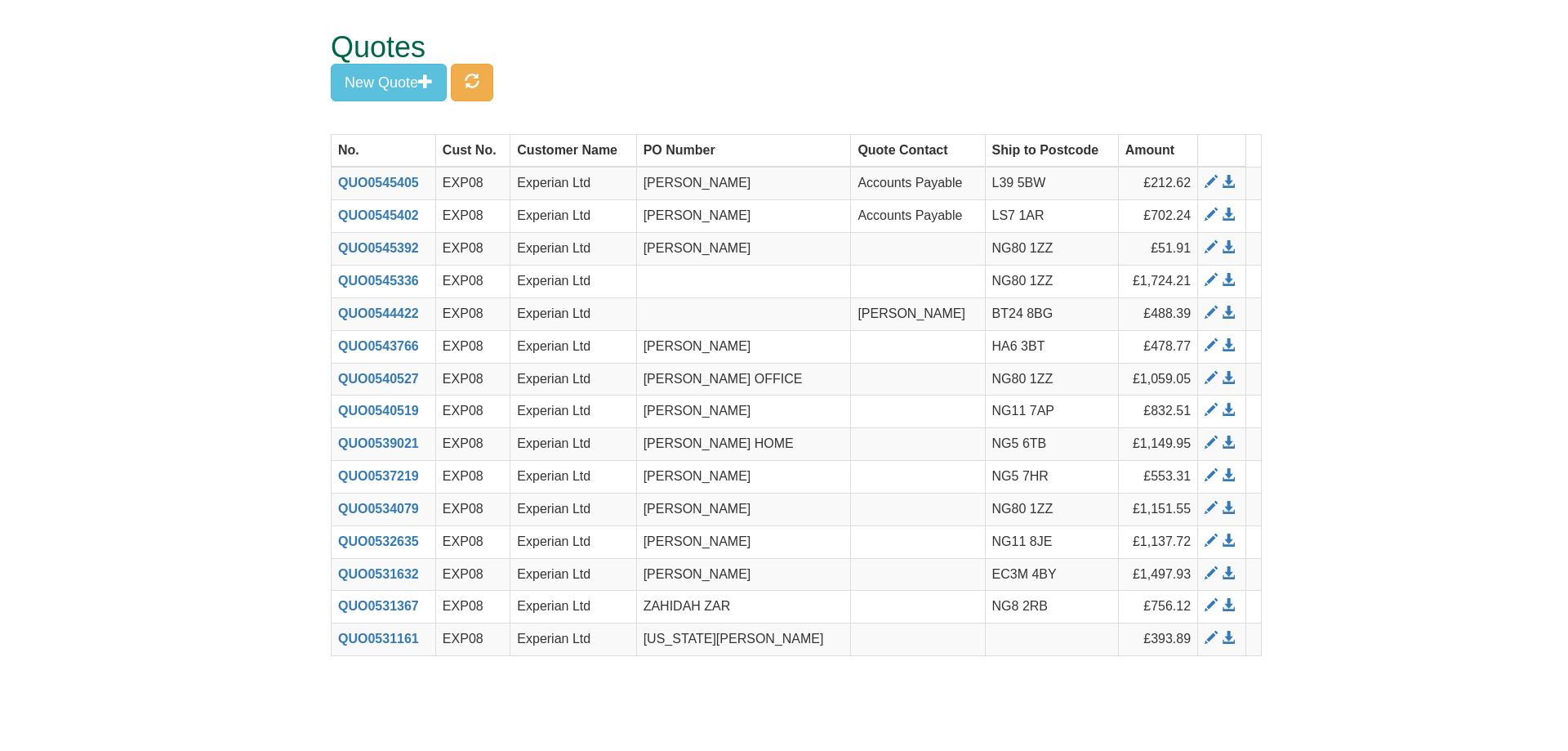 scroll, scrollTop: 0, scrollLeft: 0, axis: both 